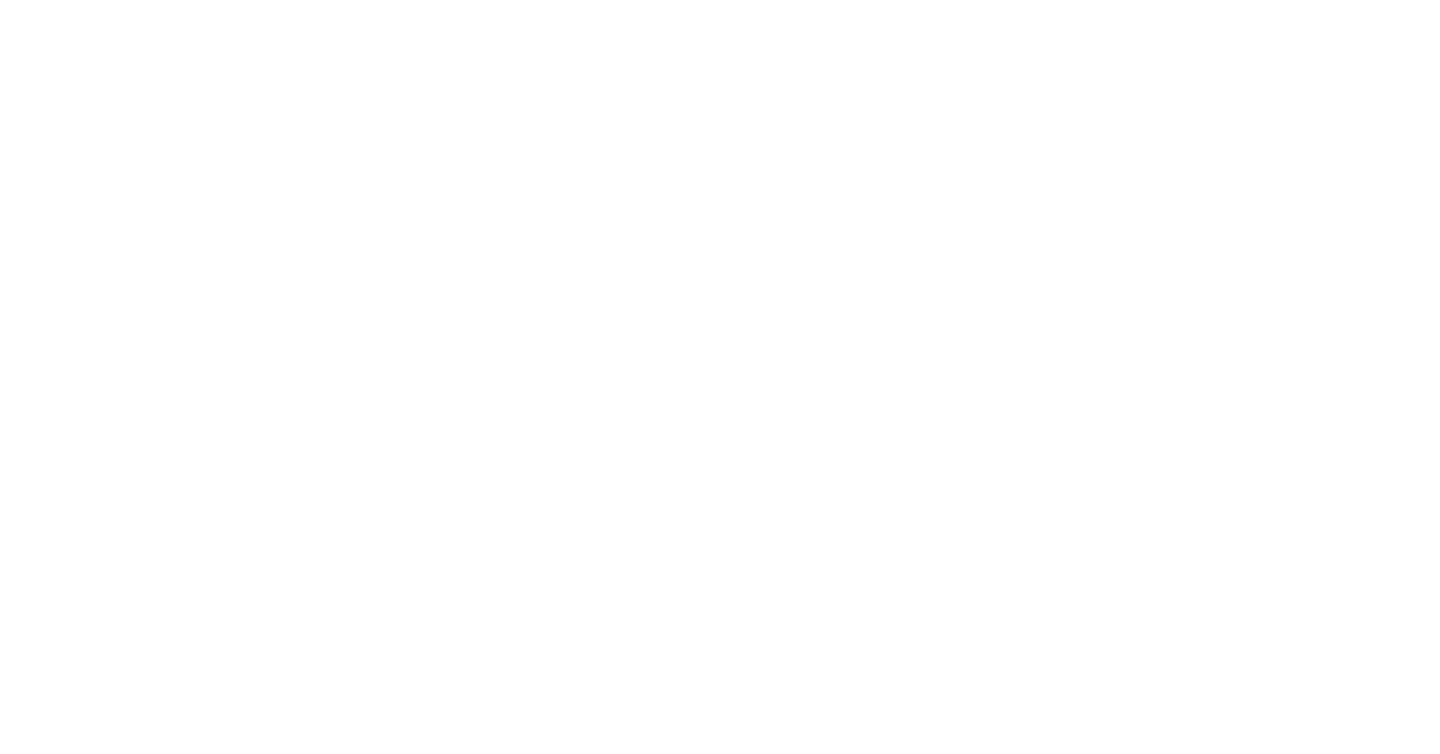 scroll, scrollTop: 0, scrollLeft: 0, axis: both 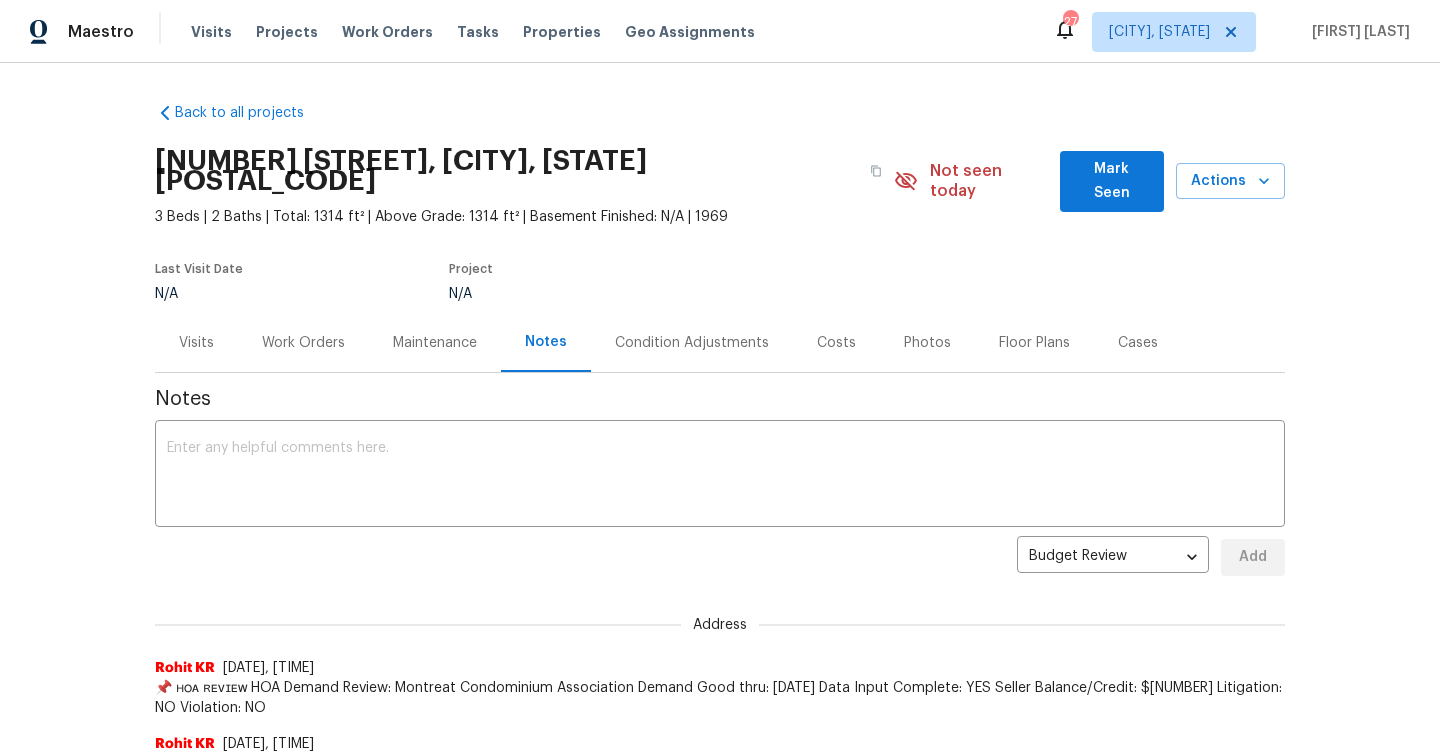 click on "Maintenance" at bounding box center (435, 343) 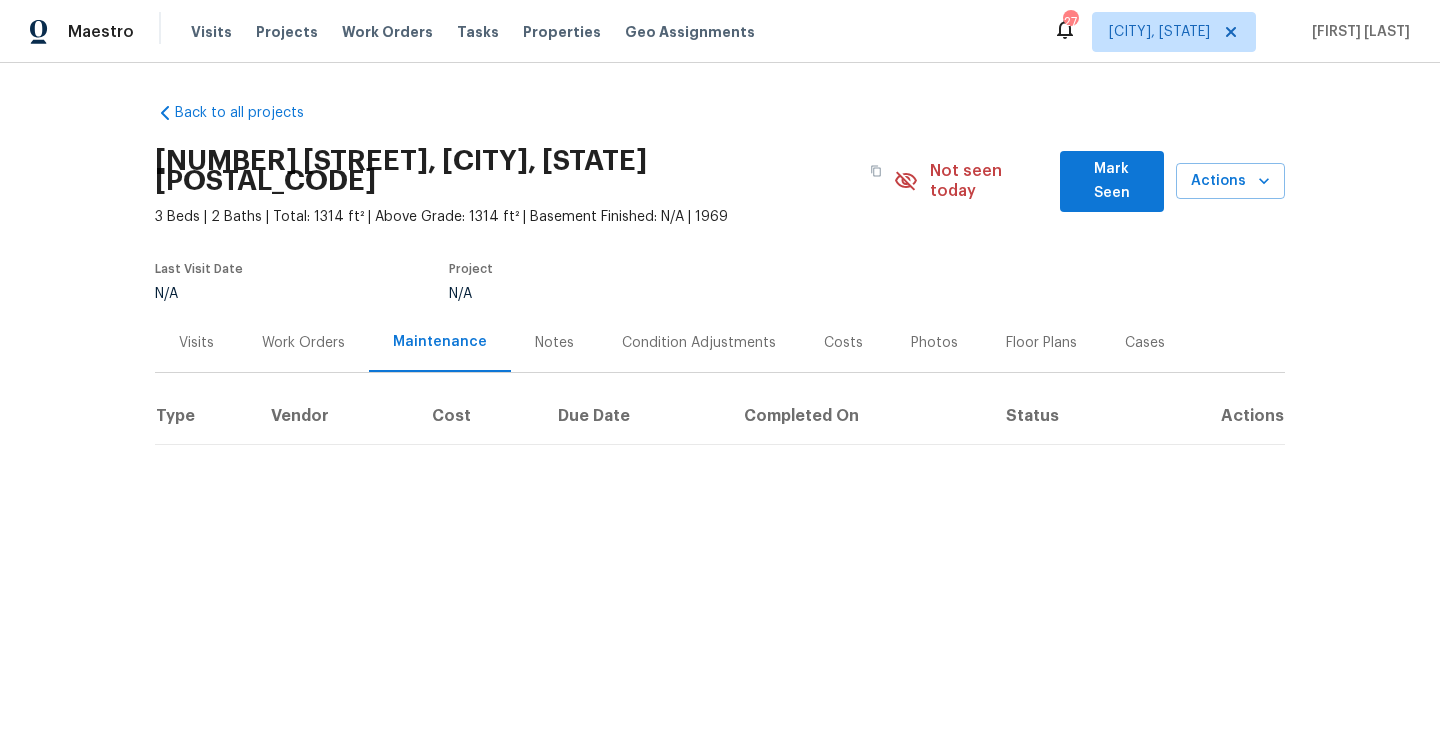 click on "Notes" at bounding box center (554, 343) 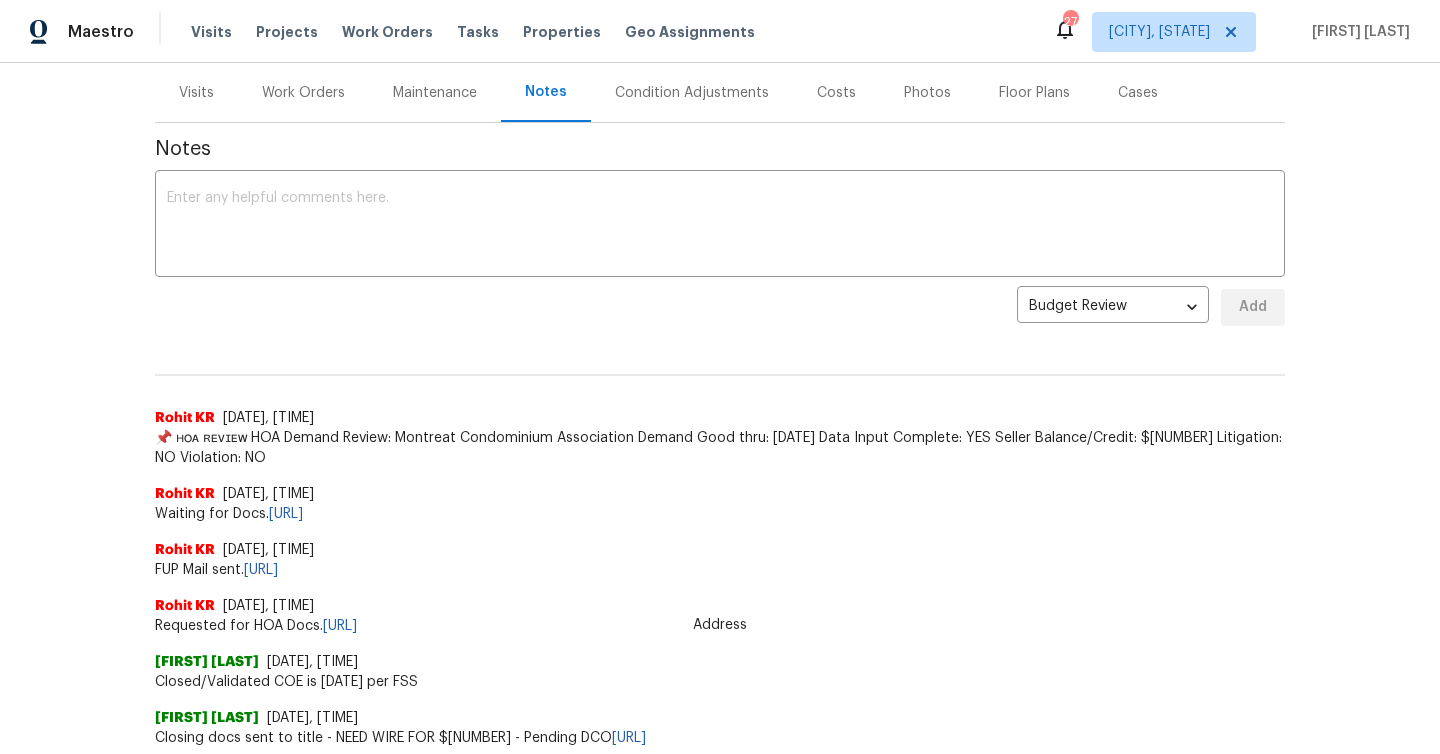 scroll, scrollTop: 249, scrollLeft: 0, axis: vertical 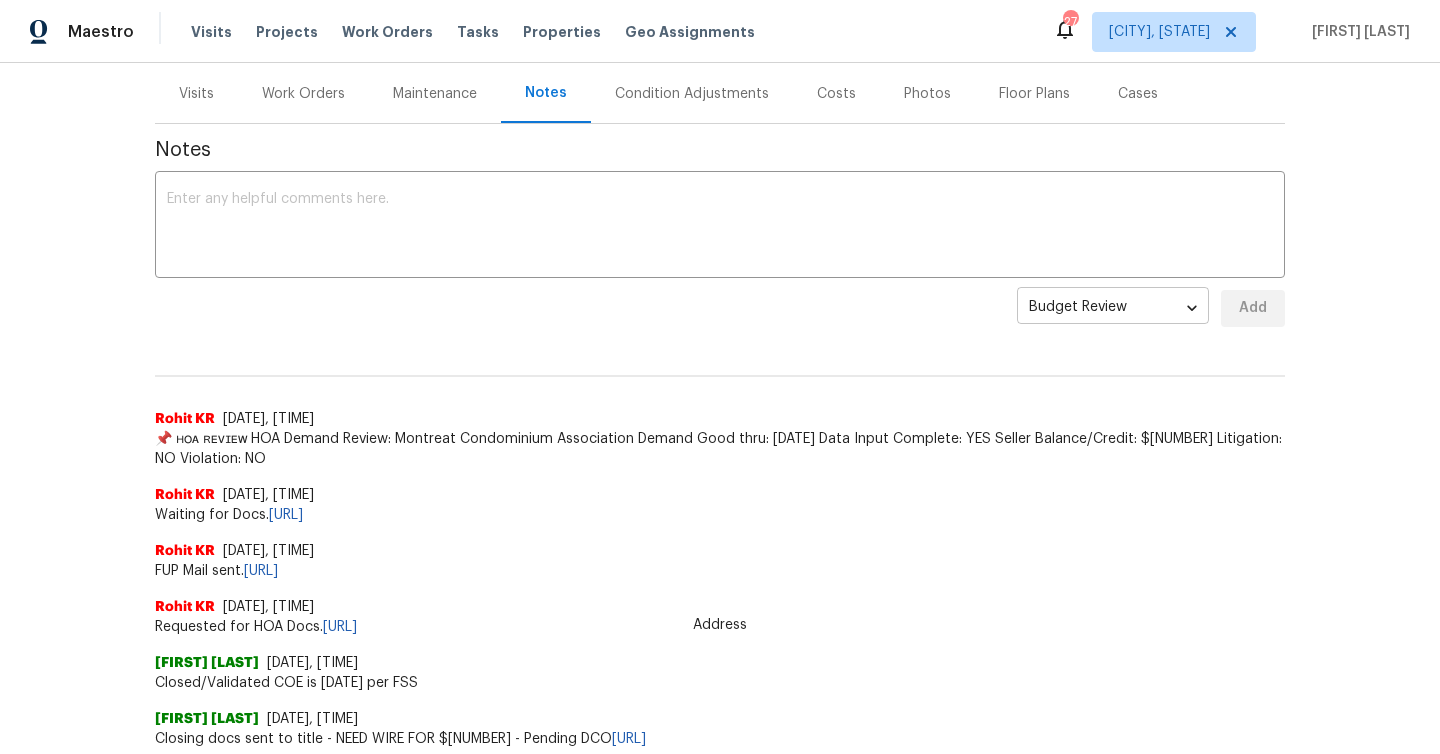 click on "Maestro Visits Projects Work Orders Tasks Properties Geo Assignments 27 Birmingham, AL Jon Enberg Back to all projects 2052 Montreat Cir, Vestavia Hills, AL 35216 3 Beds | 2 Baths | Total: 1314 ft² | Above Grade: 1314 ft² | Basement Finished: N/A | 1969 Not seen today Mark Seen Actions Last Visit Date N/A Project N/A Visits Work Orders Maintenance Notes Condition Adjustments Costs Photos Floor Plans Cases Notes x ​ Budget Review budget_review ​ Add Address Rohit KR 4/19/24, 18:51 📌 ʜᴏᴀ ʀᴇᴠɪᴇᴡ
HOA Demand Review: Montreat Condominium Association
Demand Good thru: 05/14/2024
Data Input Complete: YES
Seller Balance/Credit: $0
Litigation: NO
Violation: NO Rohit KR 4/18/24, 15:49 Waiting for Docs.
https://opendoor.zendesk.com/agent/tickets/1543013 Rohit KR 4/16/24, 13:41 FUP Mail sent.
https://opendoor.zendesk.com/agent/tickets/1543013 Rohit KR 4/15/24, 10:56 Requested for HOA Docs.
https://opendoor.zendesk.com/agent/tickets/1543013 Kylie Ottney 10/30/23, 14:45 Kylie Ottney Kylie Ottney" at bounding box center [720, 377] 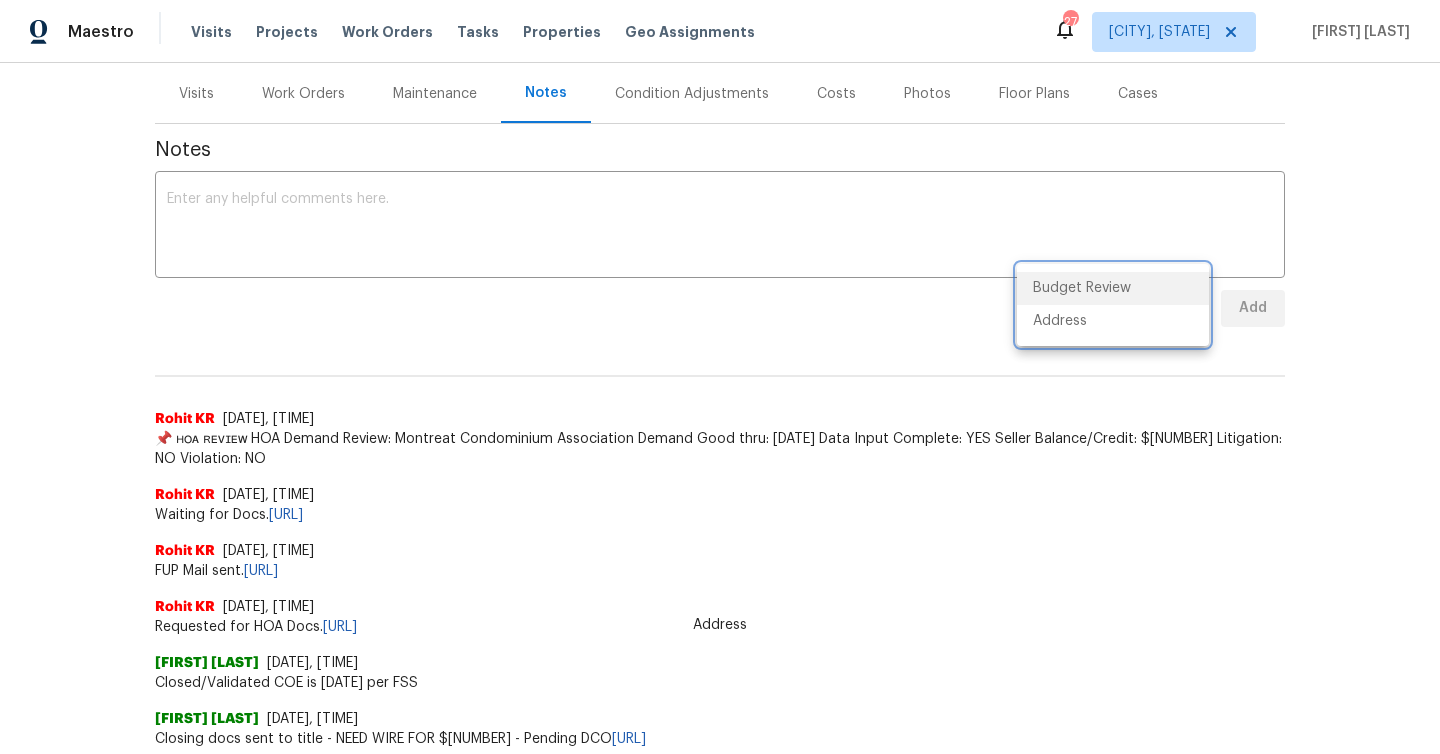 click at bounding box center (720, 377) 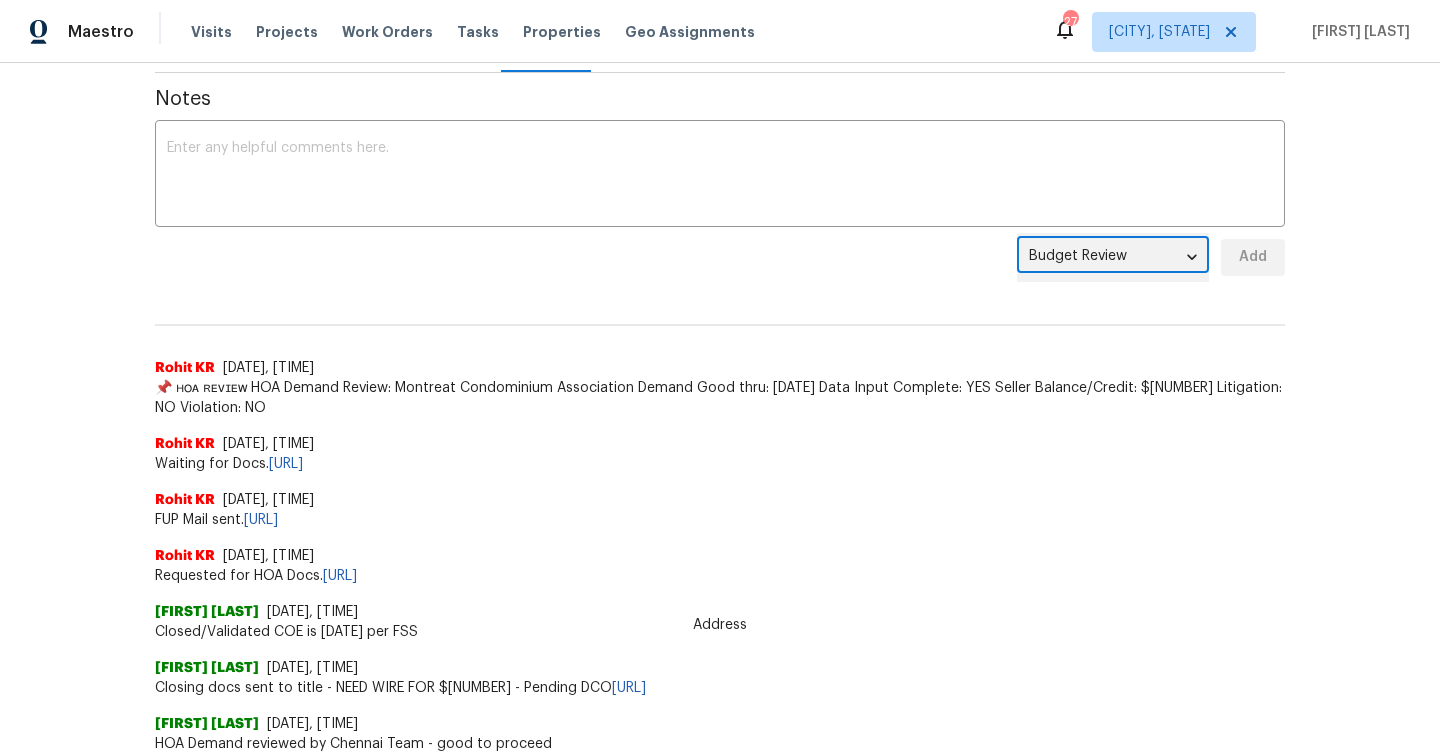 scroll, scrollTop: 0, scrollLeft: 0, axis: both 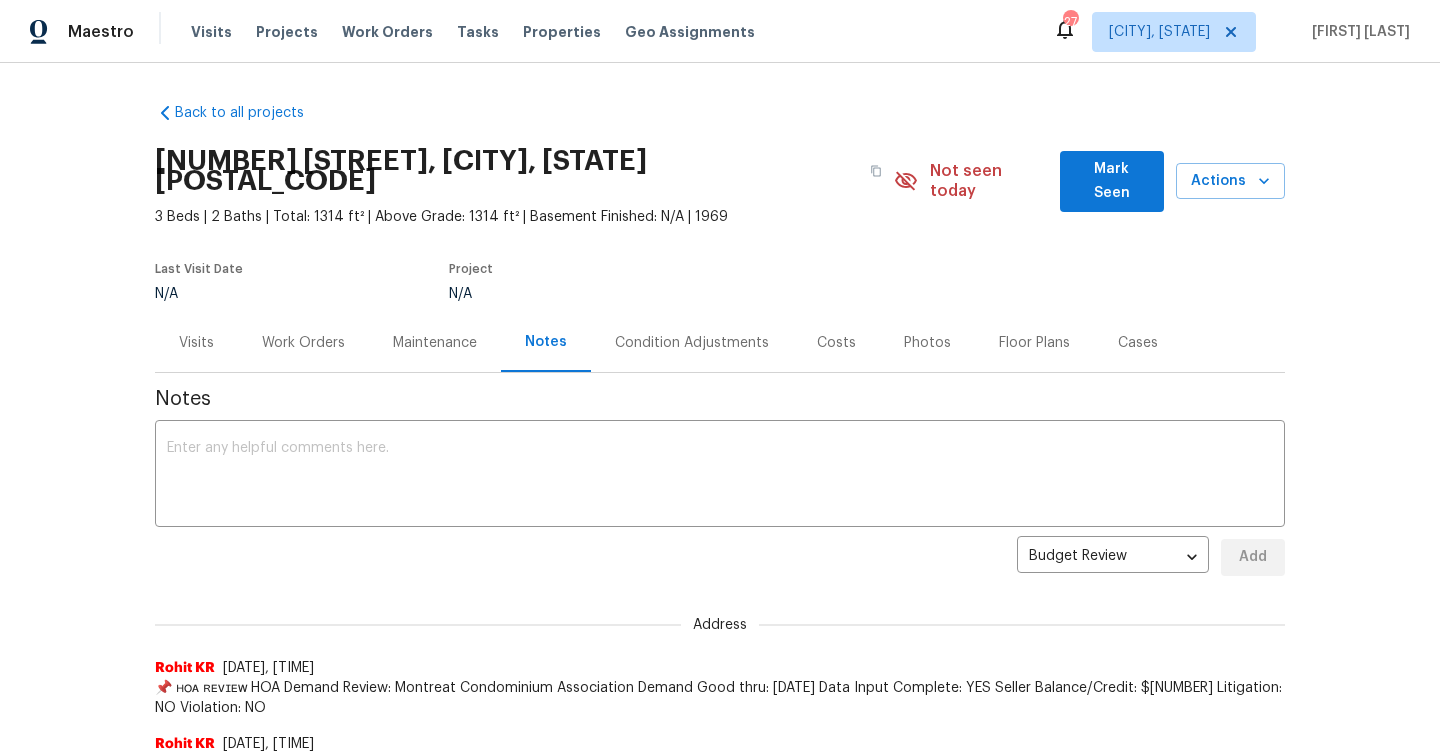 click on "Work Orders" at bounding box center [303, 343] 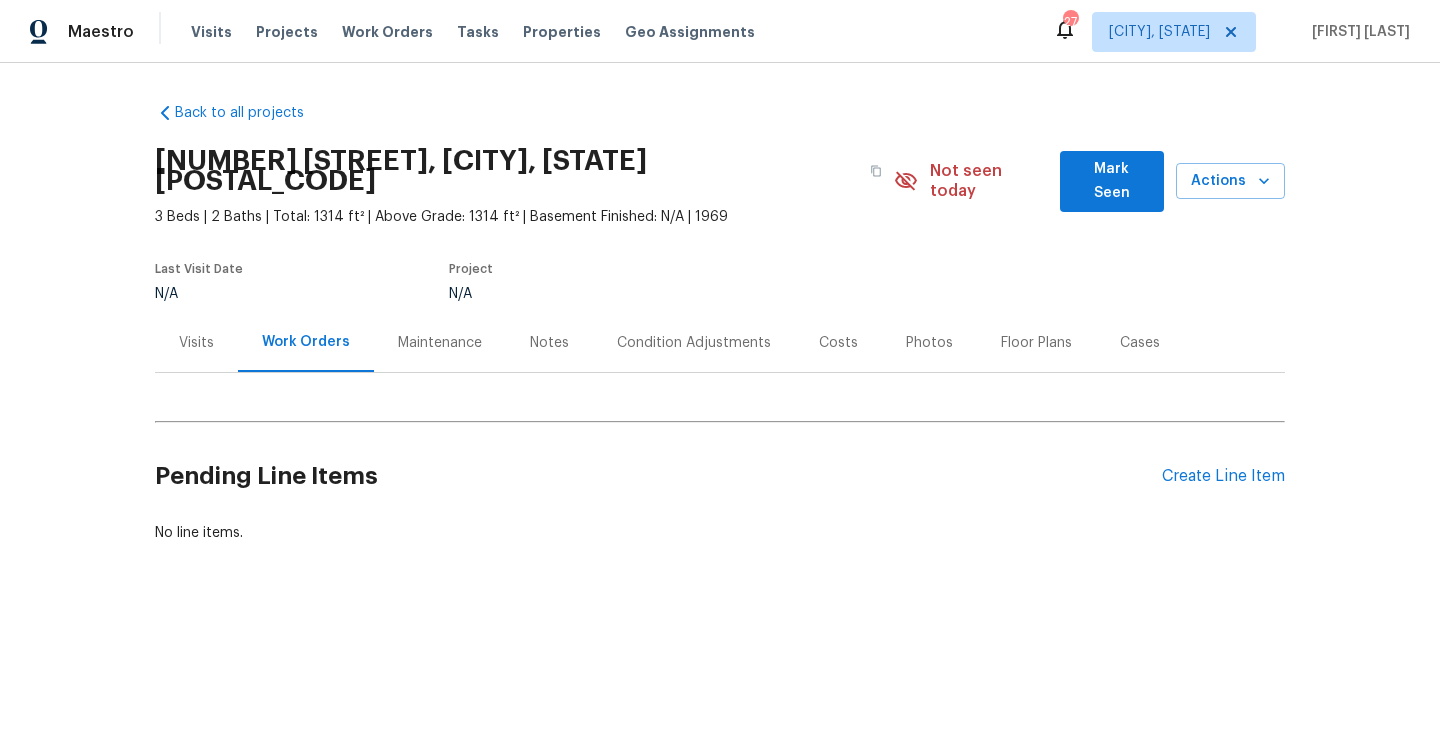 click on "Visits" at bounding box center [196, 343] 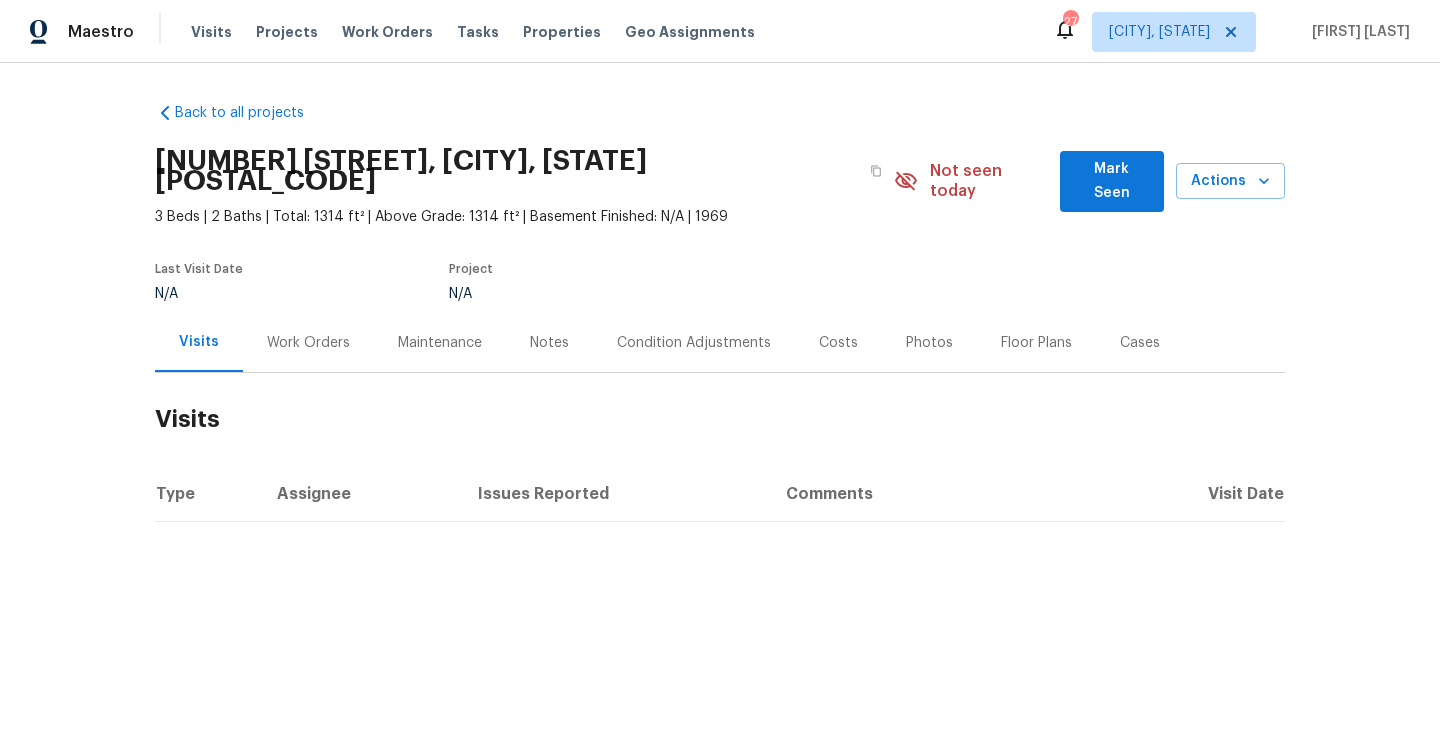 click on "Maintenance" at bounding box center (440, 343) 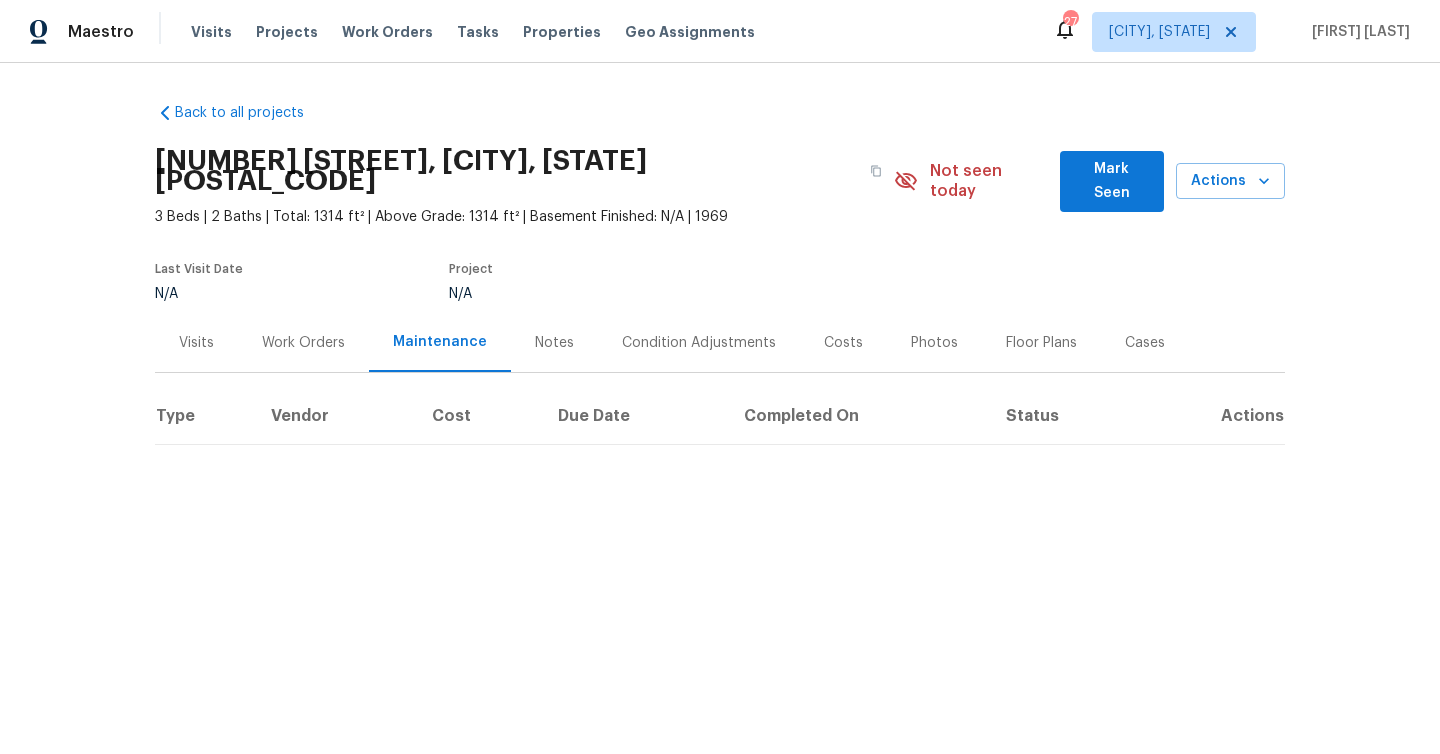 click on "Notes" at bounding box center (554, 343) 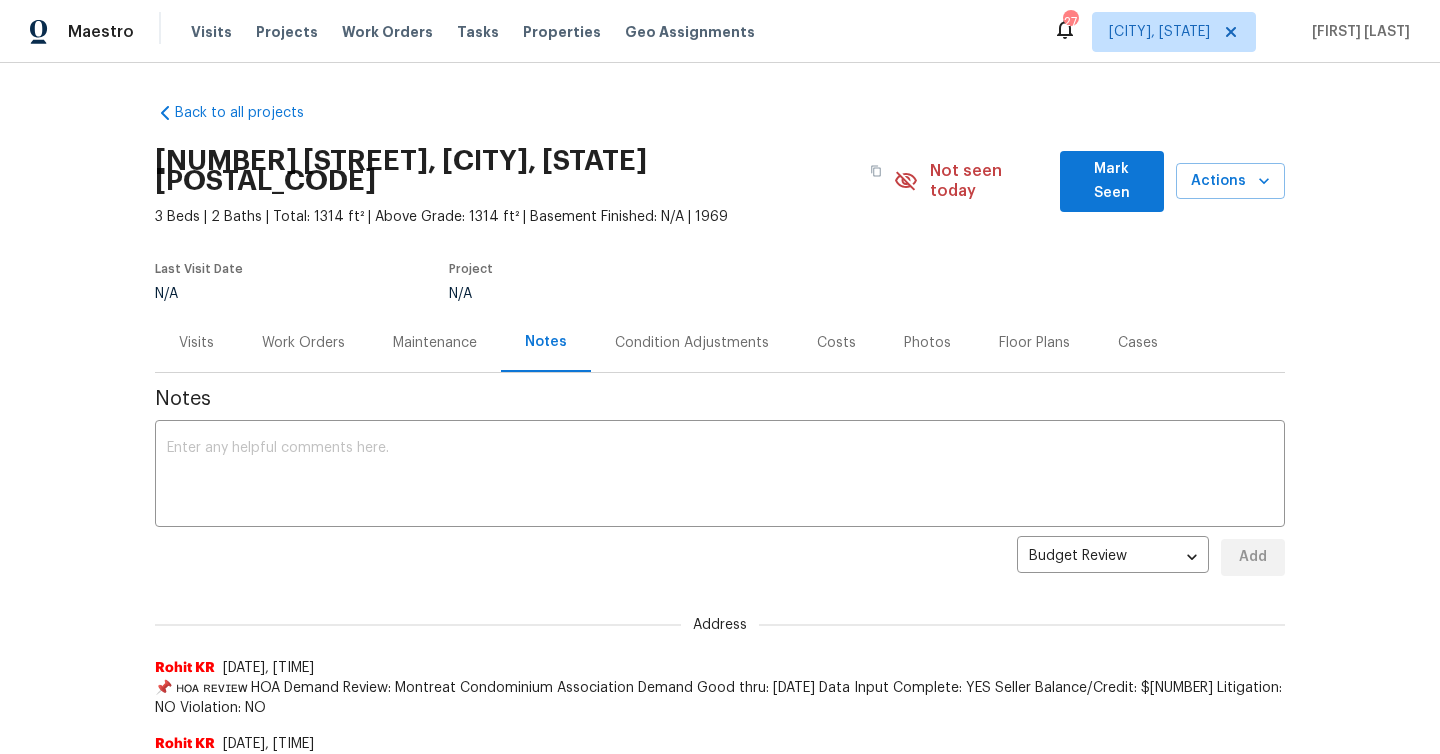 click on "Condition Adjustments" at bounding box center [692, 343] 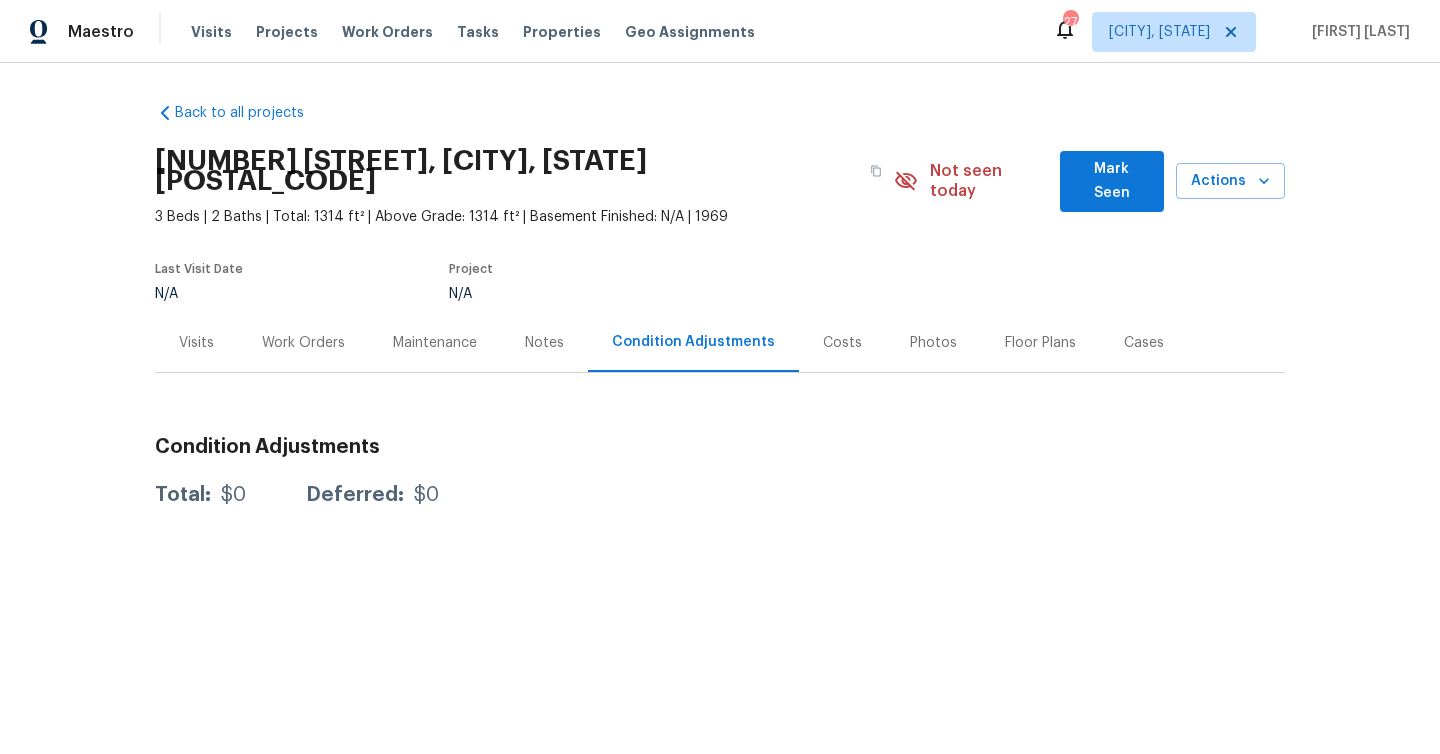 click on "Costs" at bounding box center (842, 343) 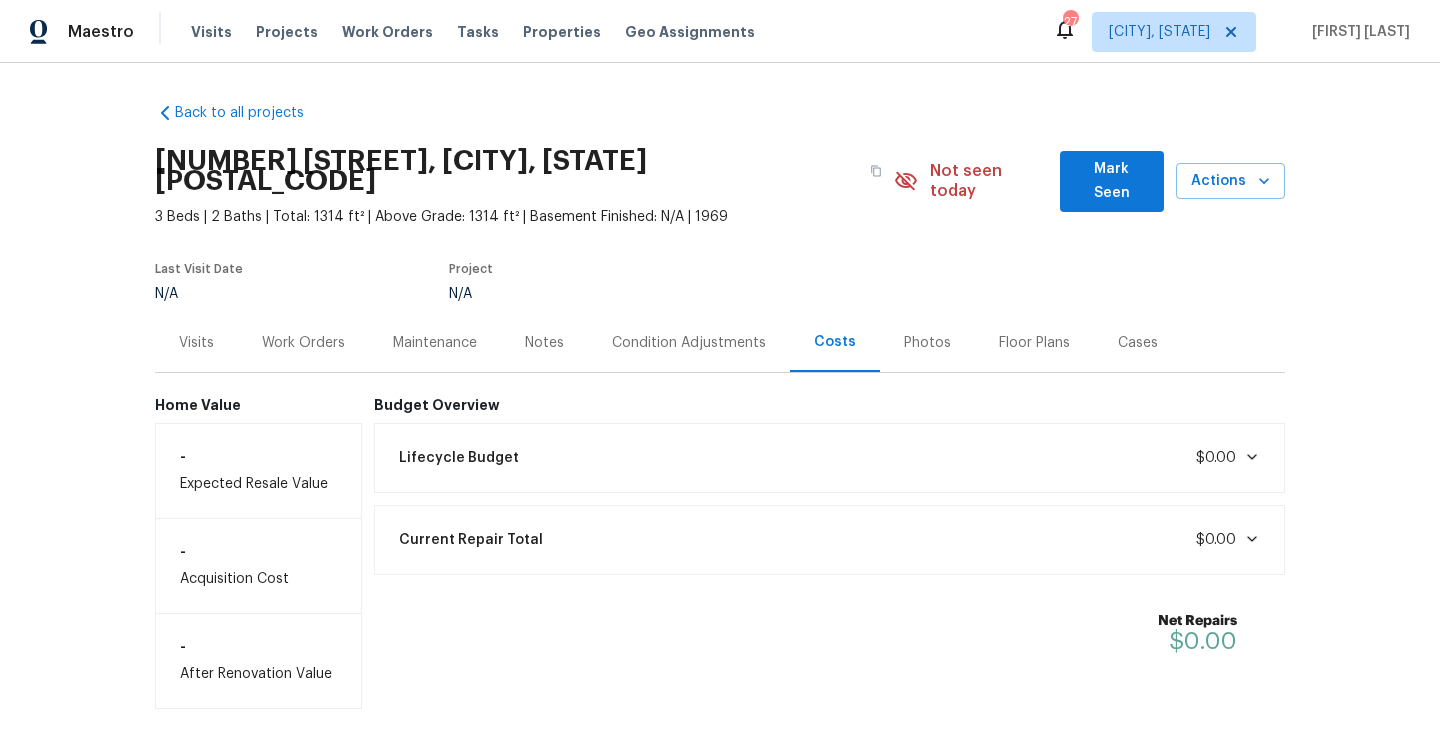 drag, startPoint x: 923, startPoint y: 324, endPoint x: 983, endPoint y: 321, distance: 60.074955 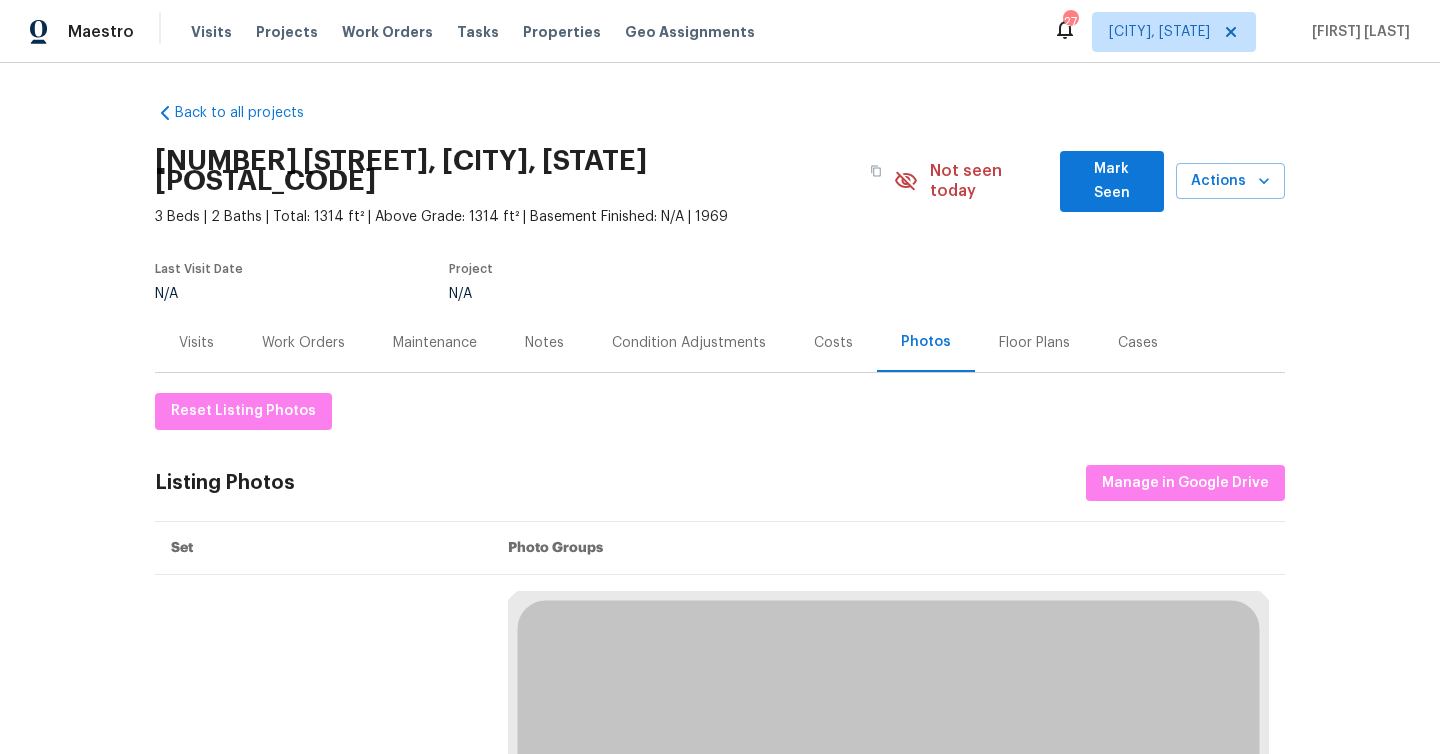 click on "Floor Plans" at bounding box center [1034, 343] 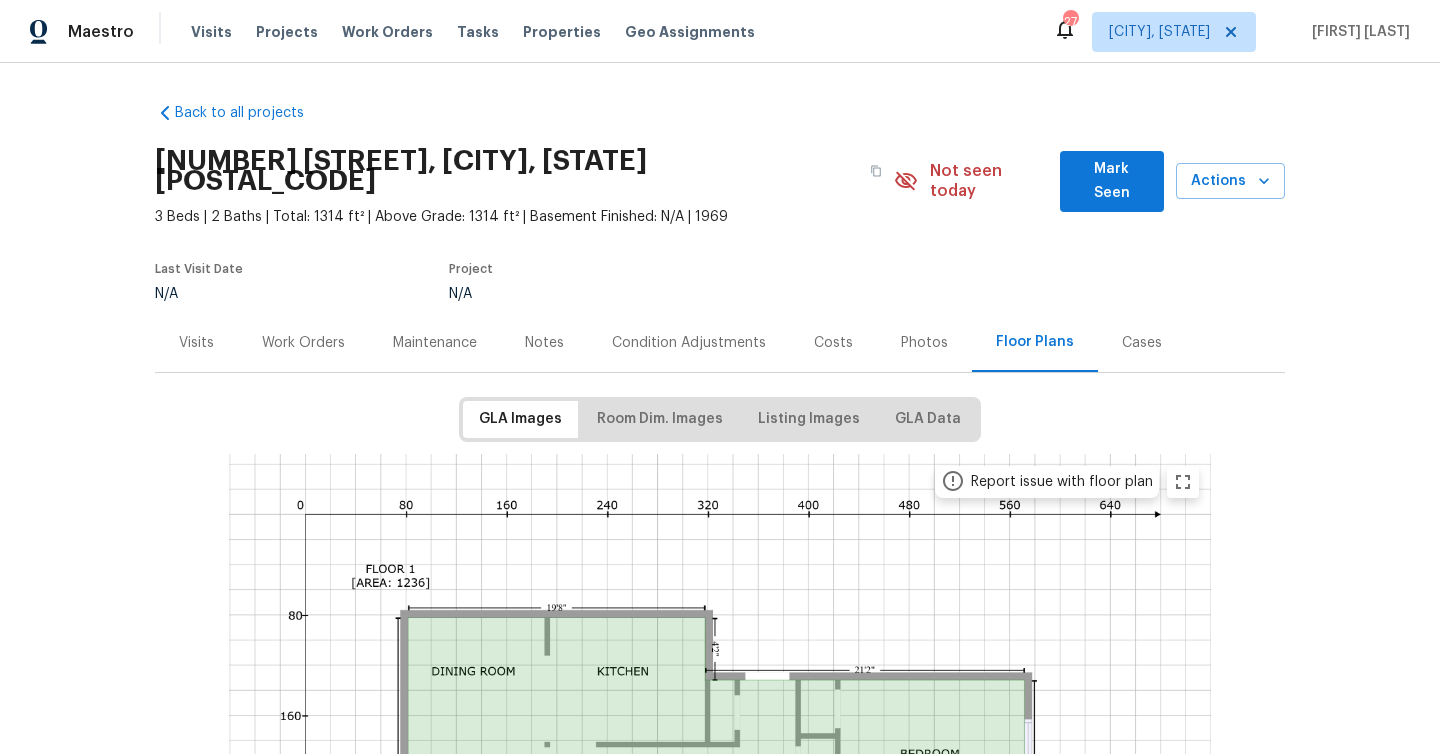 click at bounding box center (720, 883) 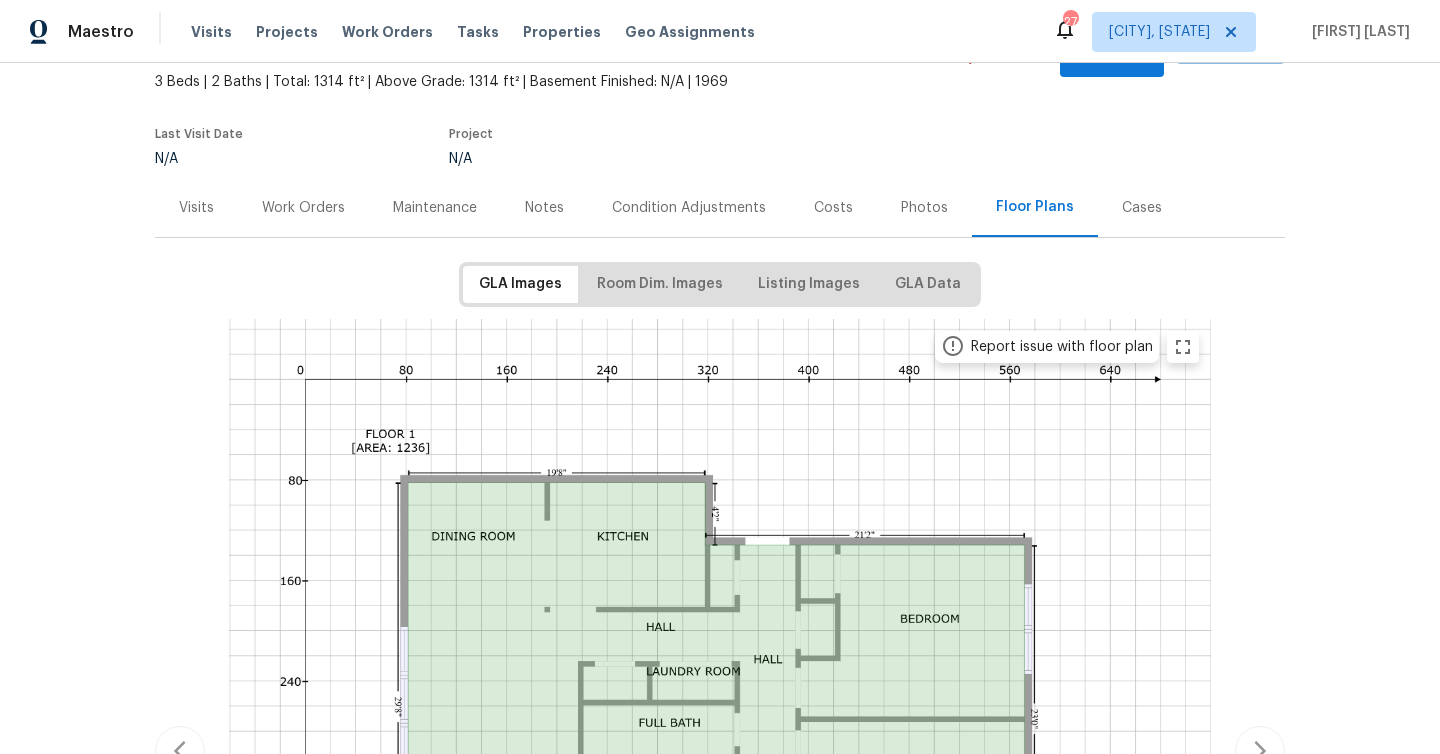 scroll, scrollTop: 0, scrollLeft: 0, axis: both 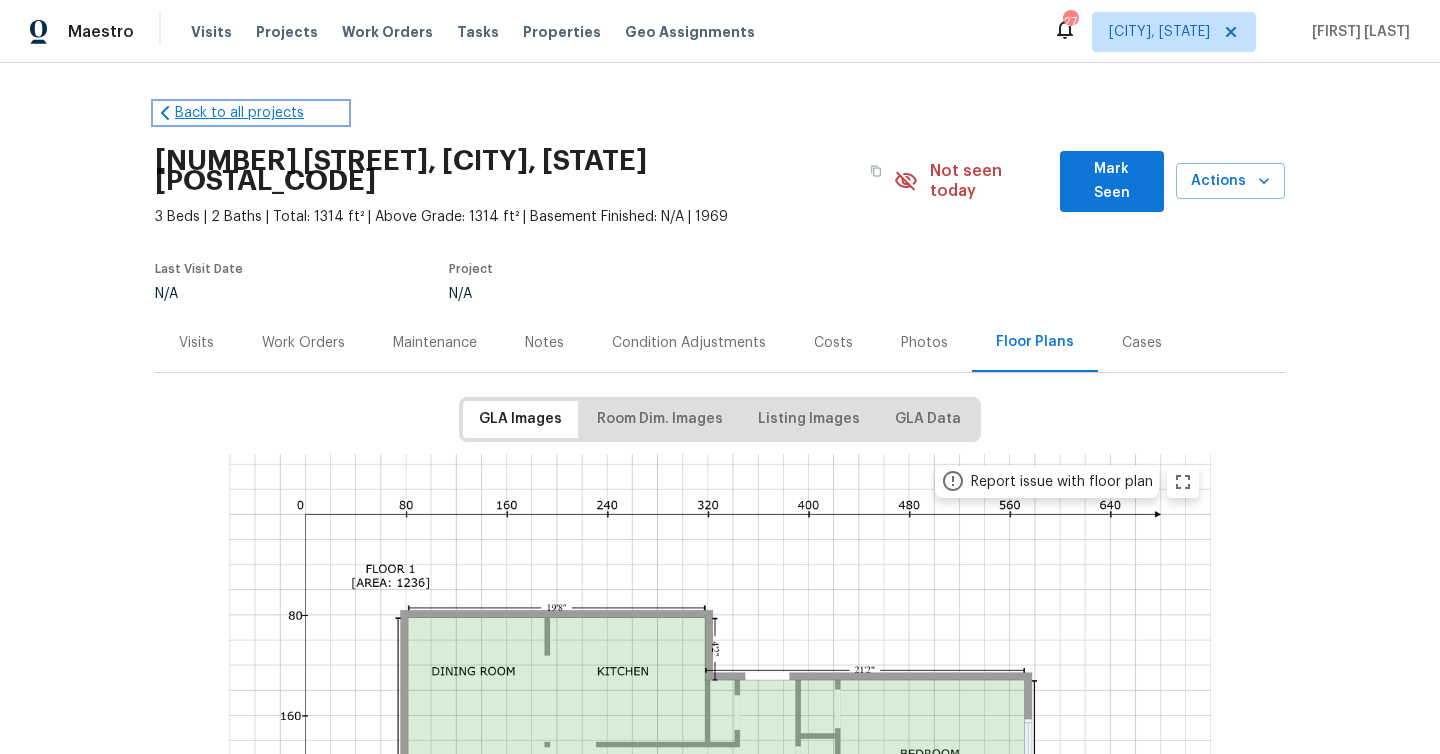 click on "Back to all projects" at bounding box center (251, 113) 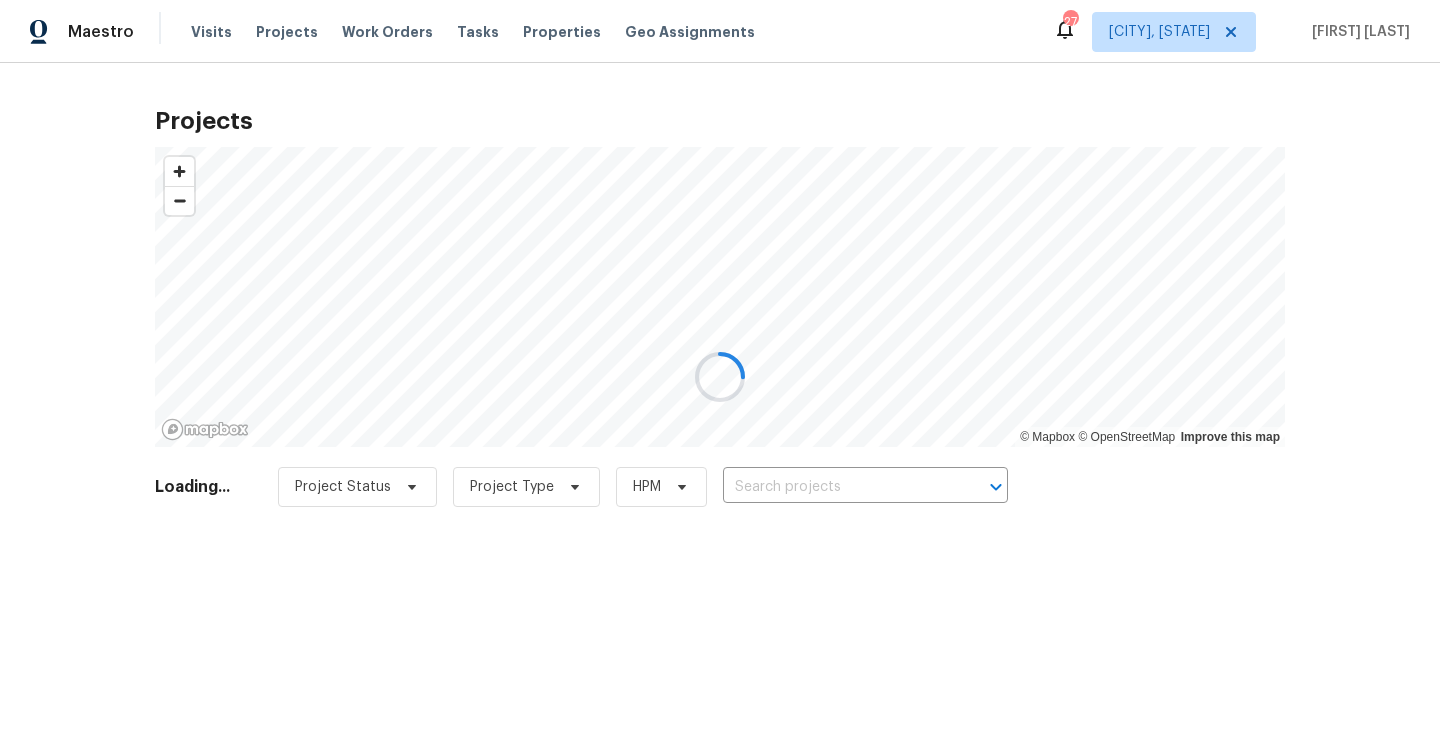 click at bounding box center (720, 377) 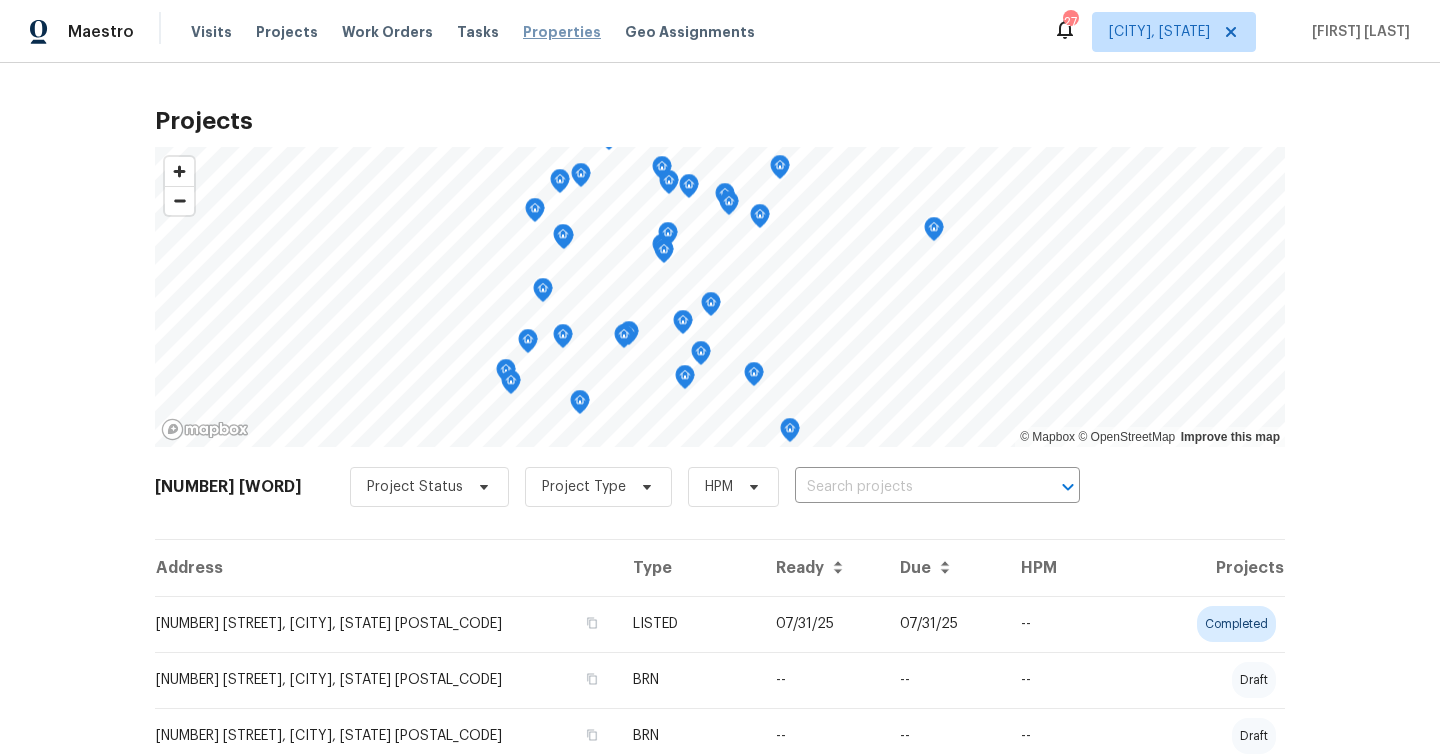 click on "Properties" at bounding box center (562, 32) 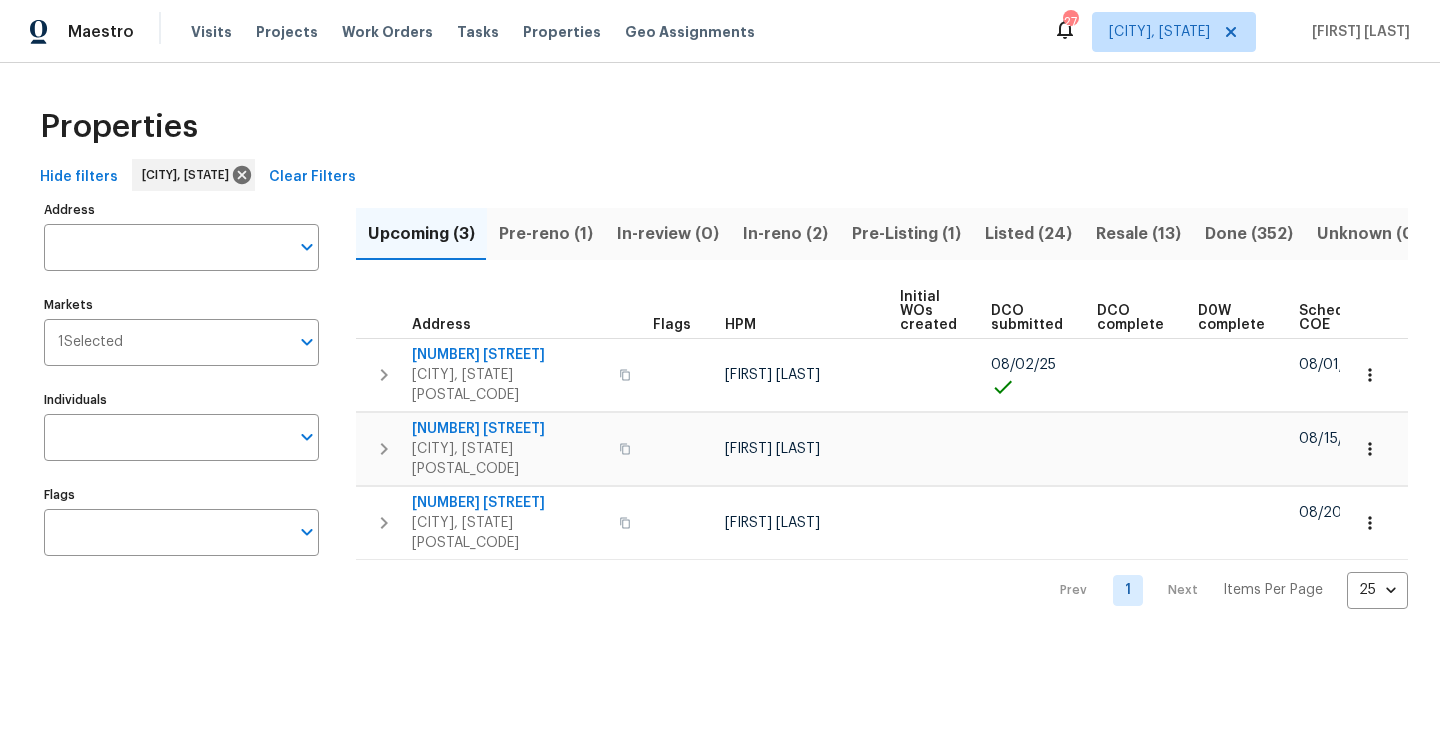 click on "Listed (24)" at bounding box center [1028, 234] 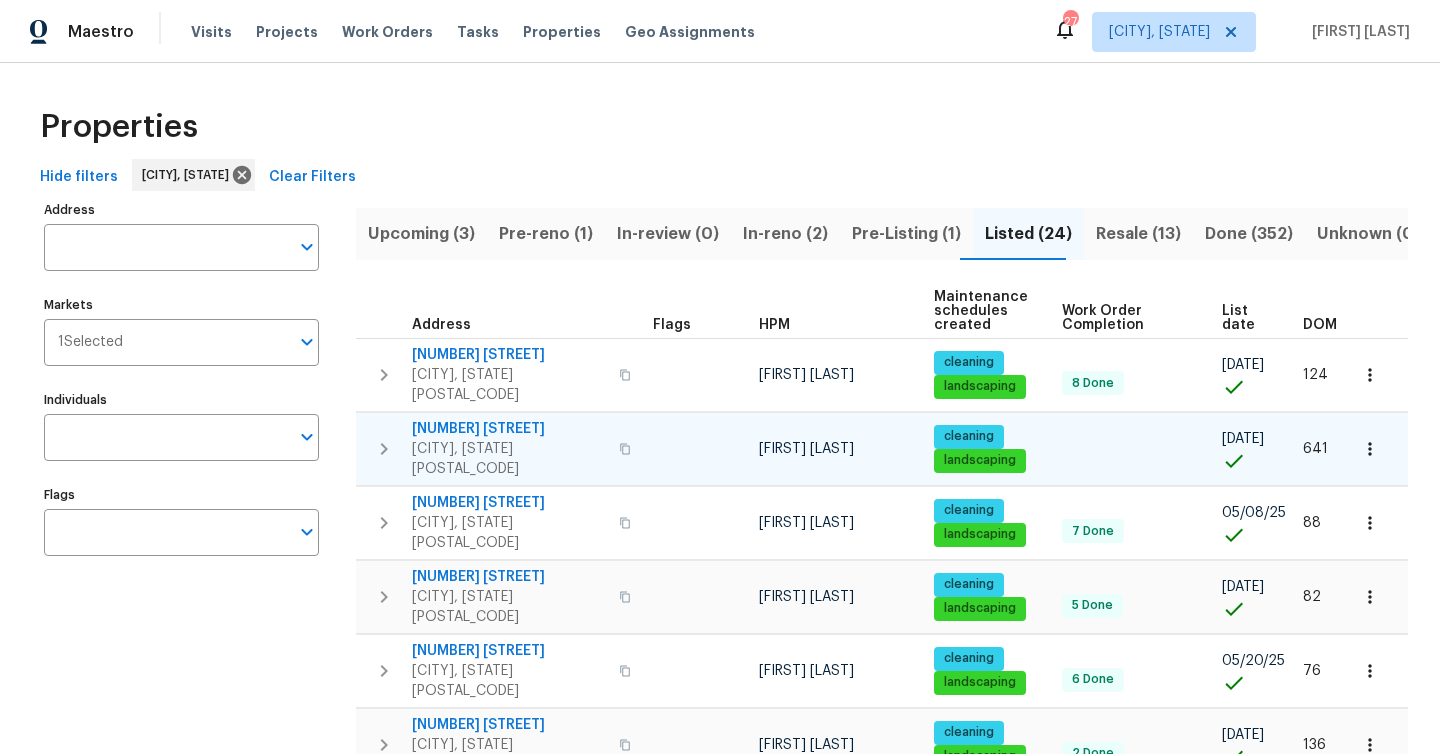 click on "2052 Montreat Cir" at bounding box center (509, 429) 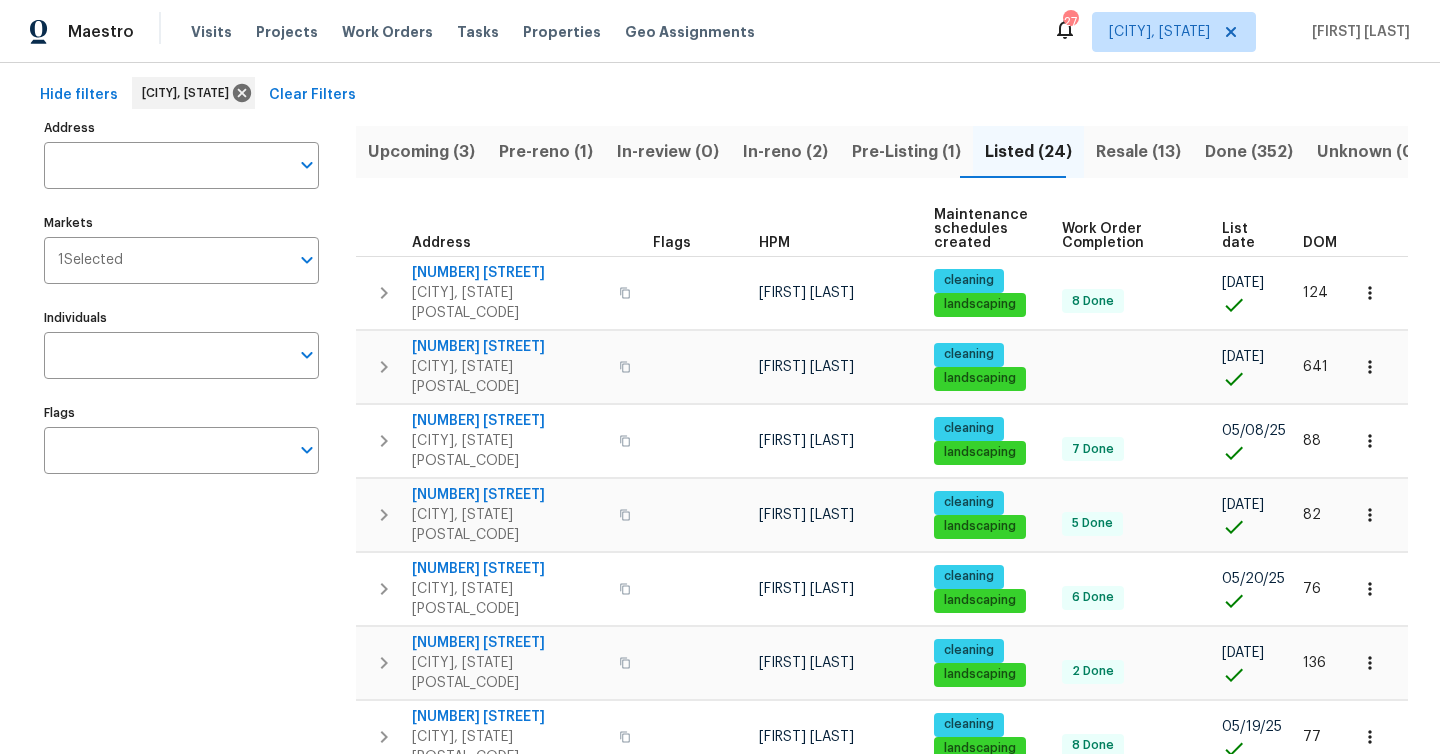 scroll, scrollTop: 0, scrollLeft: 0, axis: both 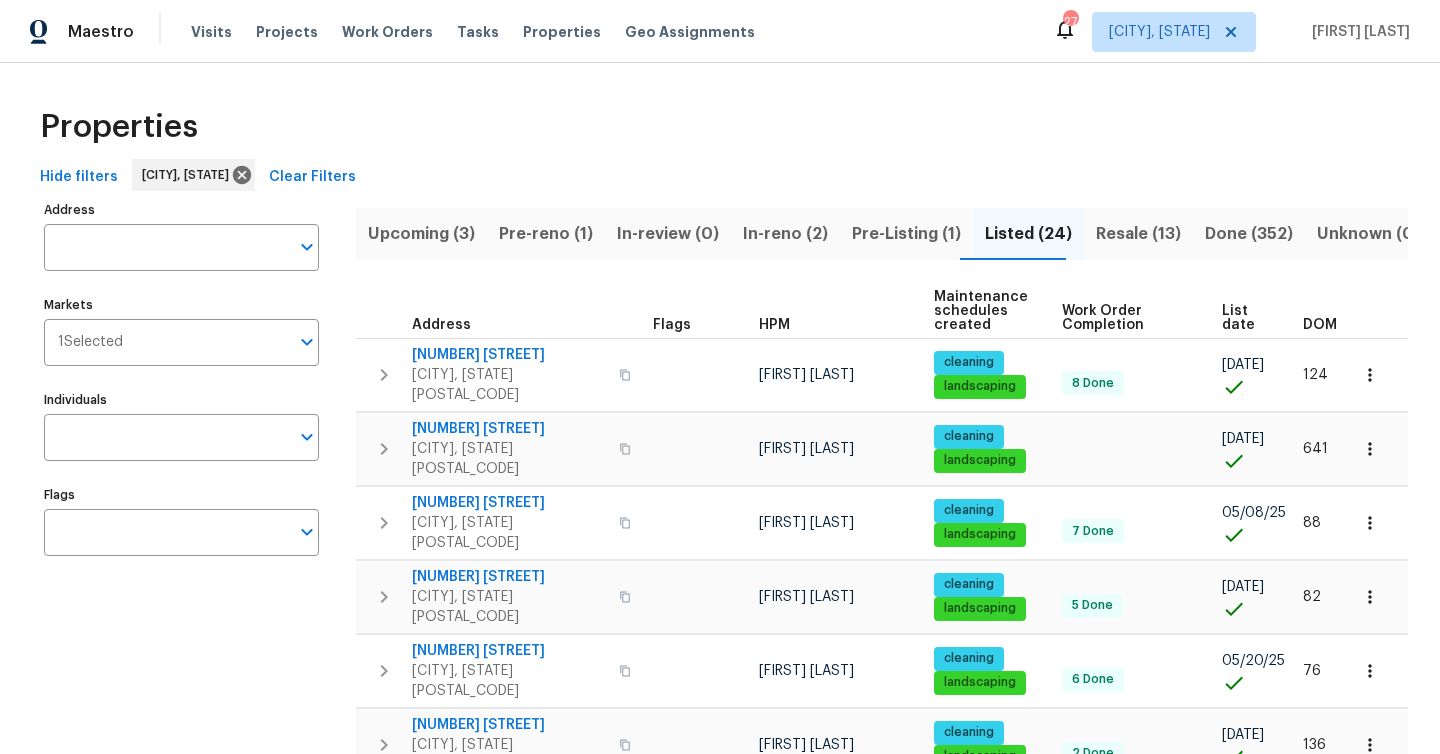 click on "Resale (13)" at bounding box center (1138, 234) 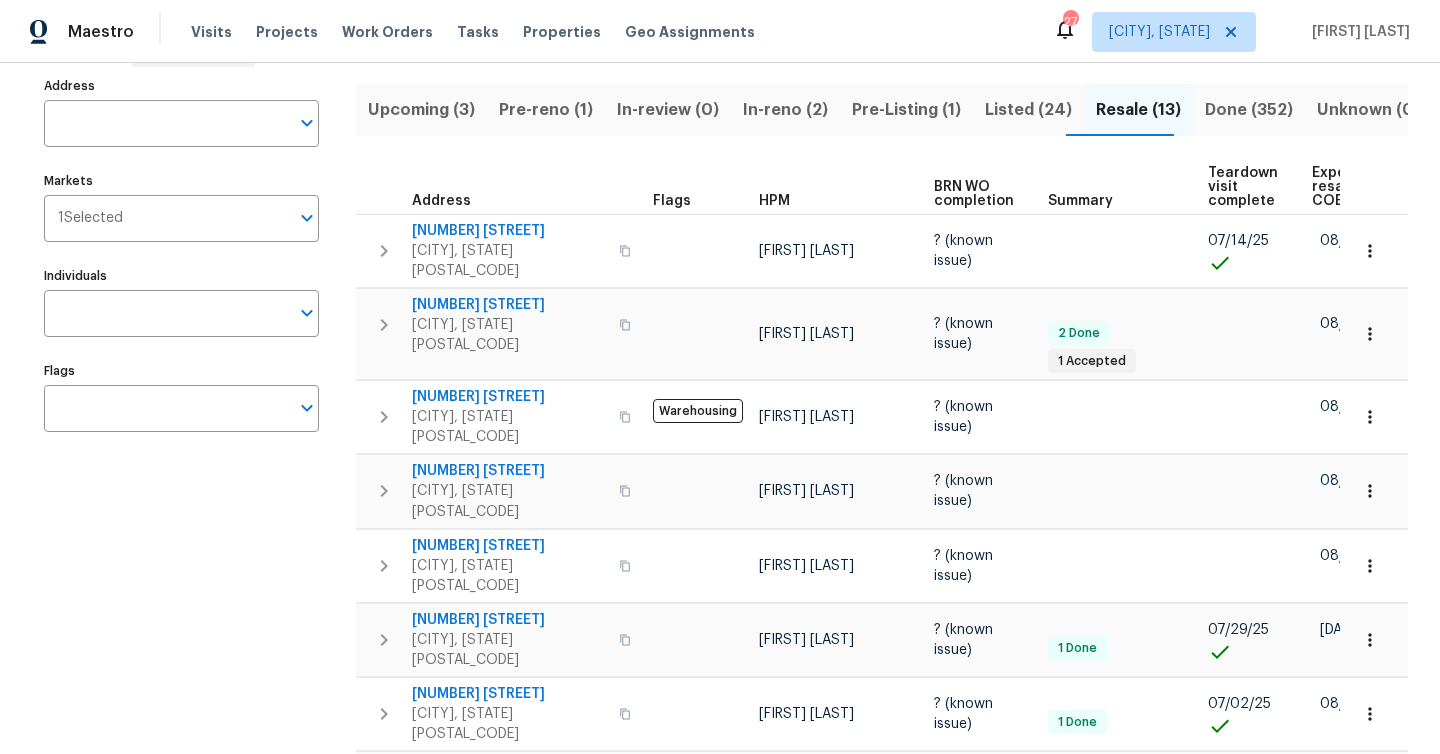 scroll, scrollTop: 0, scrollLeft: 0, axis: both 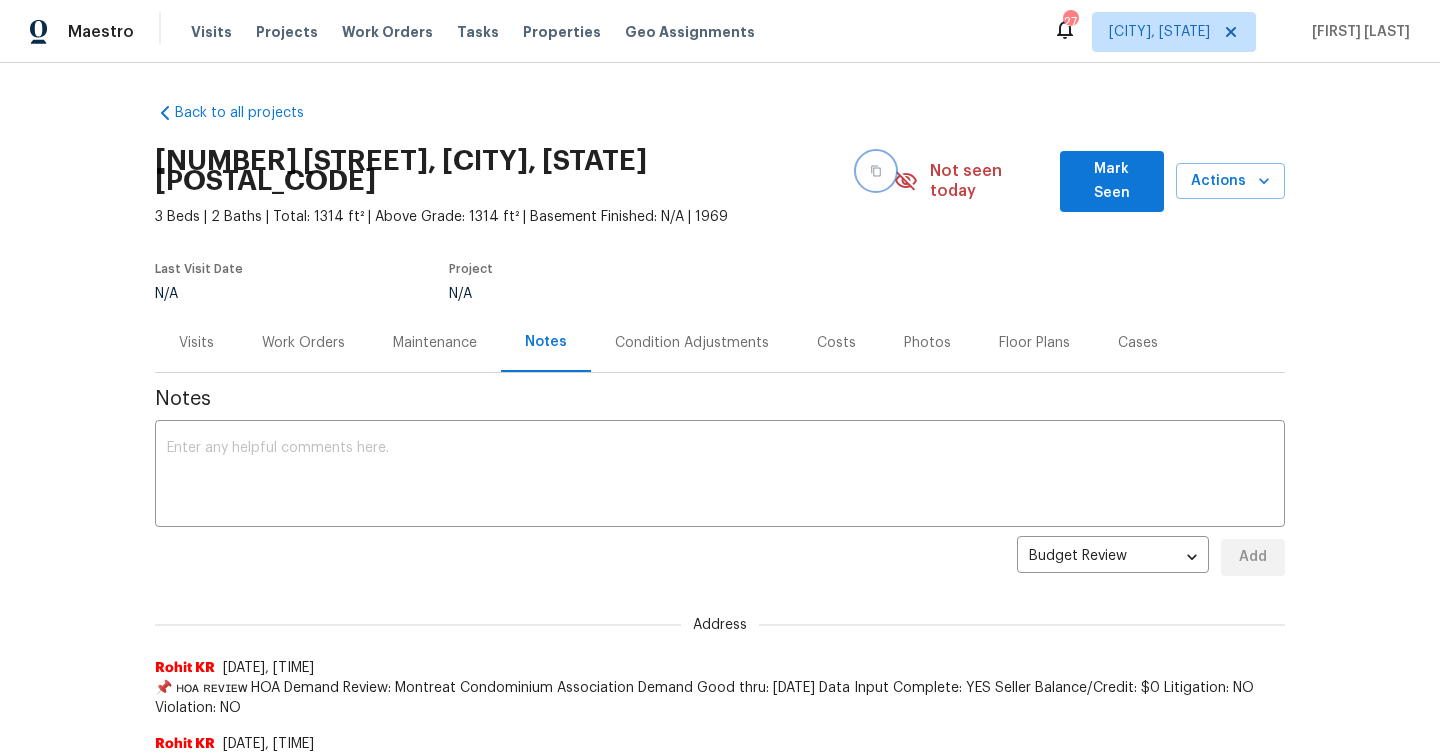 click at bounding box center (876, 171) 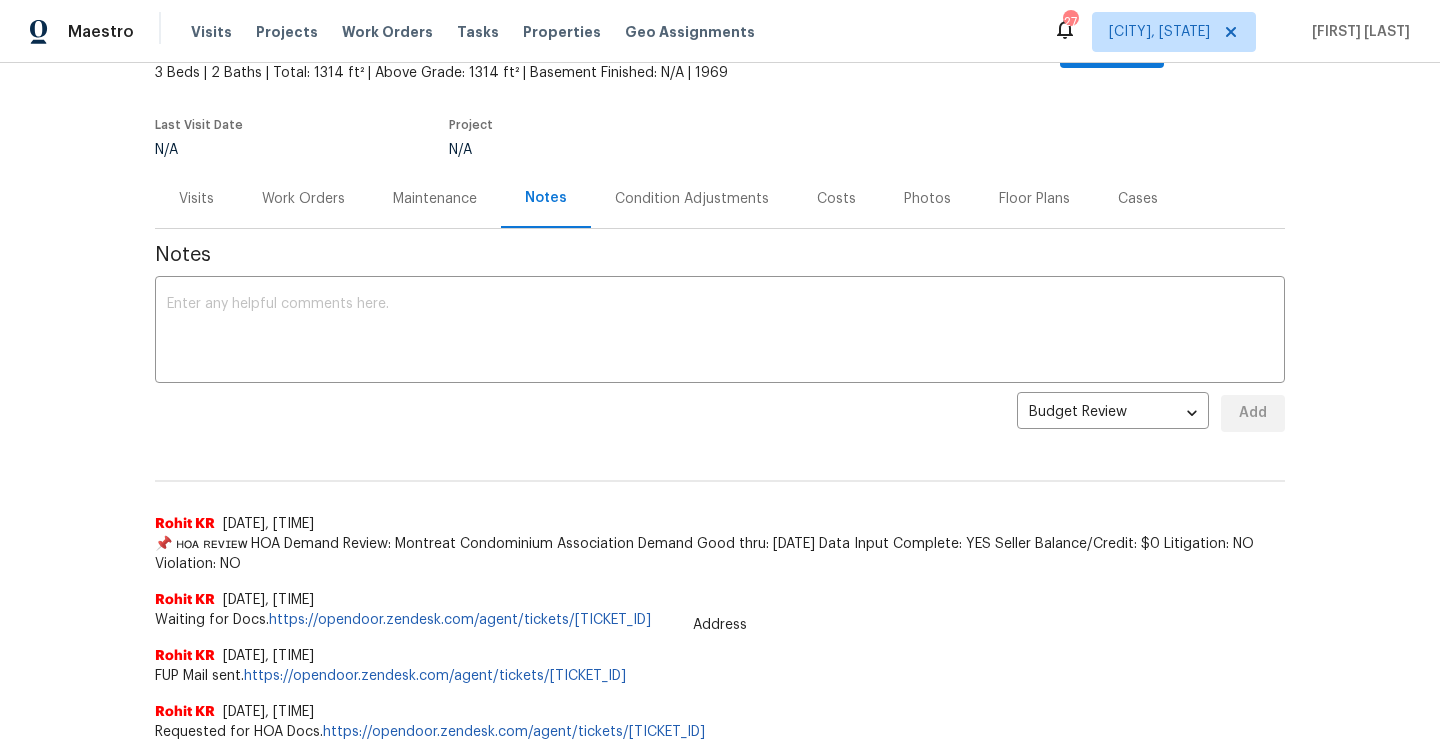 scroll, scrollTop: 162, scrollLeft: 0, axis: vertical 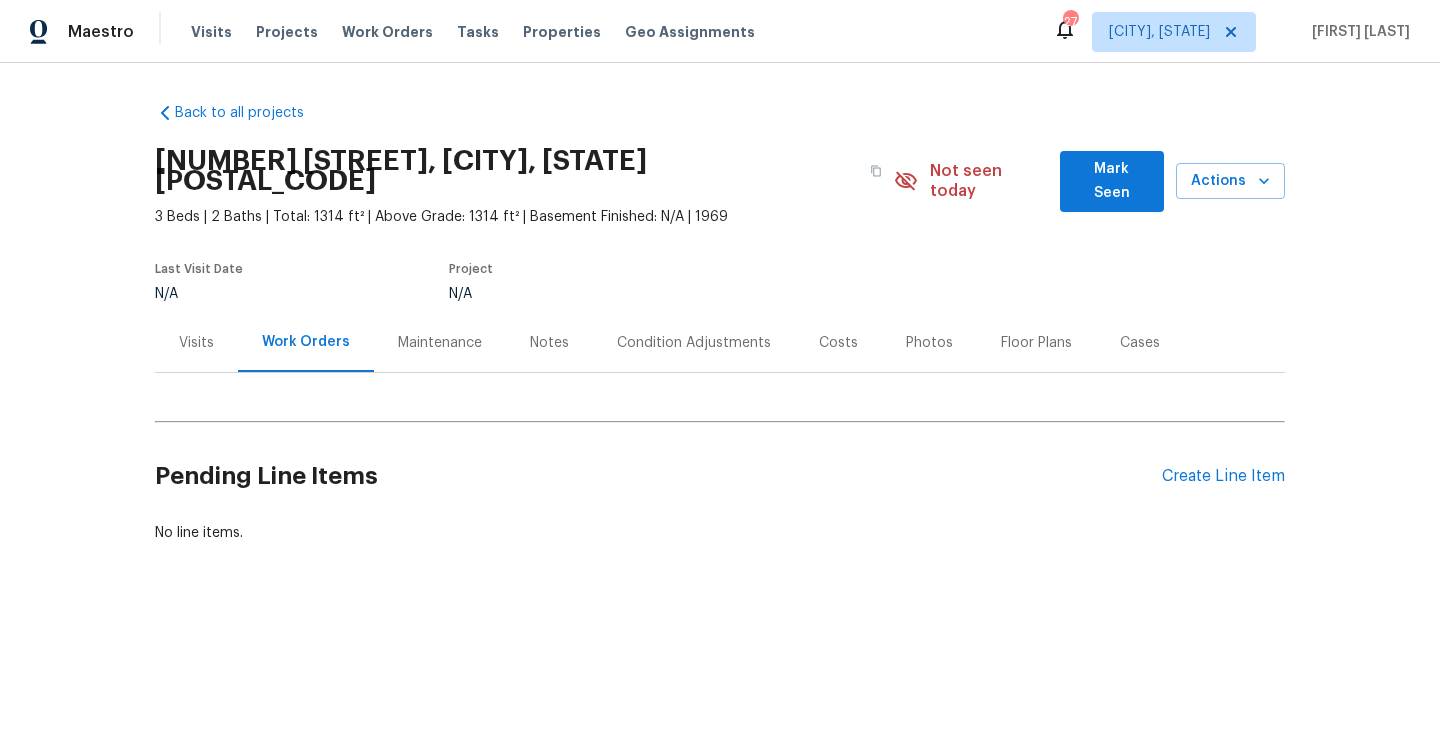 click on "Notes" at bounding box center (549, 343) 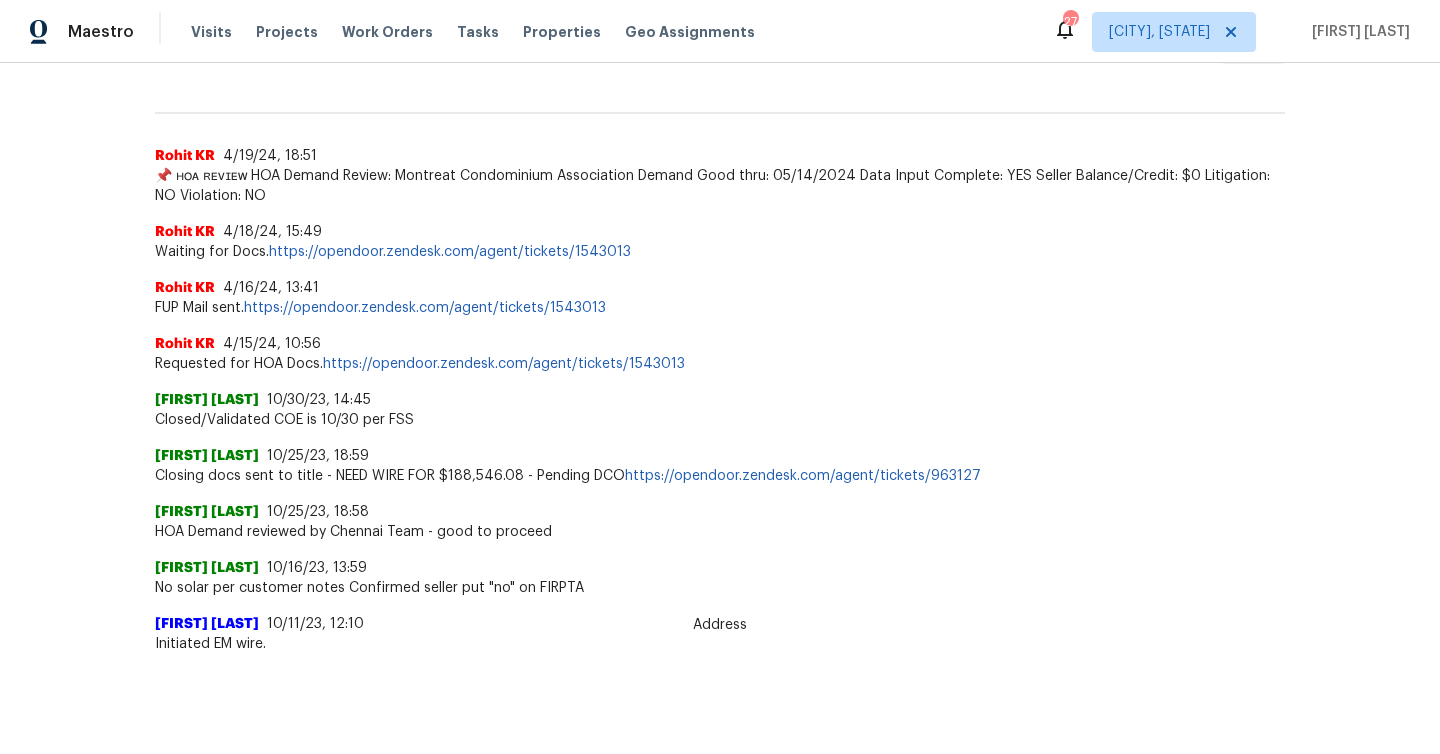 scroll, scrollTop: 0, scrollLeft: 0, axis: both 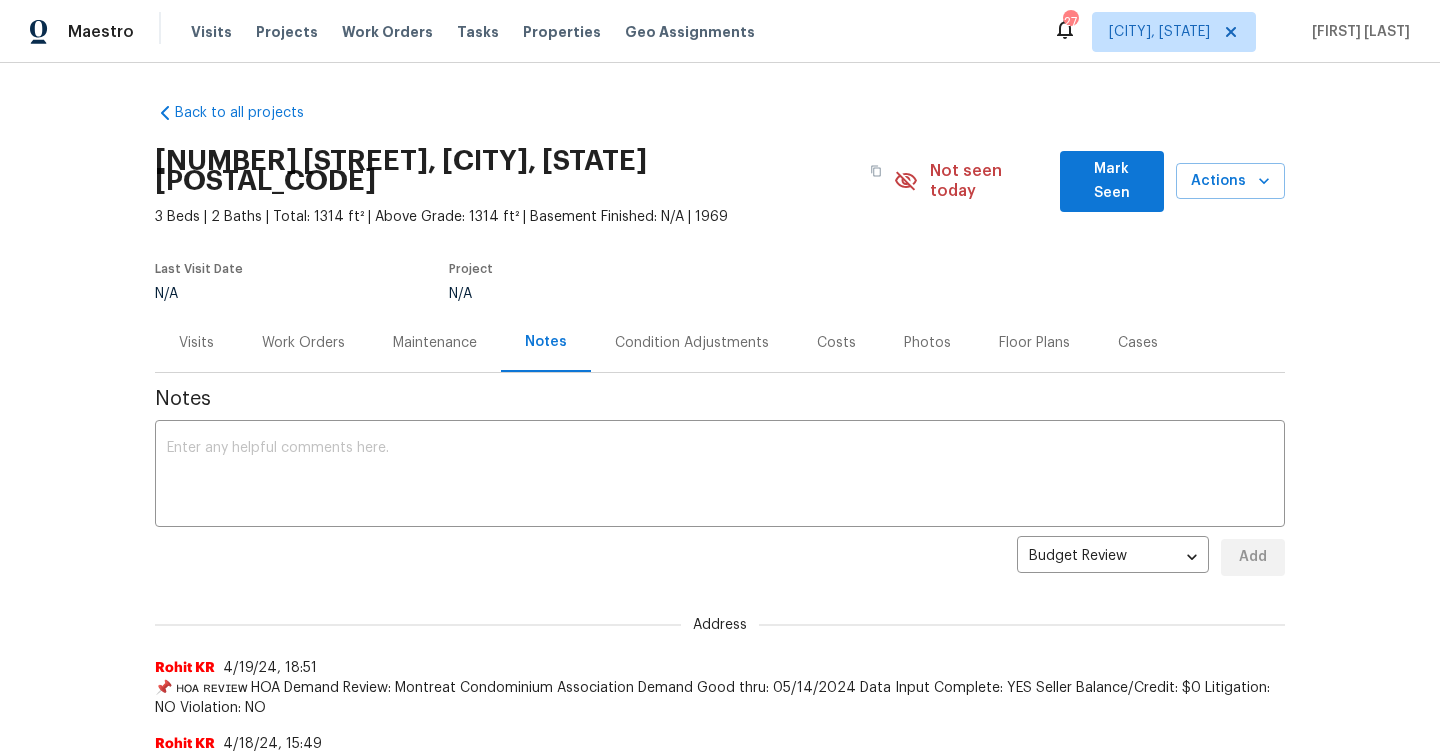 click on "Costs" at bounding box center (836, 343) 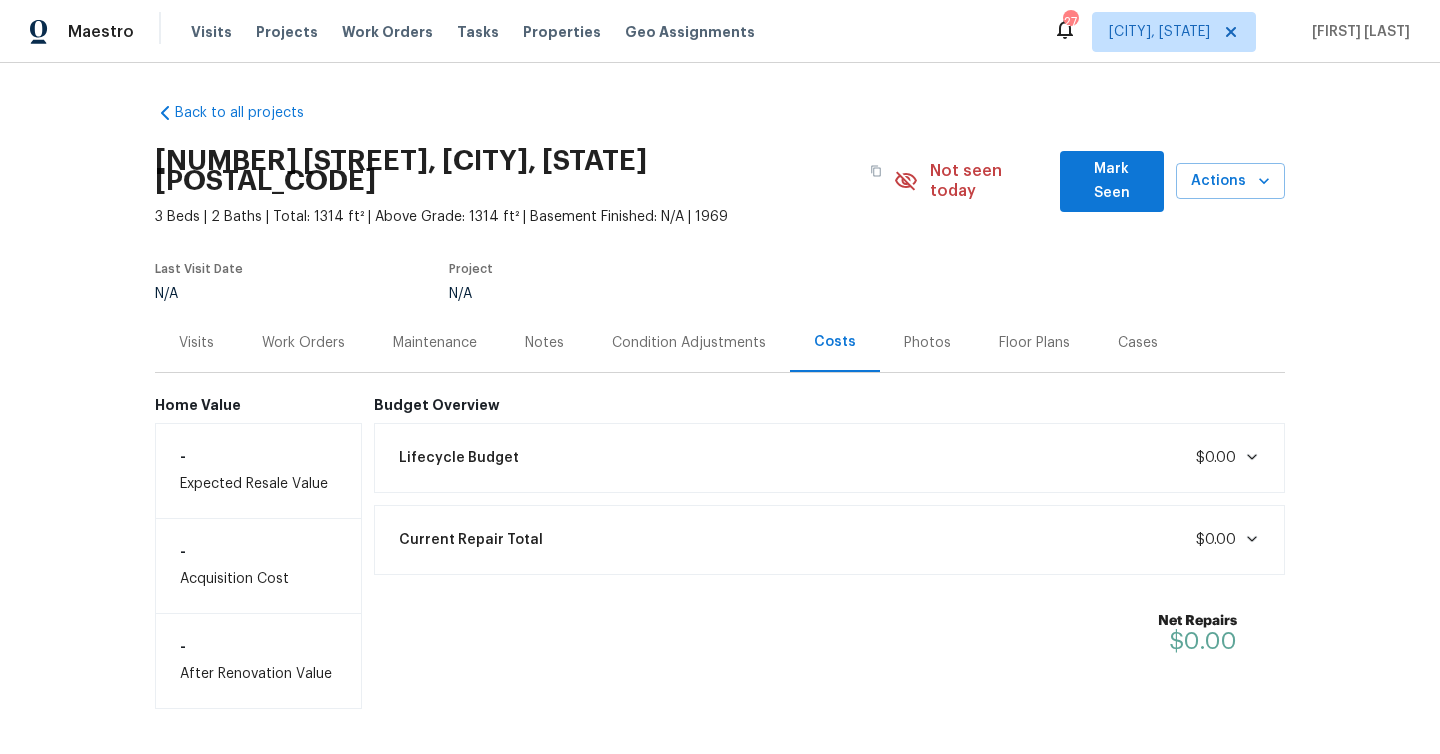 click on "Photos" at bounding box center (927, 343) 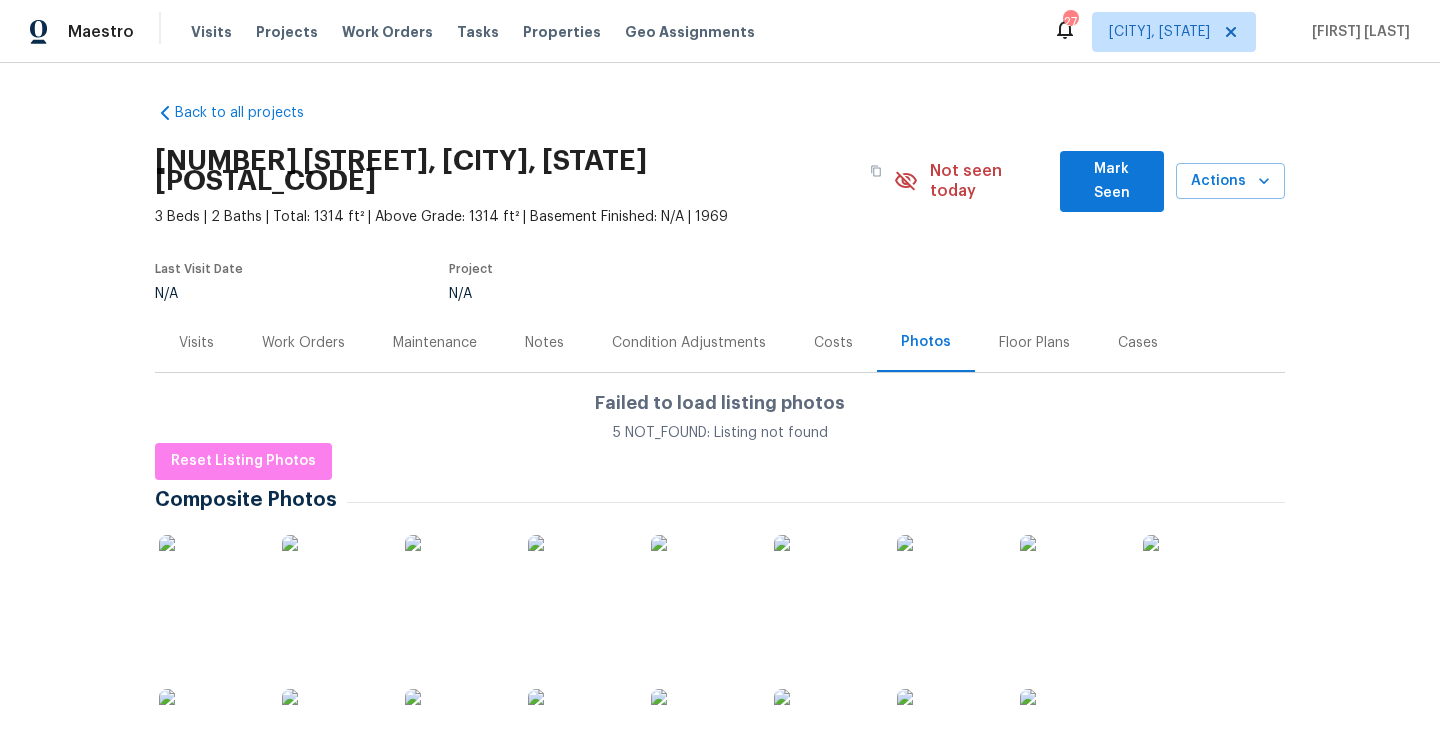 click on "Floor Plans" at bounding box center (1034, 343) 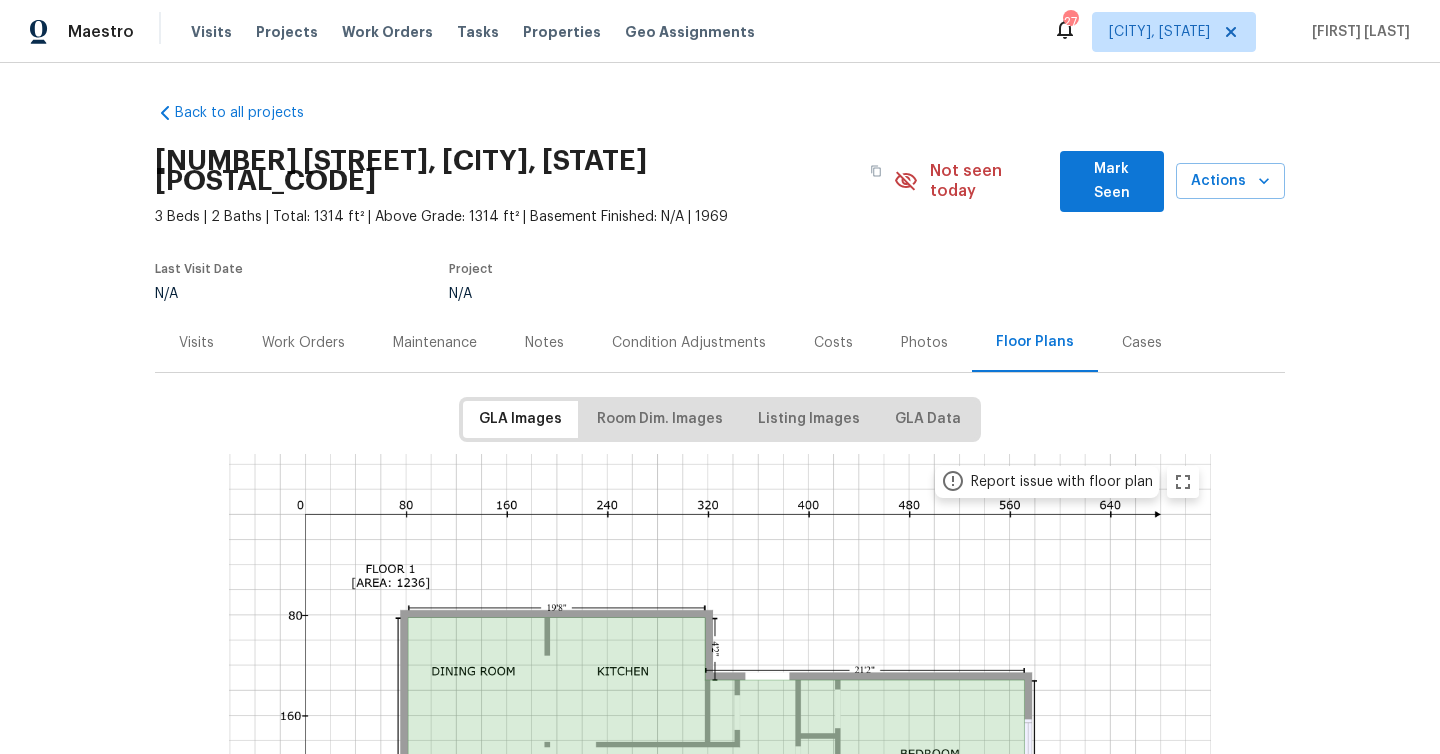 click on "Cases" at bounding box center (1142, 343) 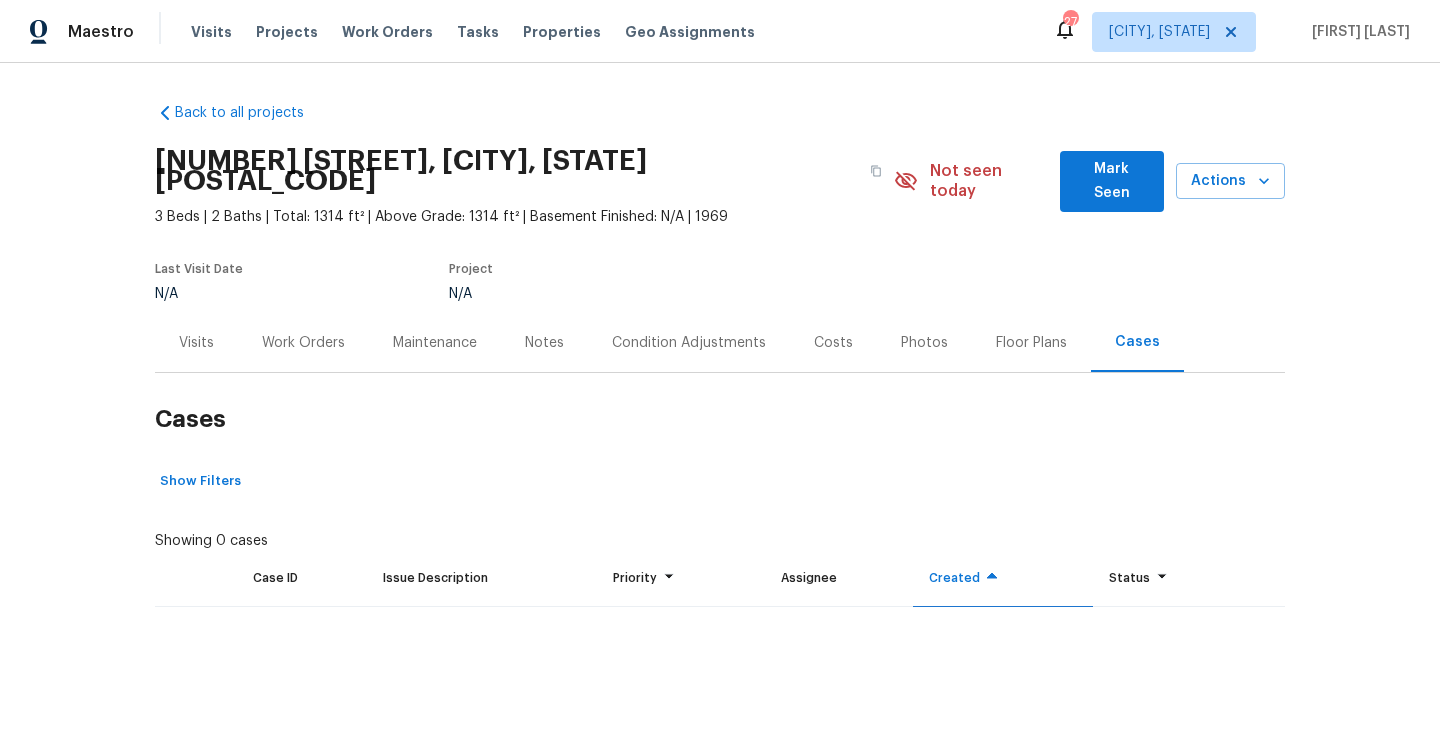 click on "Notes" at bounding box center (544, 343) 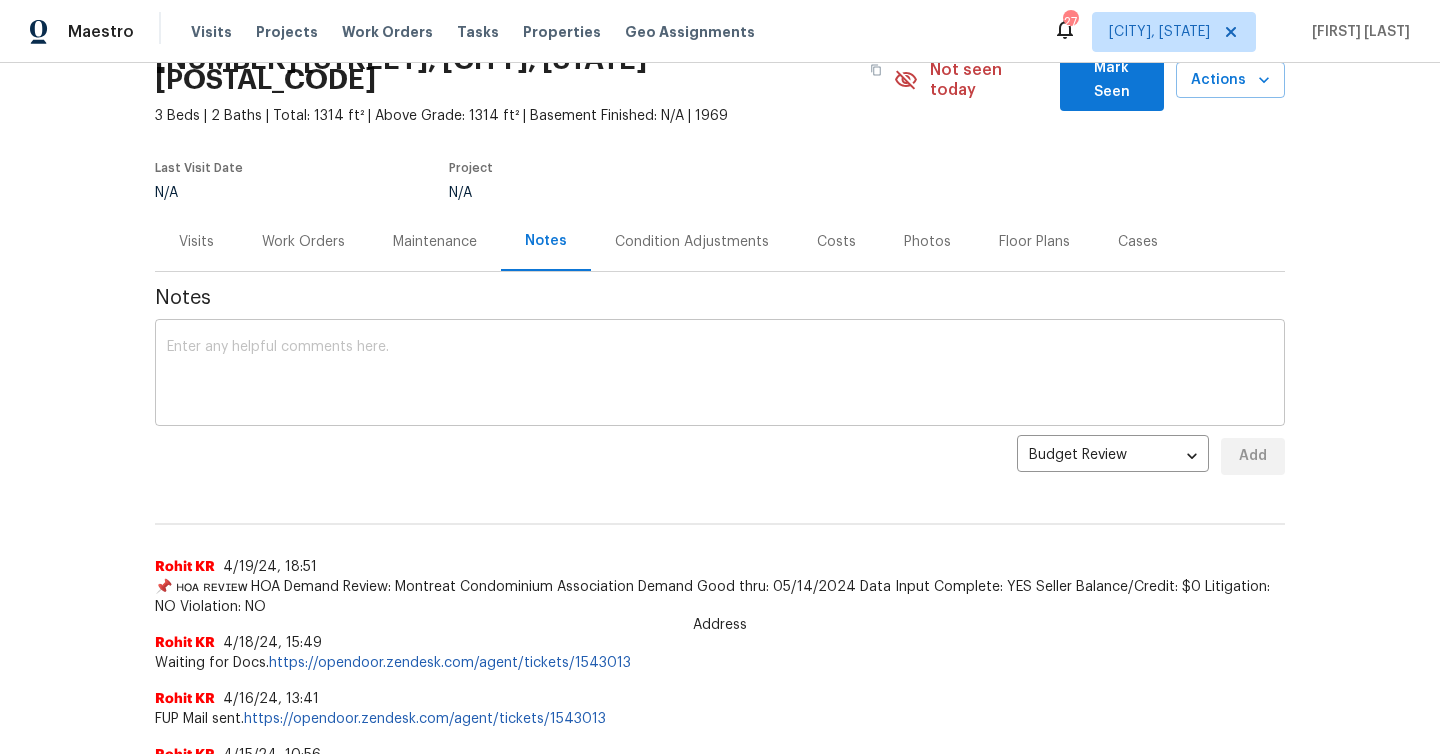 scroll, scrollTop: 0, scrollLeft: 0, axis: both 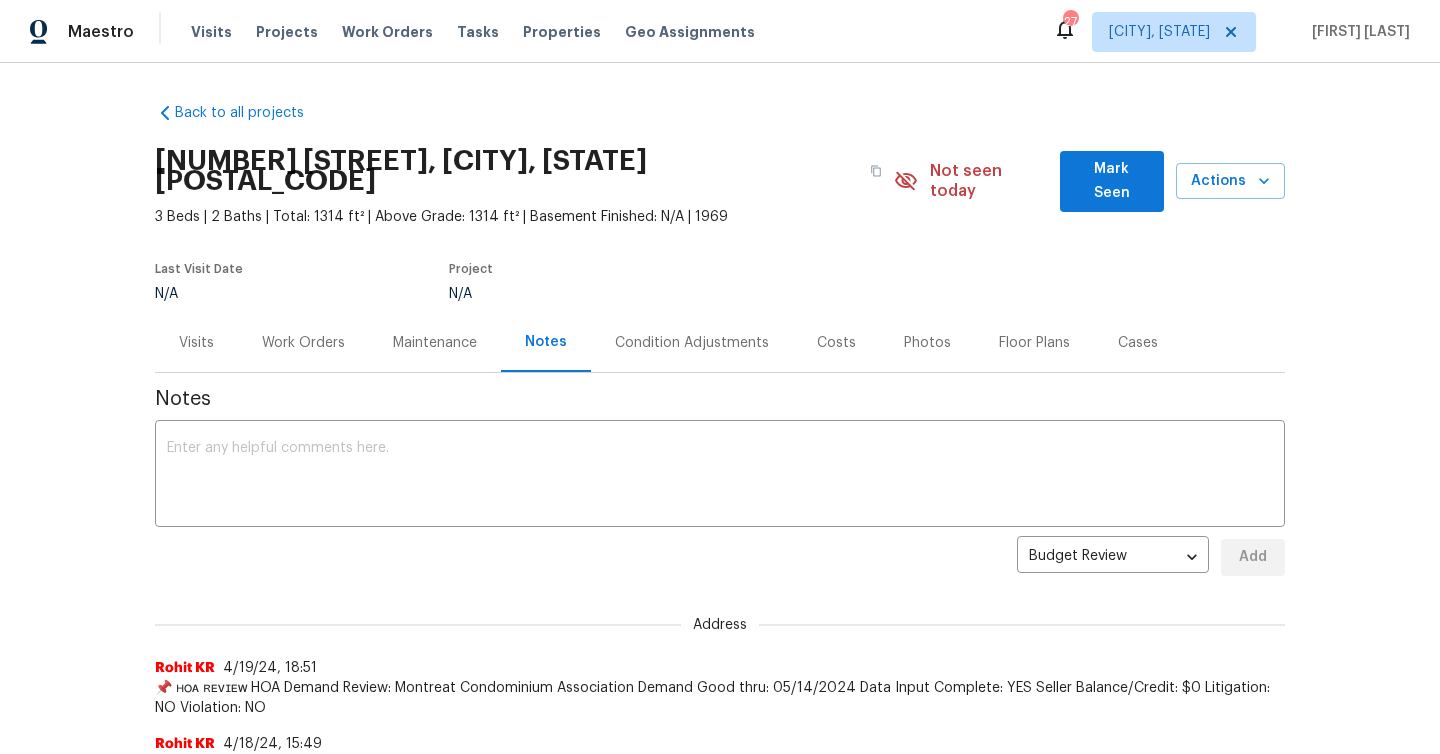 click on "Visits" at bounding box center (196, 343) 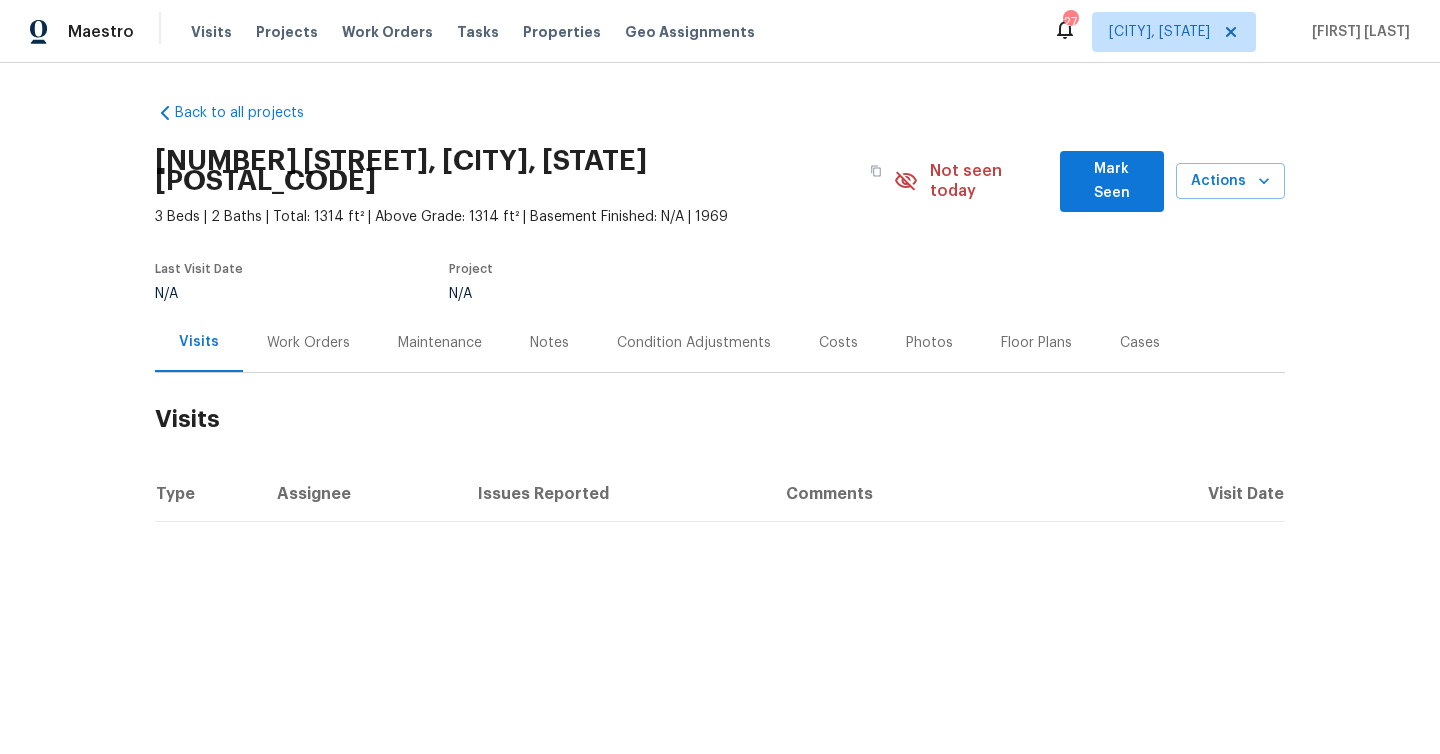 click on "Work Orders" at bounding box center [308, 343] 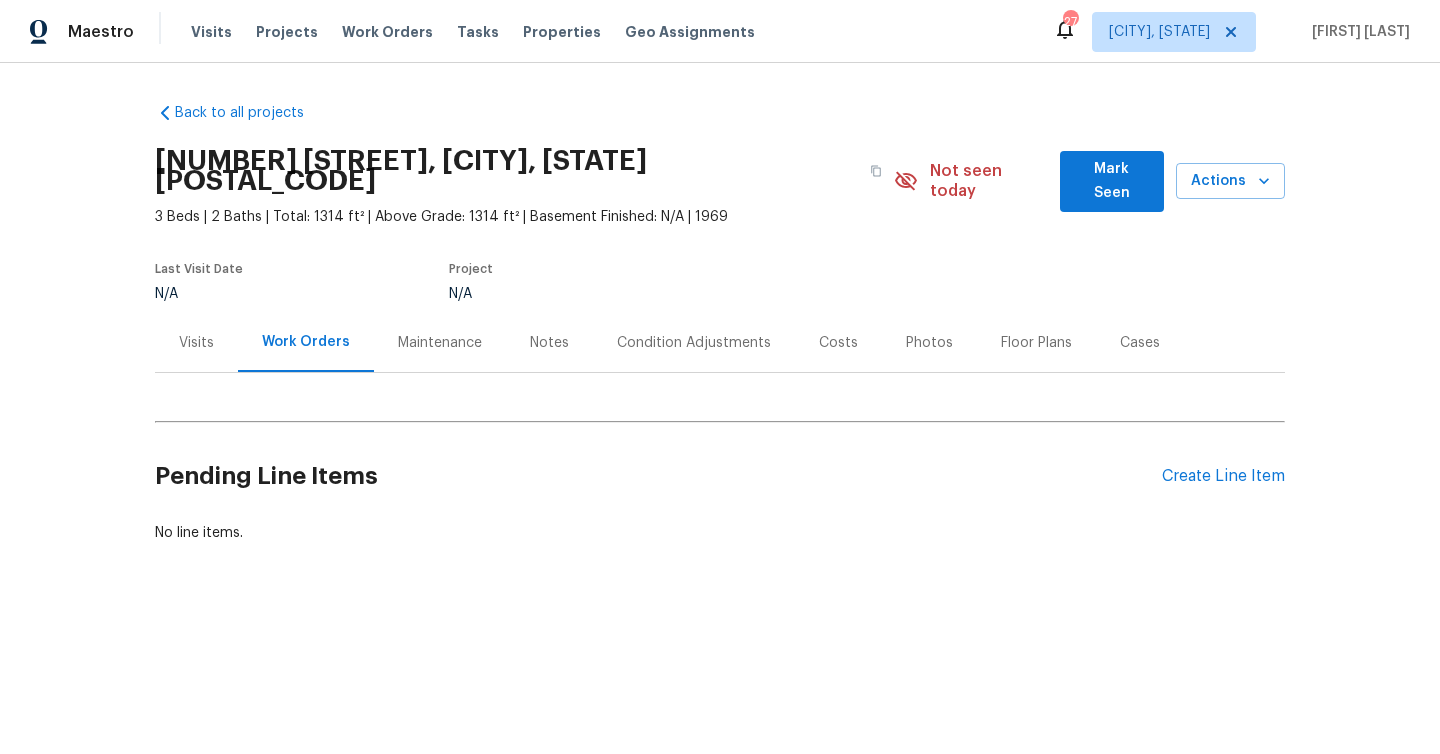 drag, startPoint x: 497, startPoint y: 320, endPoint x: 477, endPoint y: 319, distance: 20.024984 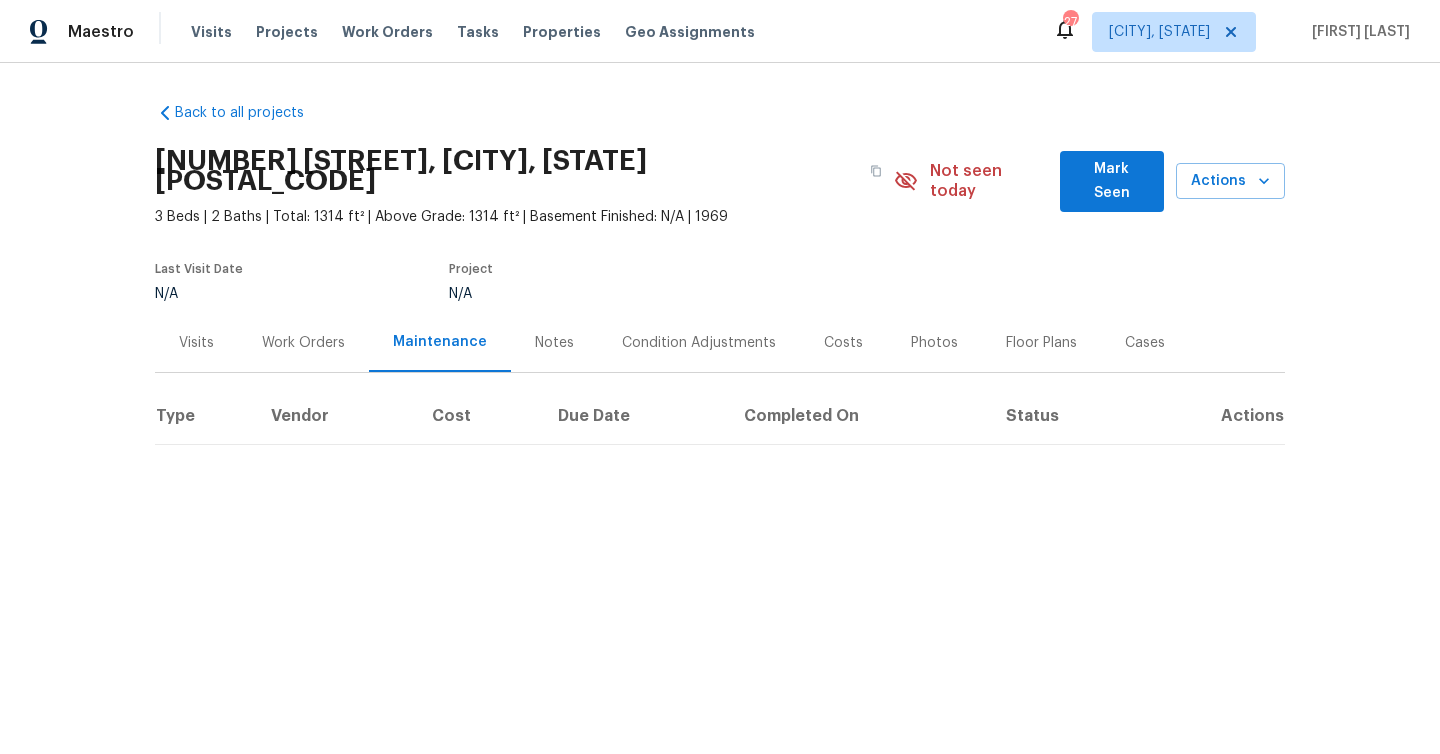 drag, startPoint x: 554, startPoint y: 319, endPoint x: 603, endPoint y: 318, distance: 49.010204 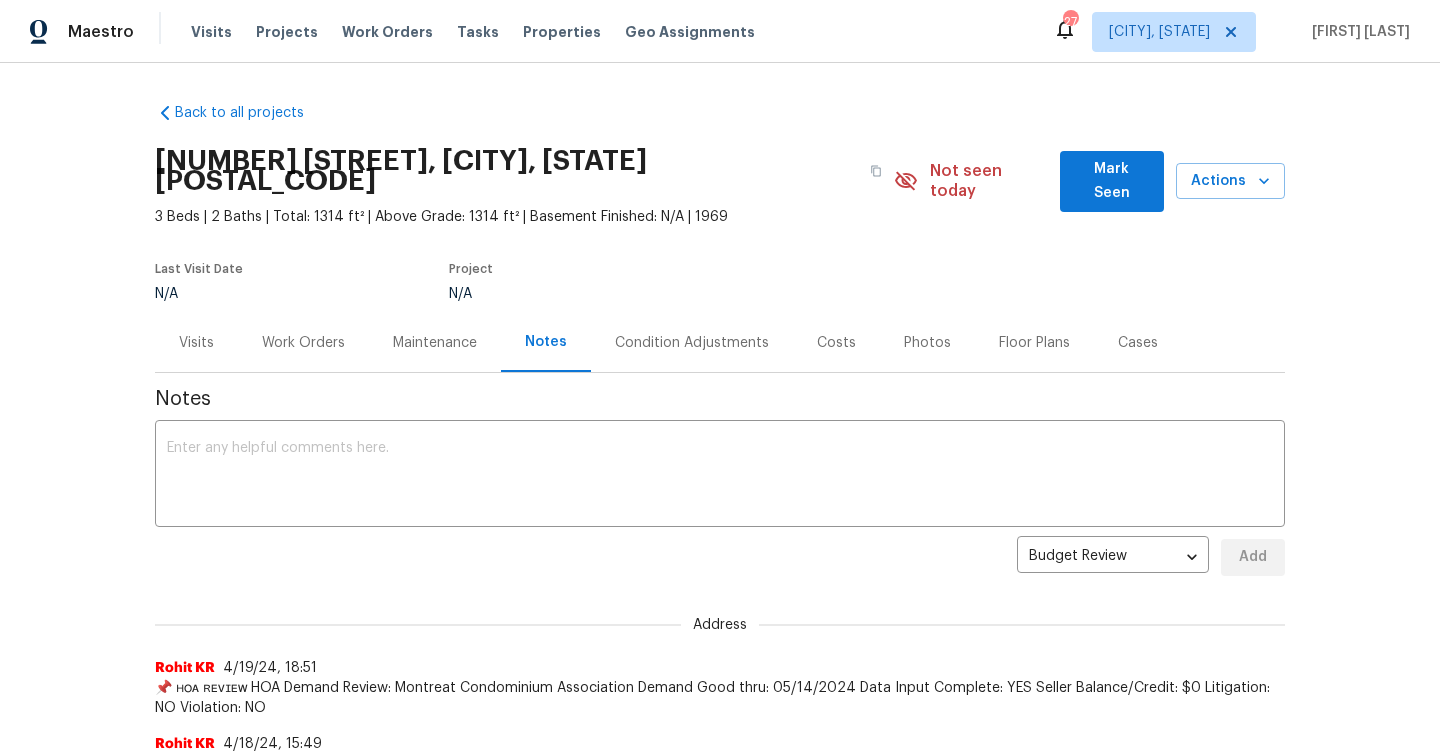 click on "Condition Adjustments" at bounding box center [692, 343] 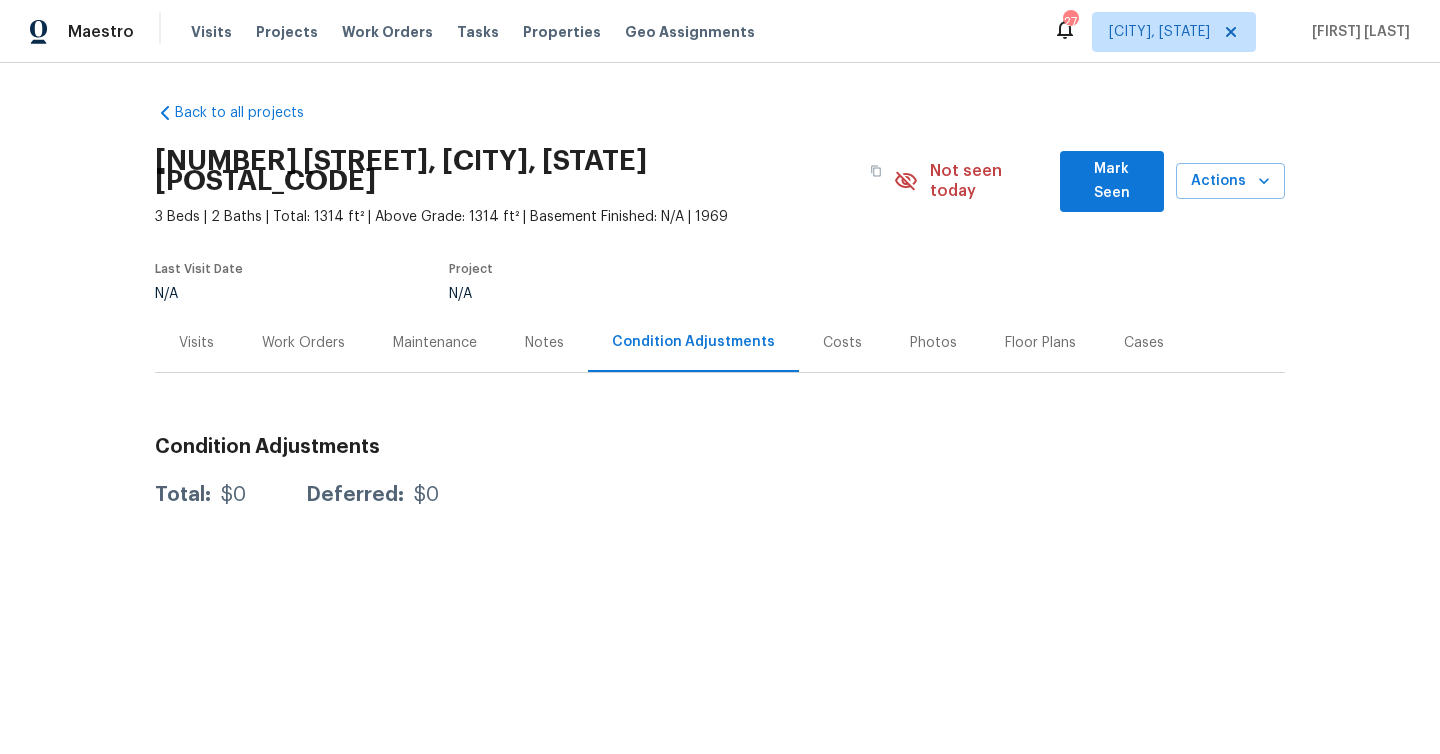 drag, startPoint x: 815, startPoint y: 320, endPoint x: 893, endPoint y: 323, distance: 78.05767 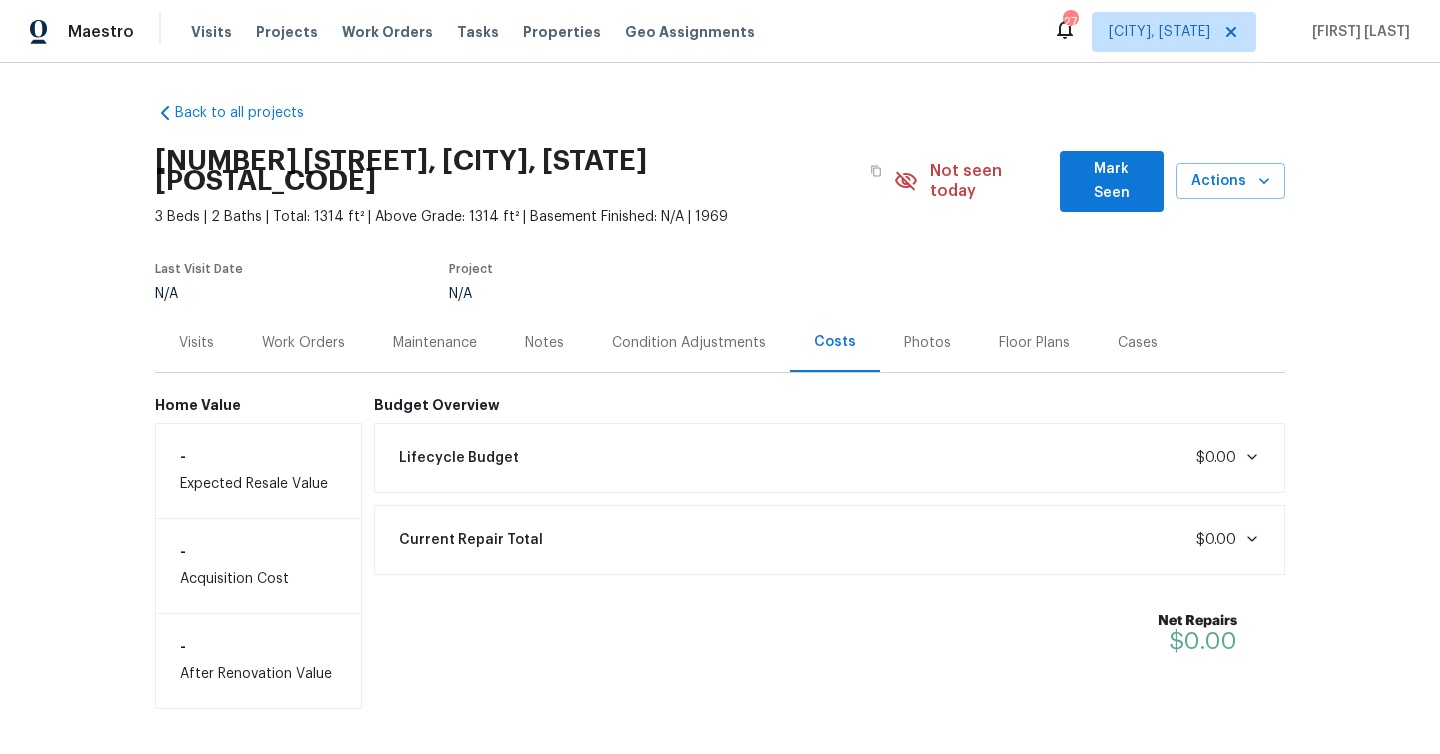 click on "Photos" at bounding box center [927, 343] 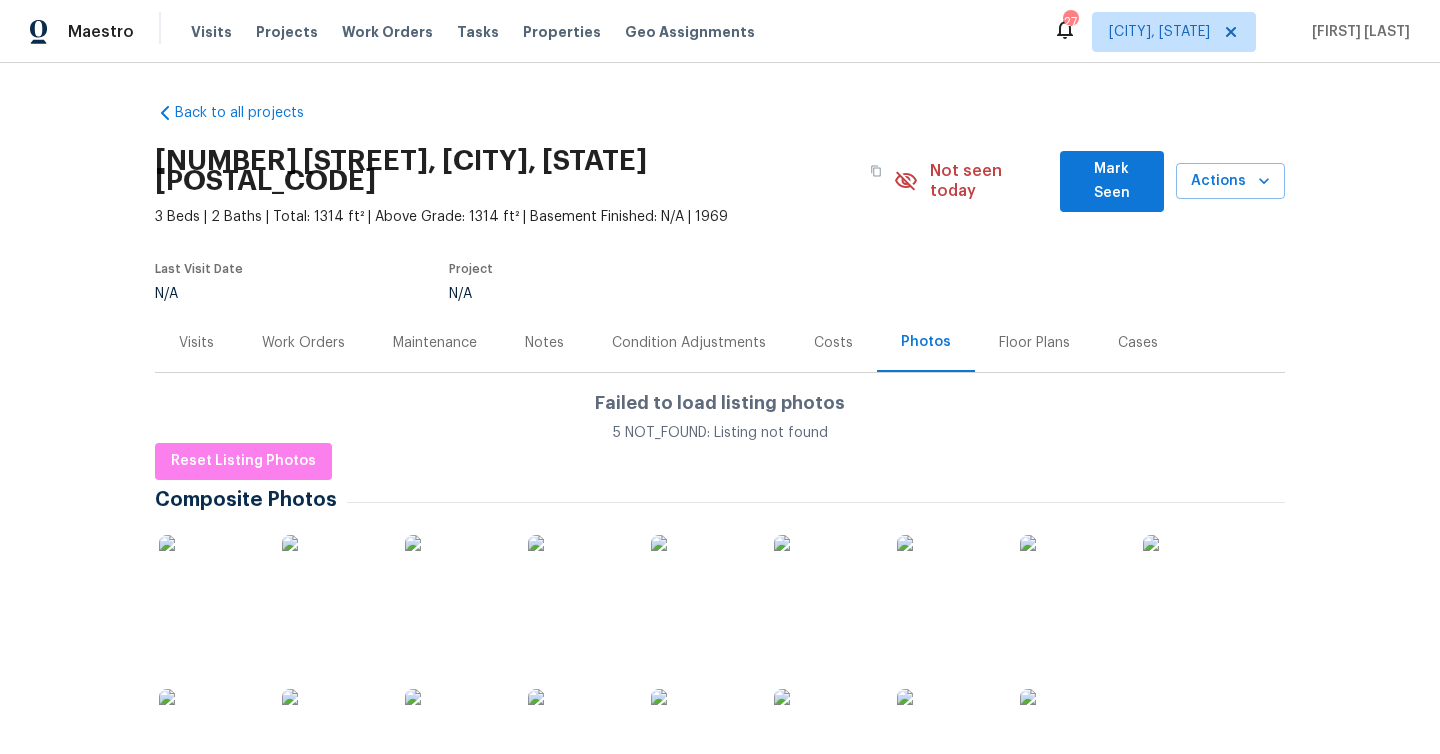 click on "Floor Plans" at bounding box center (1034, 343) 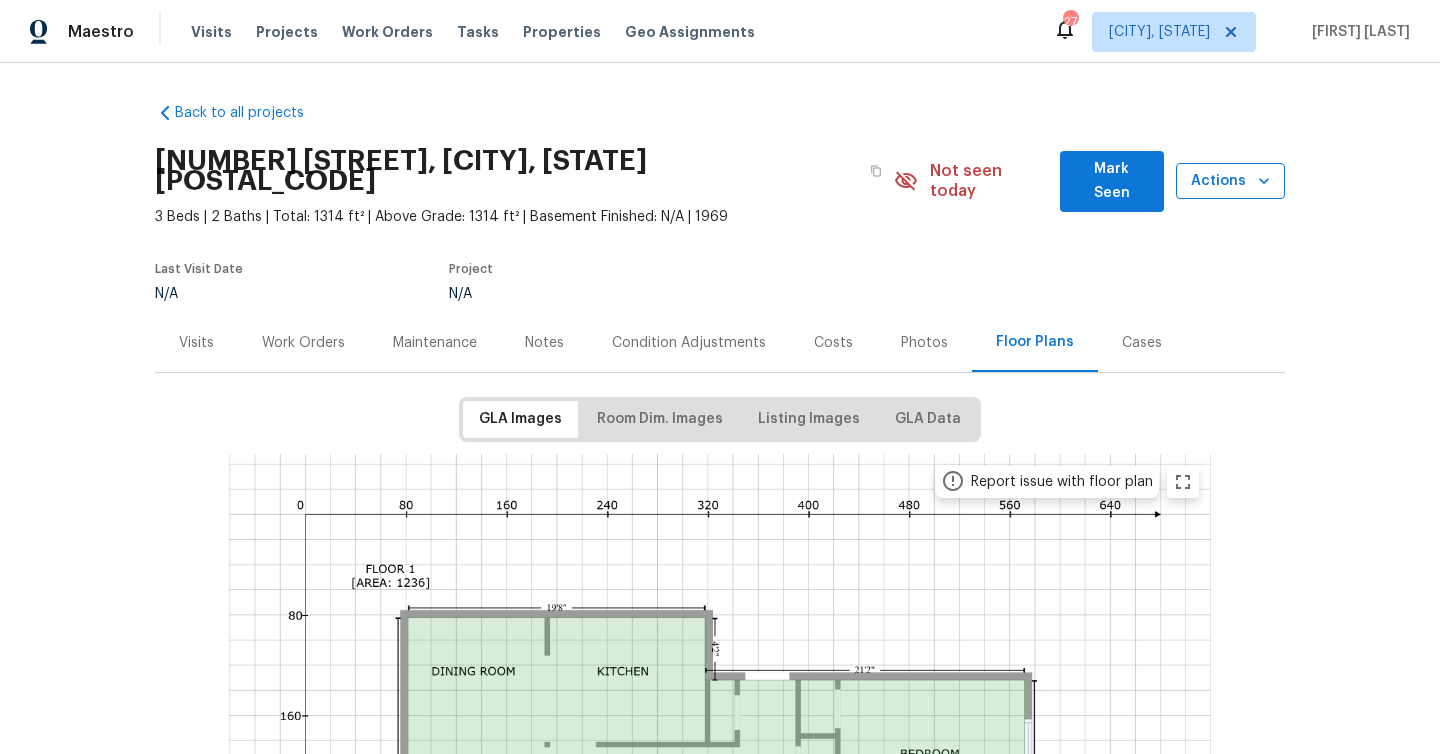 drag, startPoint x: 1152, startPoint y: 316, endPoint x: 1270, endPoint y: 172, distance: 186.17197 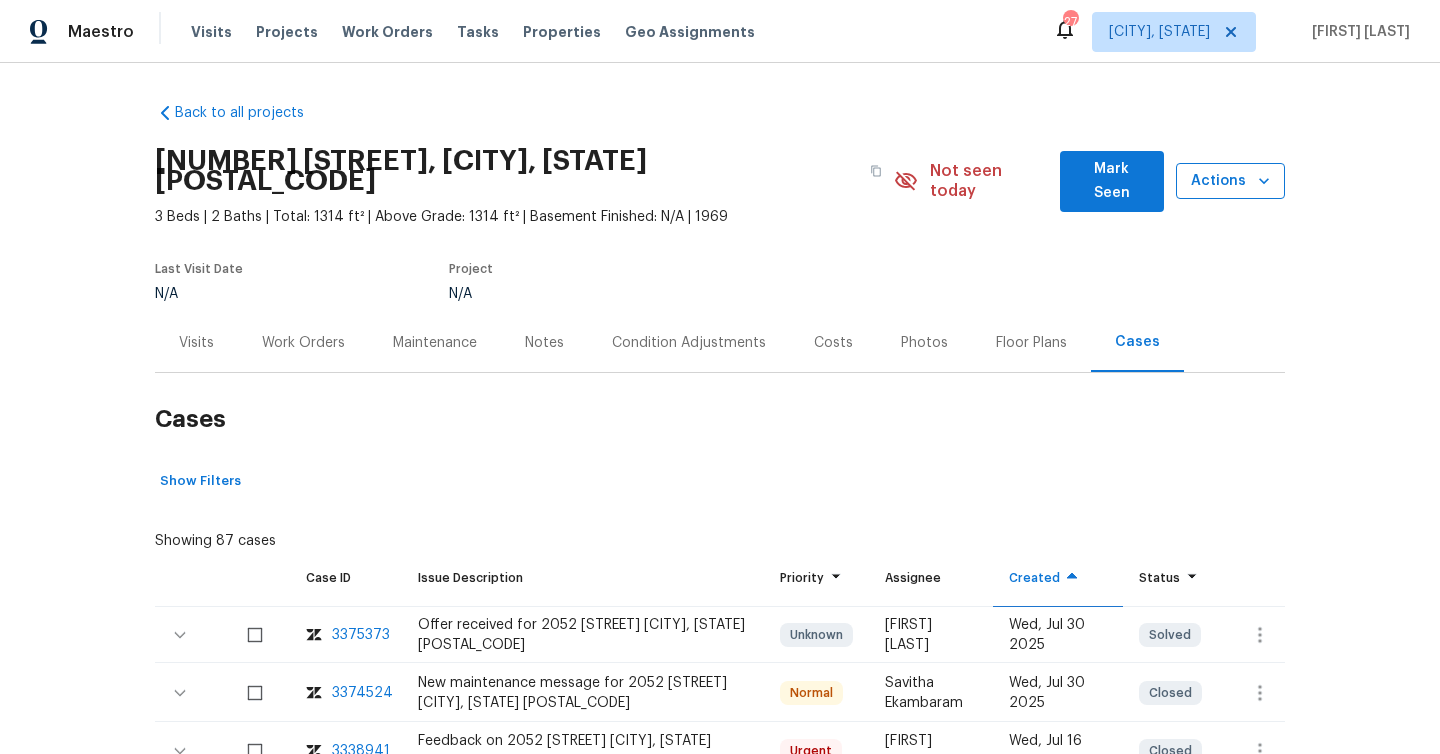 click 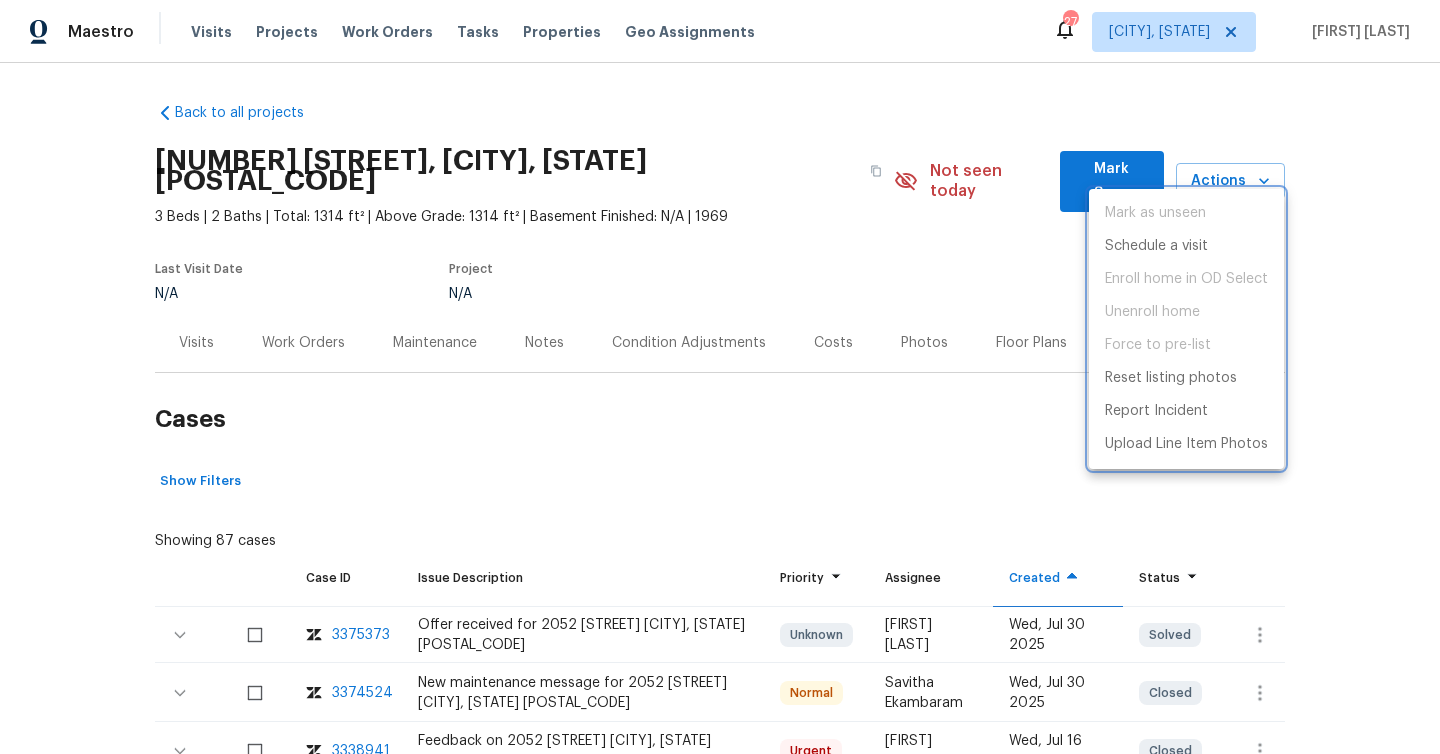 click at bounding box center [720, 377] 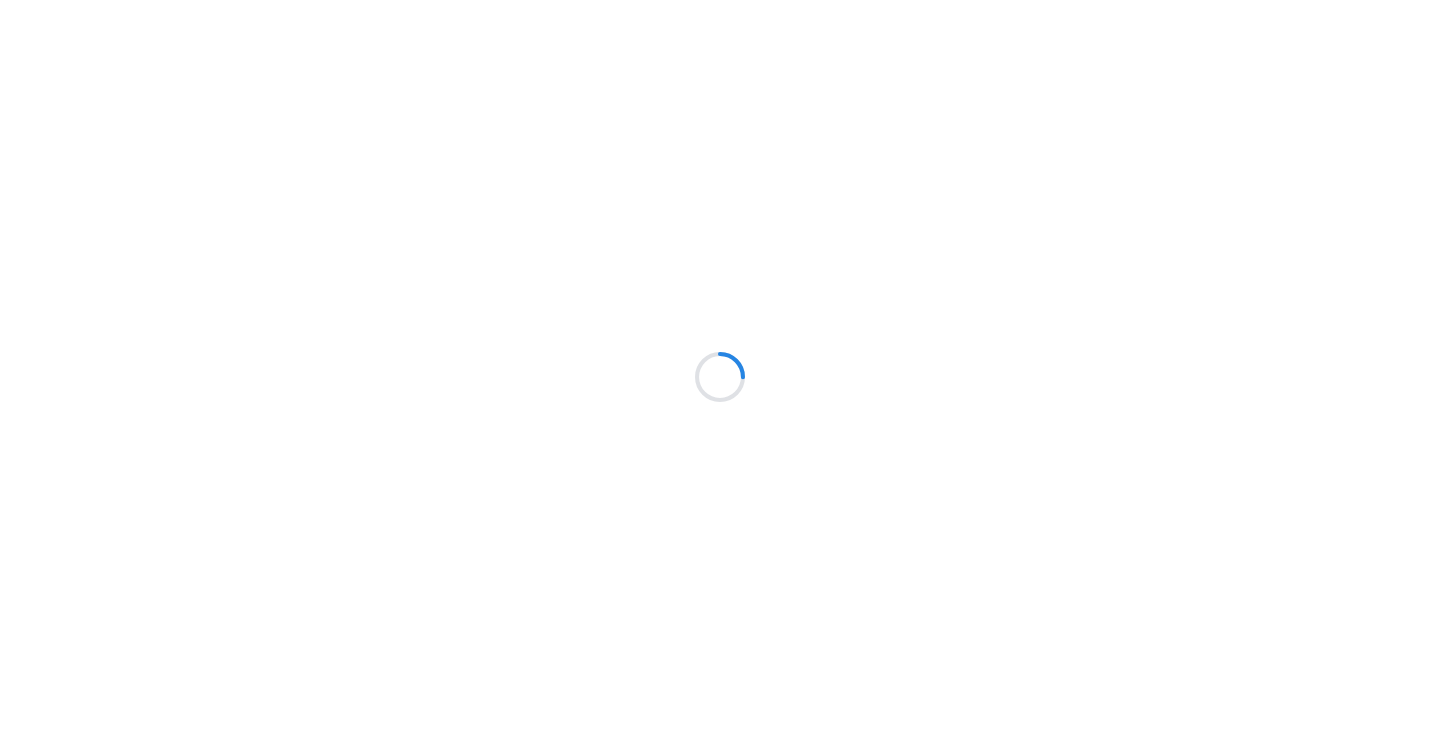 scroll, scrollTop: 0, scrollLeft: 0, axis: both 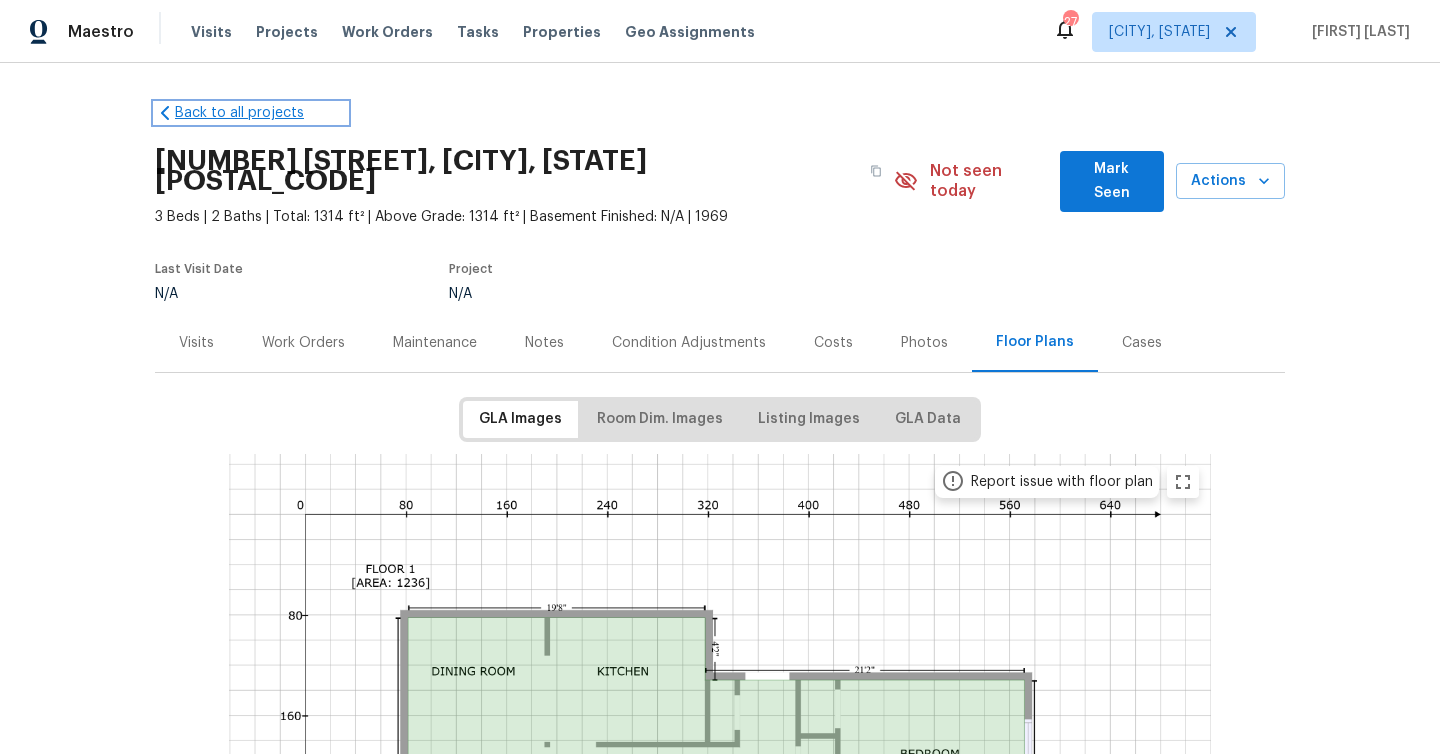 click on "Back to all projects" at bounding box center [251, 113] 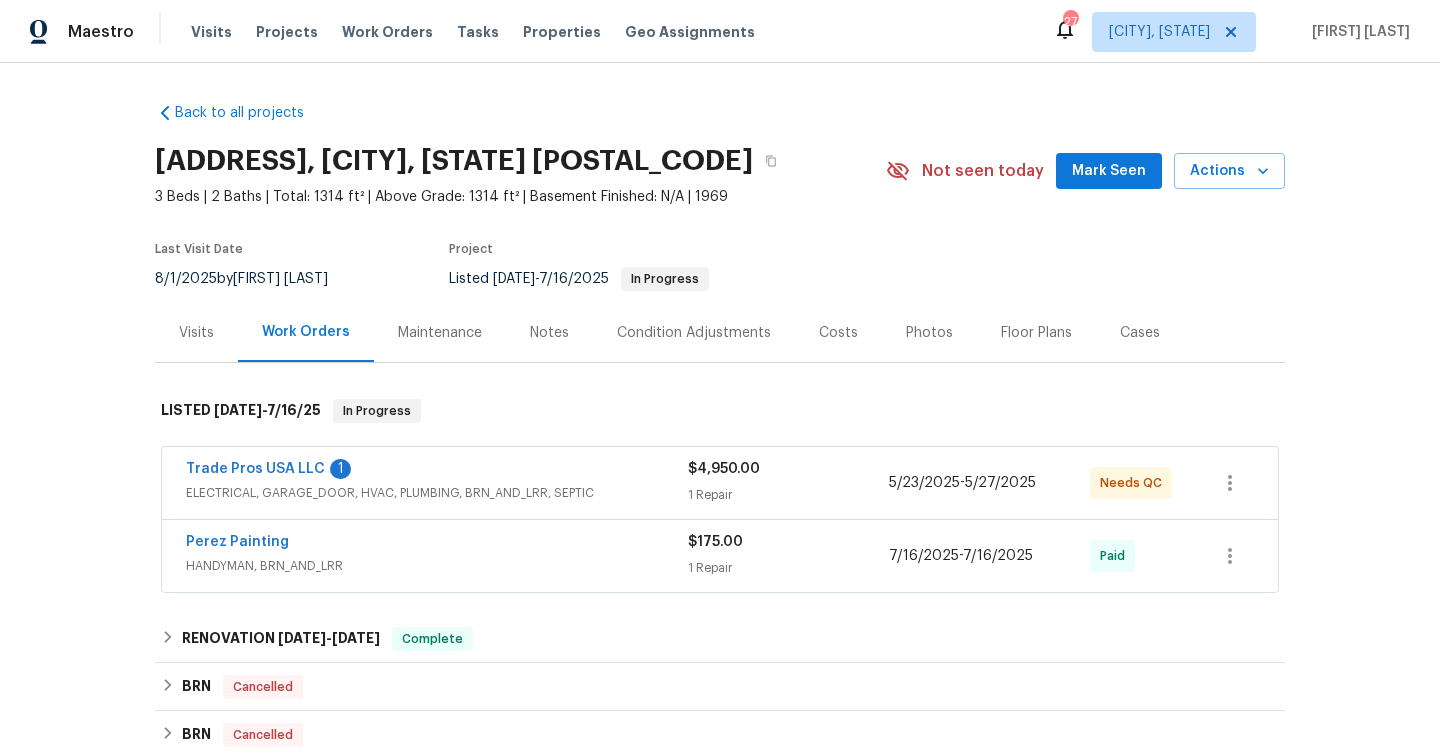 scroll, scrollTop: 0, scrollLeft: 0, axis: both 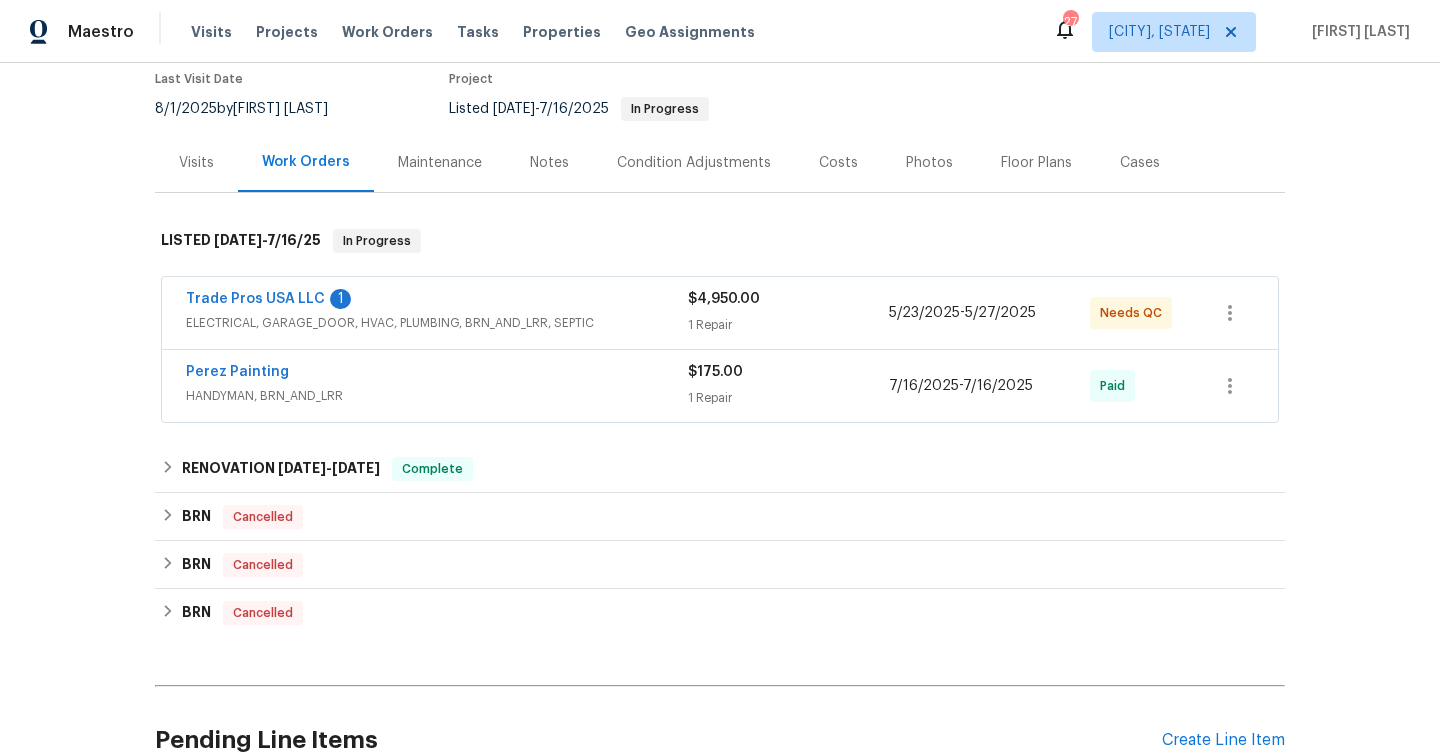 drag, startPoint x: 540, startPoint y: 162, endPoint x: 333, endPoint y: 163, distance: 207.00241 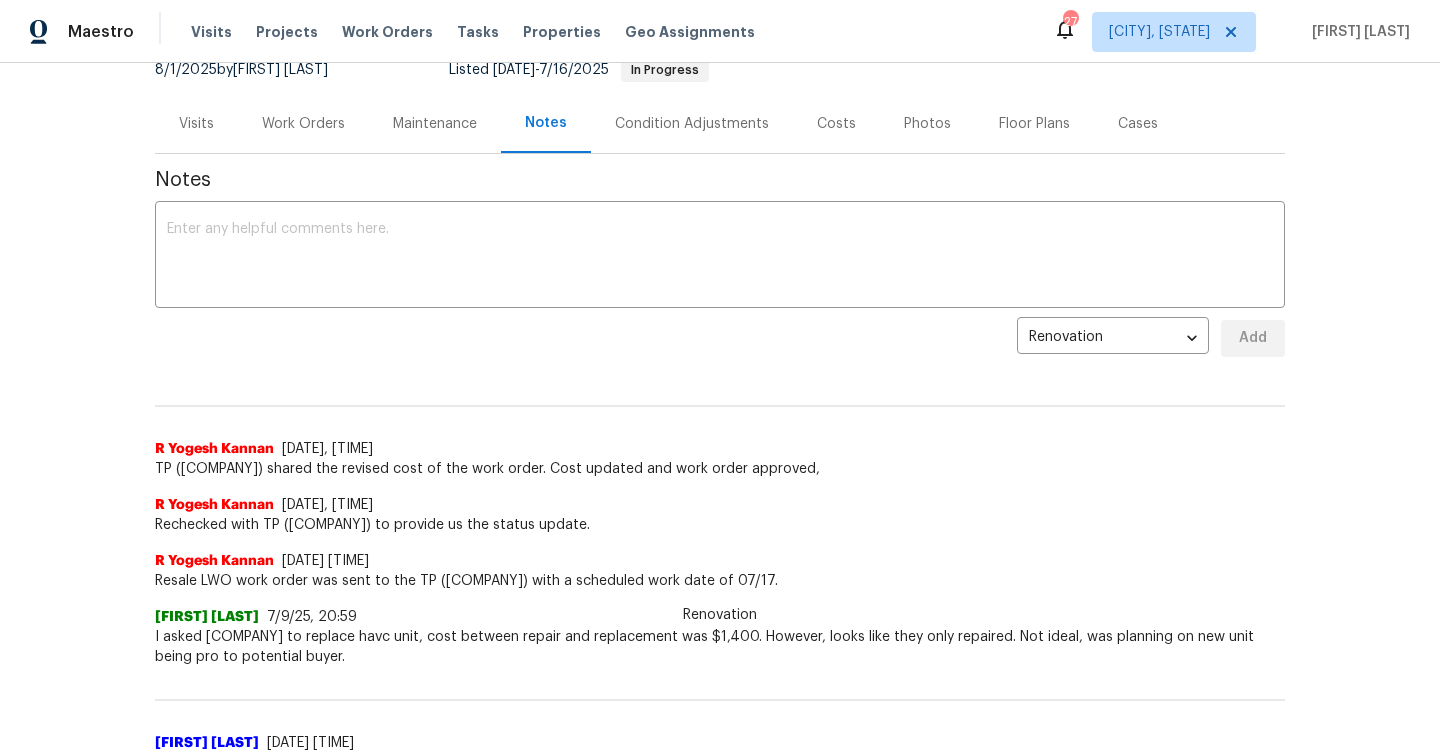 scroll, scrollTop: 179, scrollLeft: 0, axis: vertical 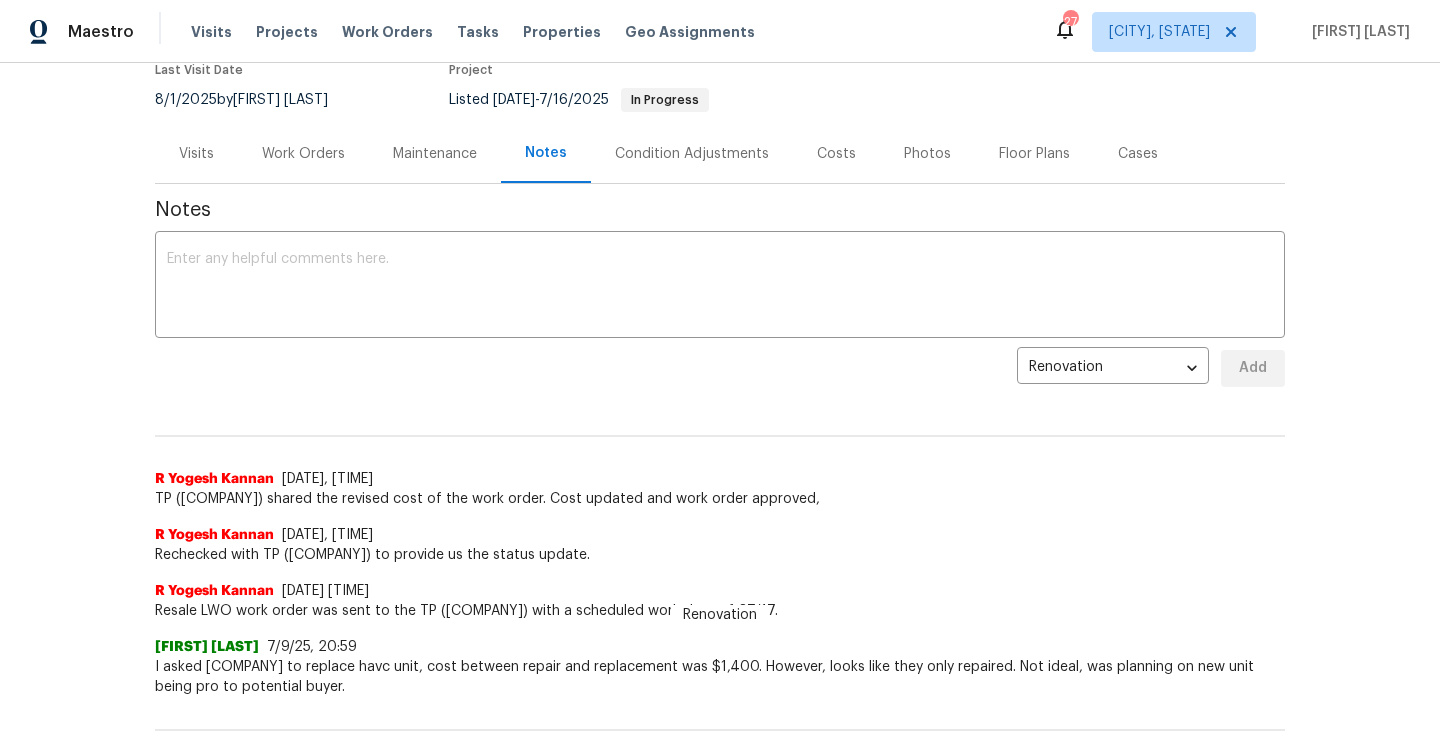 click on "Work Orders" at bounding box center (303, 154) 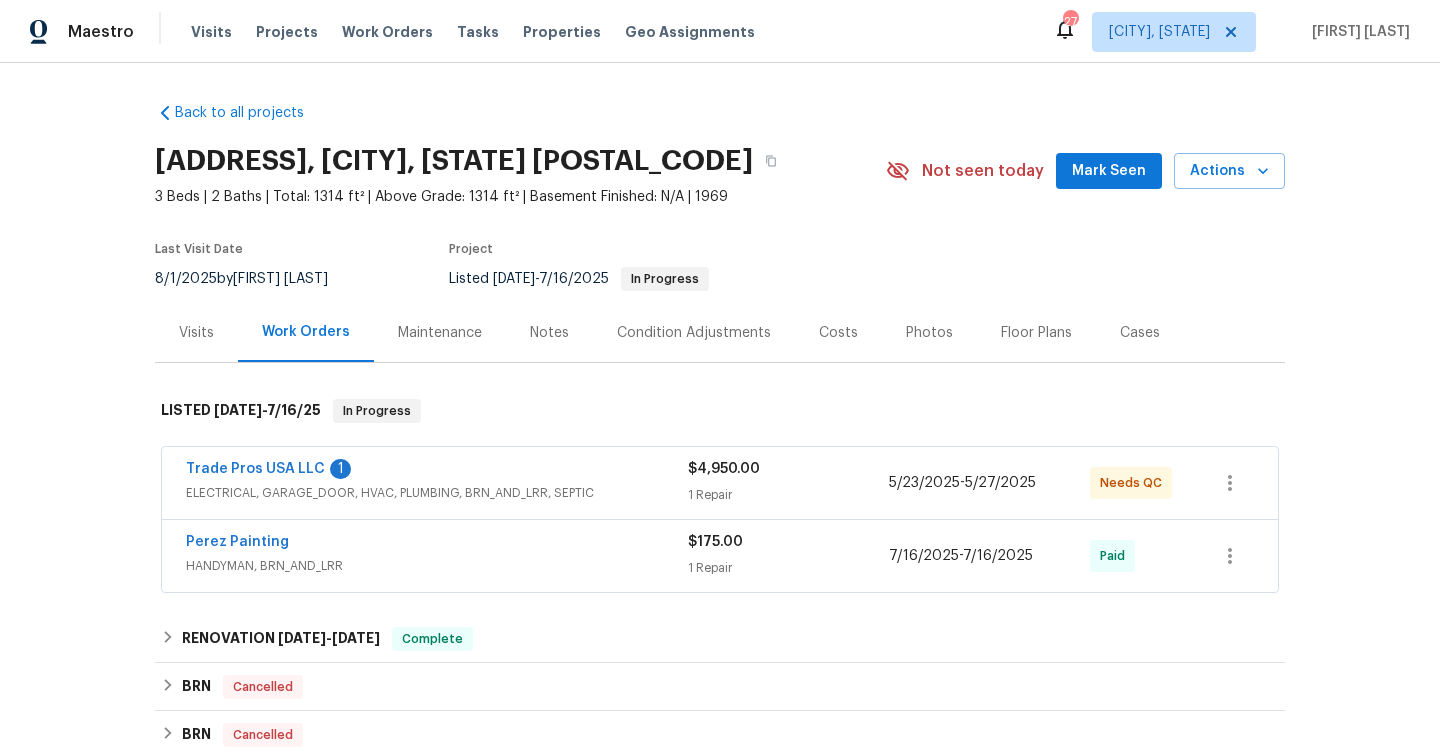scroll, scrollTop: 1, scrollLeft: 0, axis: vertical 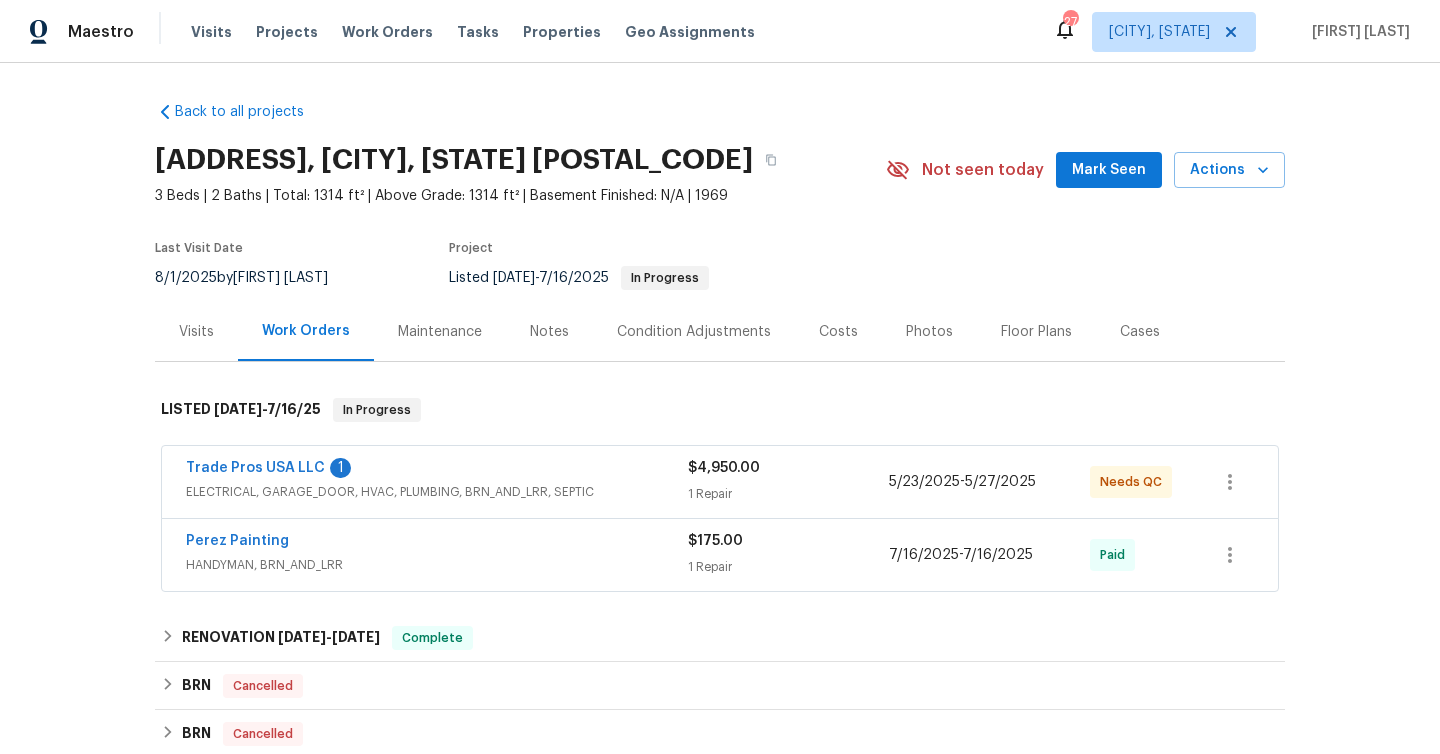 click on "[COMPANY] 1" at bounding box center (437, 470) 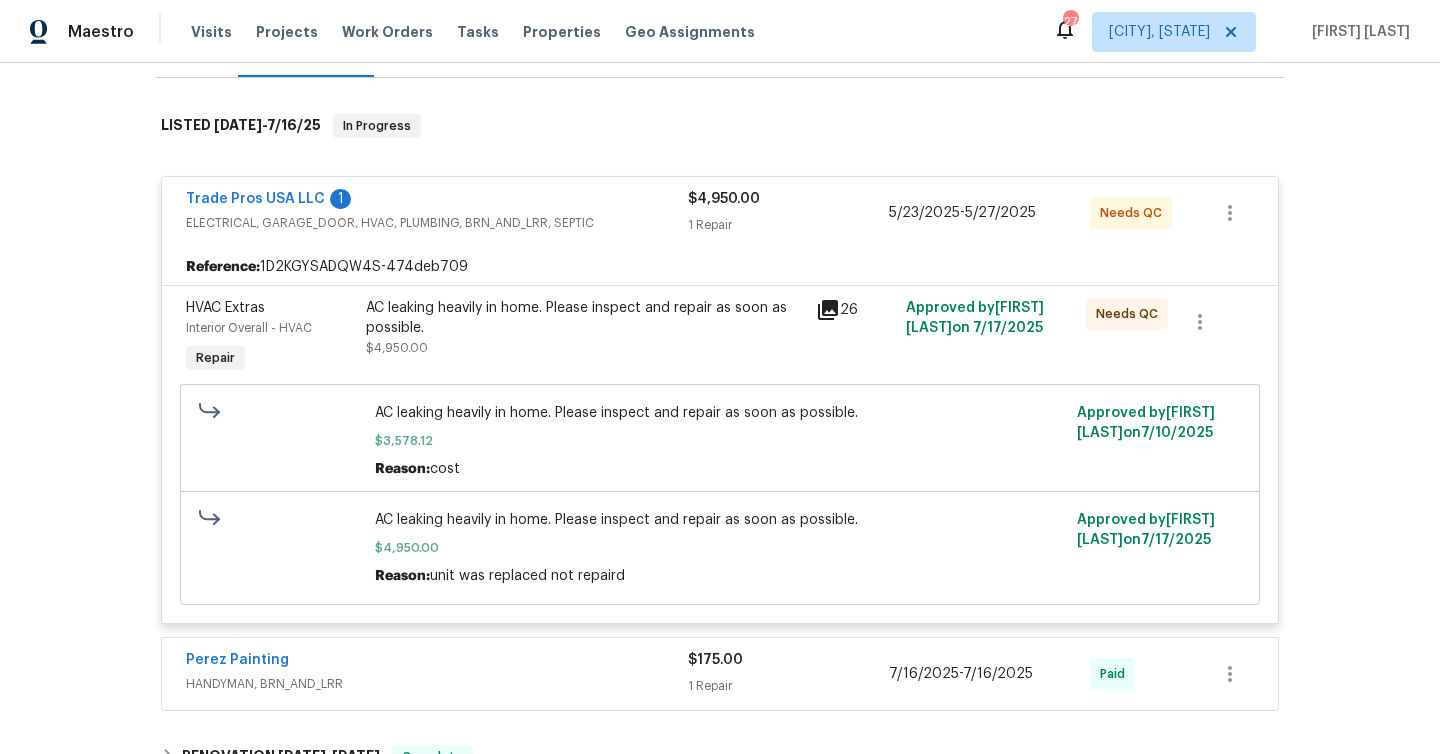 scroll, scrollTop: 287, scrollLeft: 0, axis: vertical 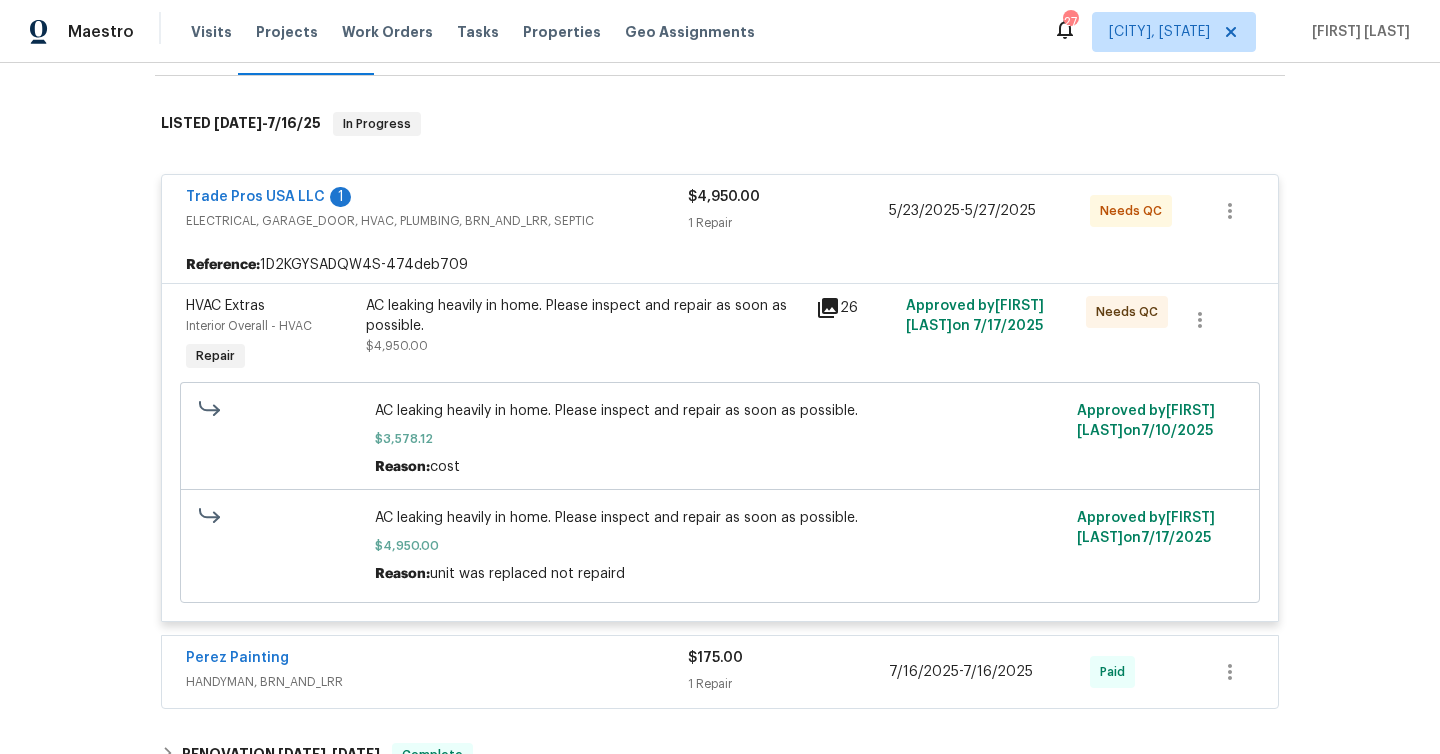 click 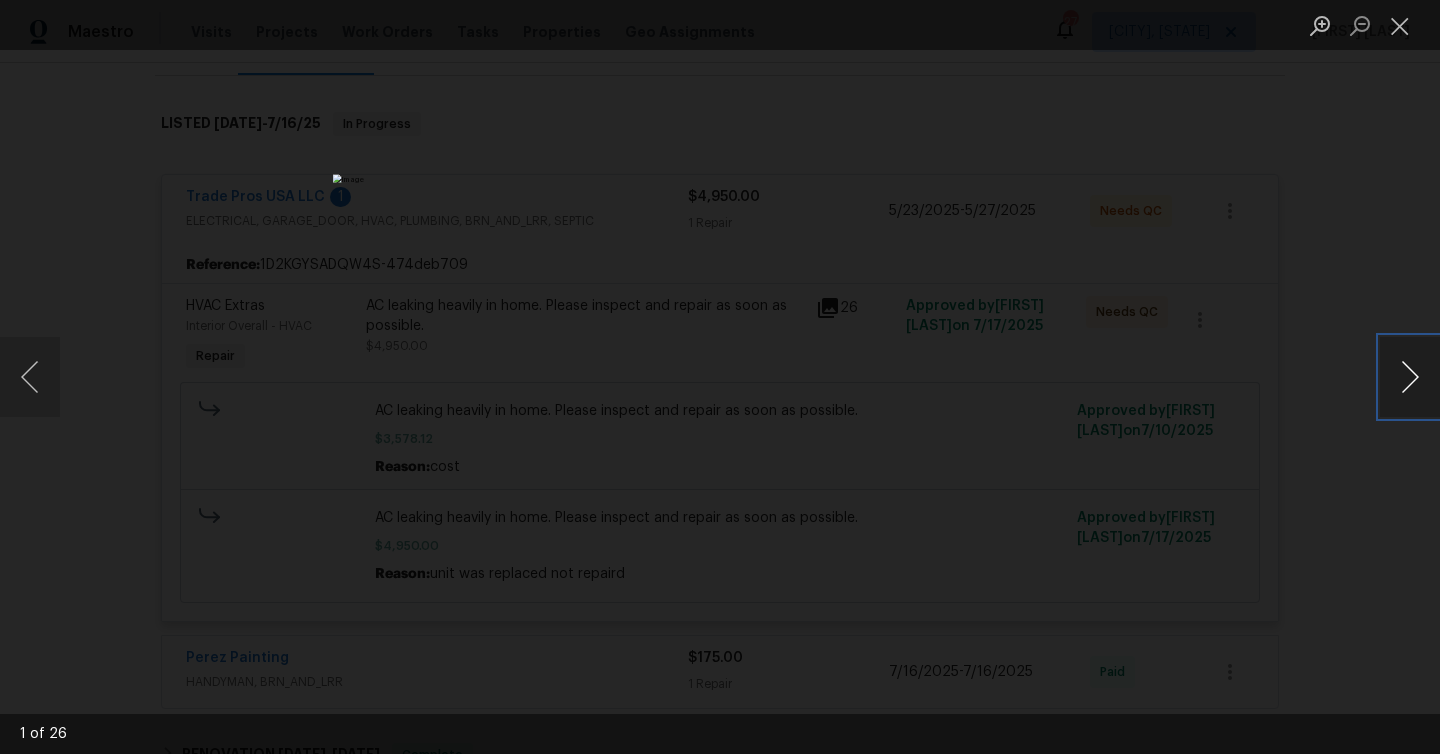 click at bounding box center (1410, 377) 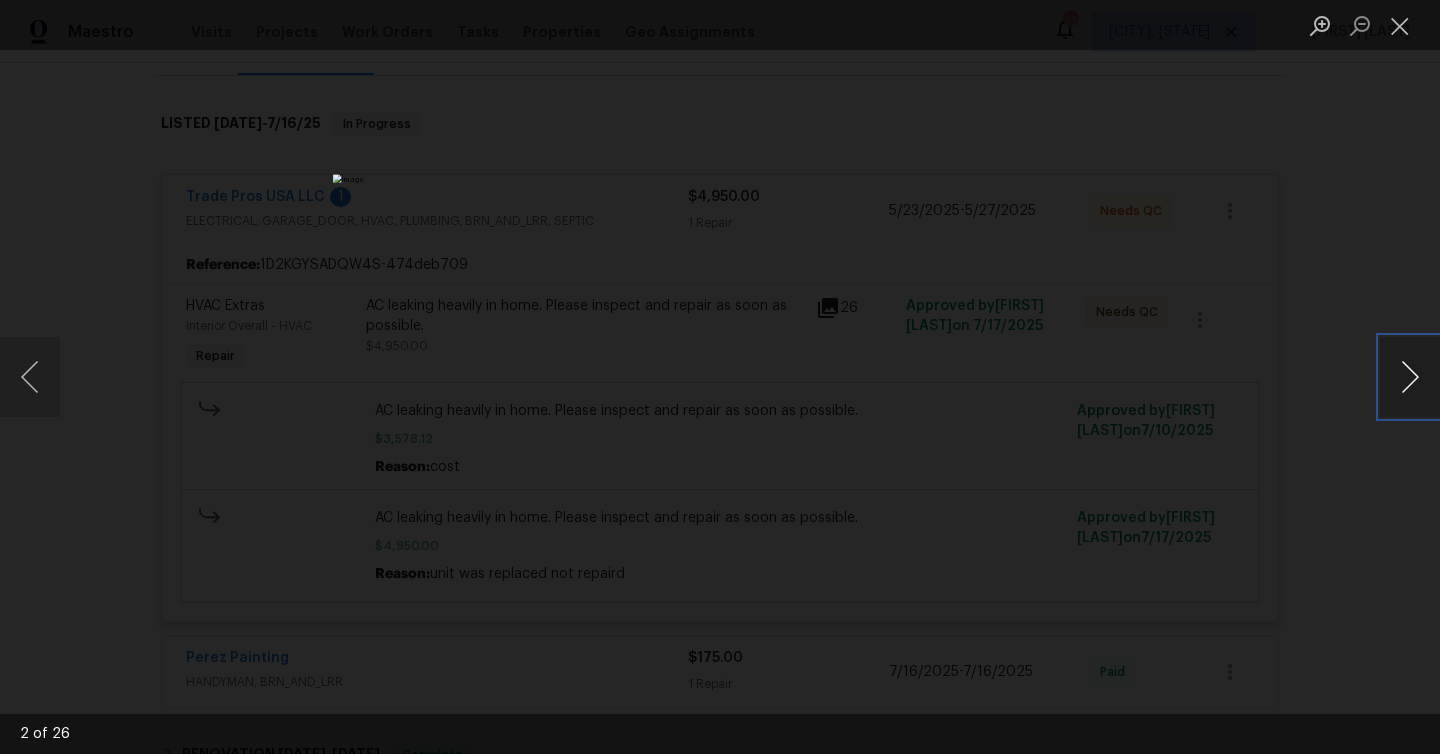 click at bounding box center [1410, 377] 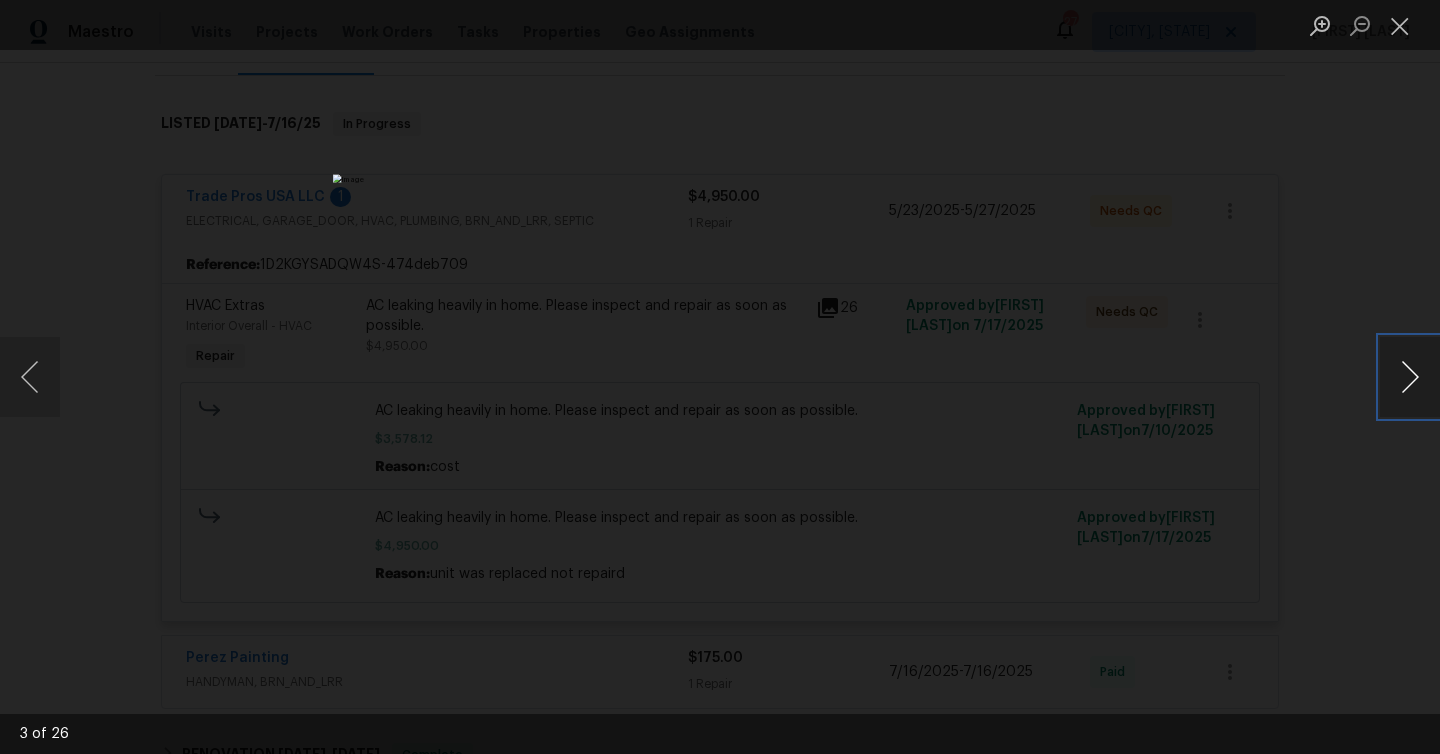 click at bounding box center (1410, 377) 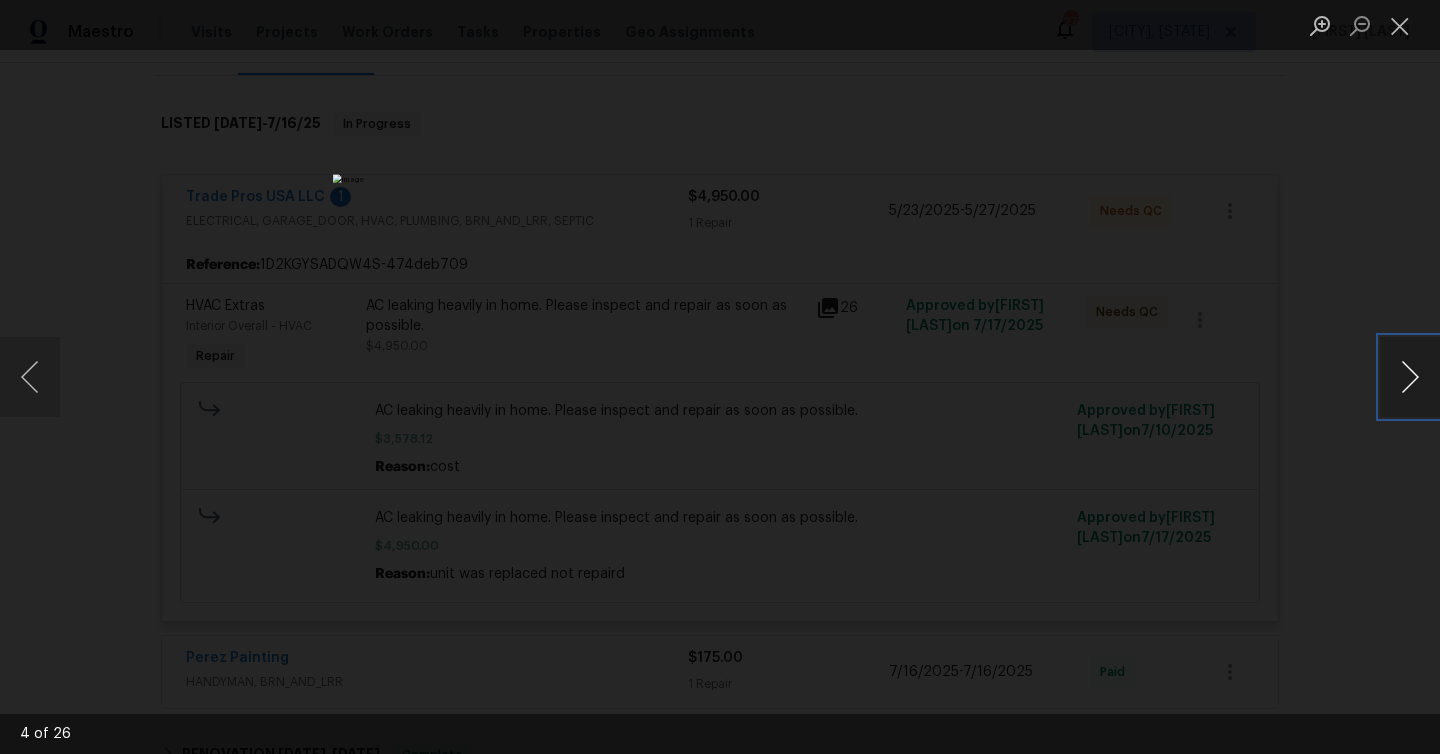 click at bounding box center [1410, 377] 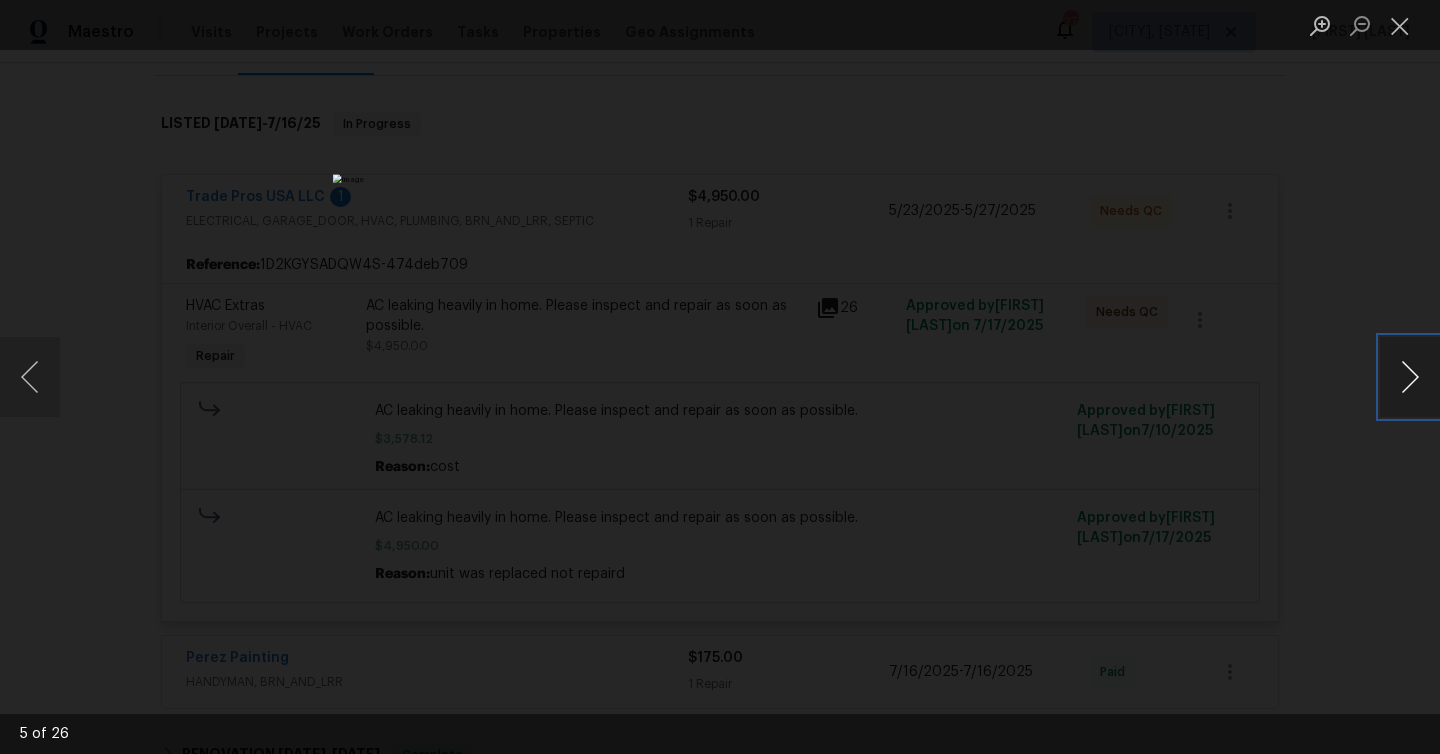 click at bounding box center (1410, 377) 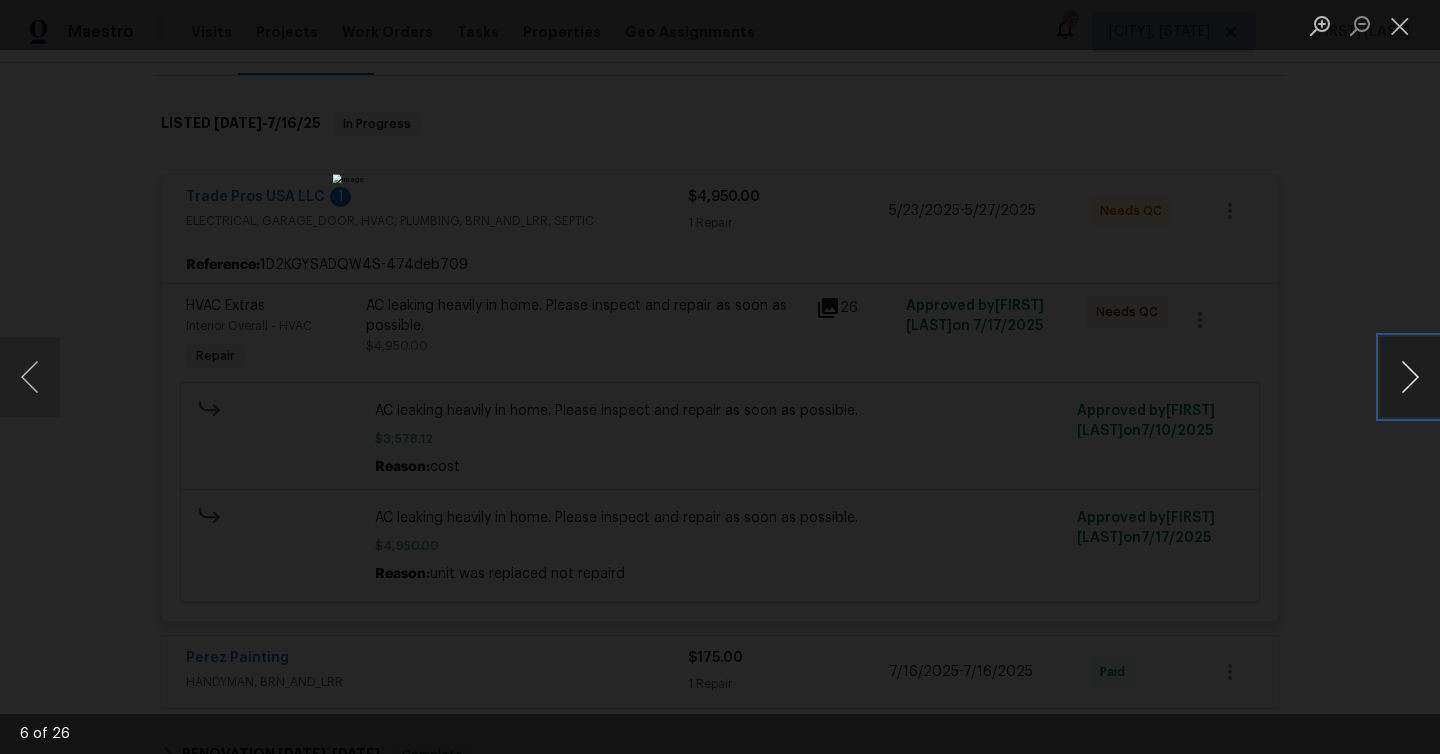 click at bounding box center [1410, 377] 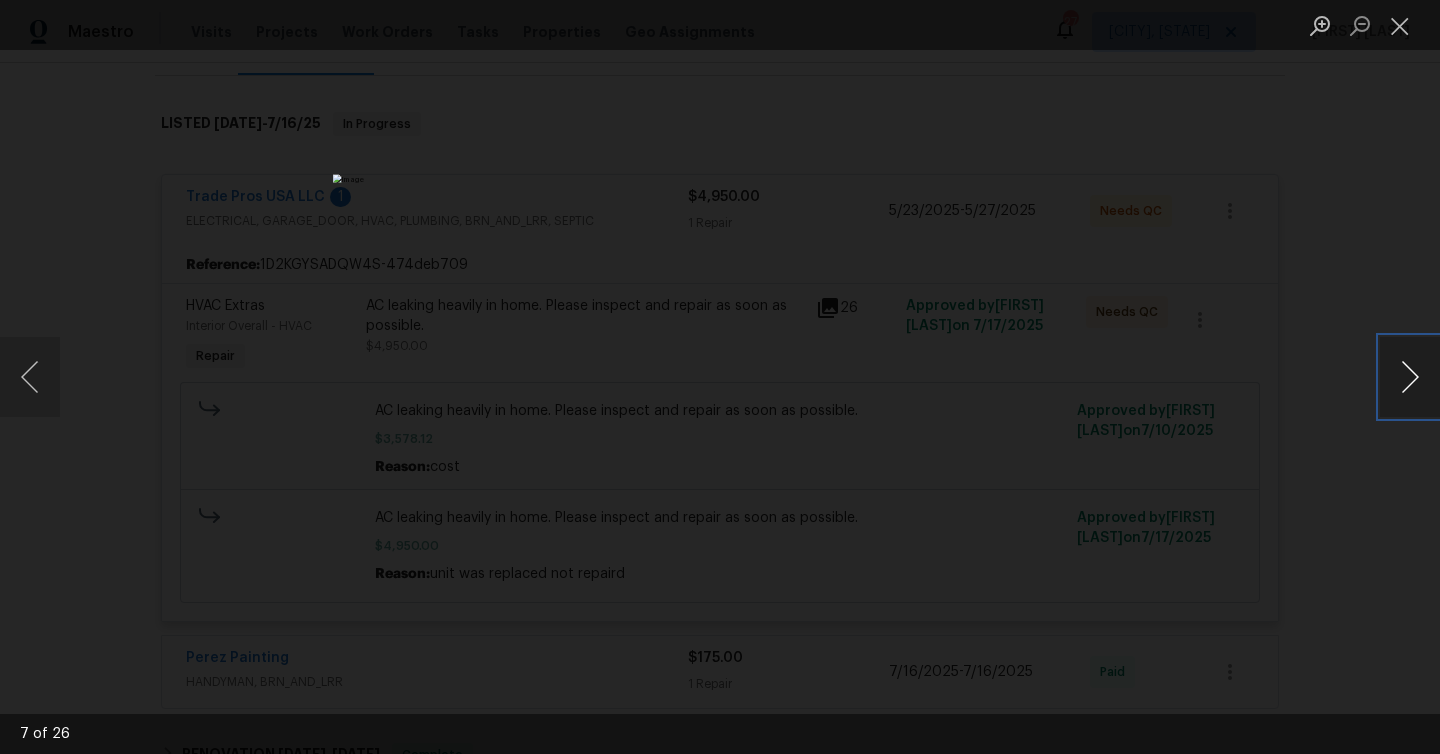 click at bounding box center (1410, 377) 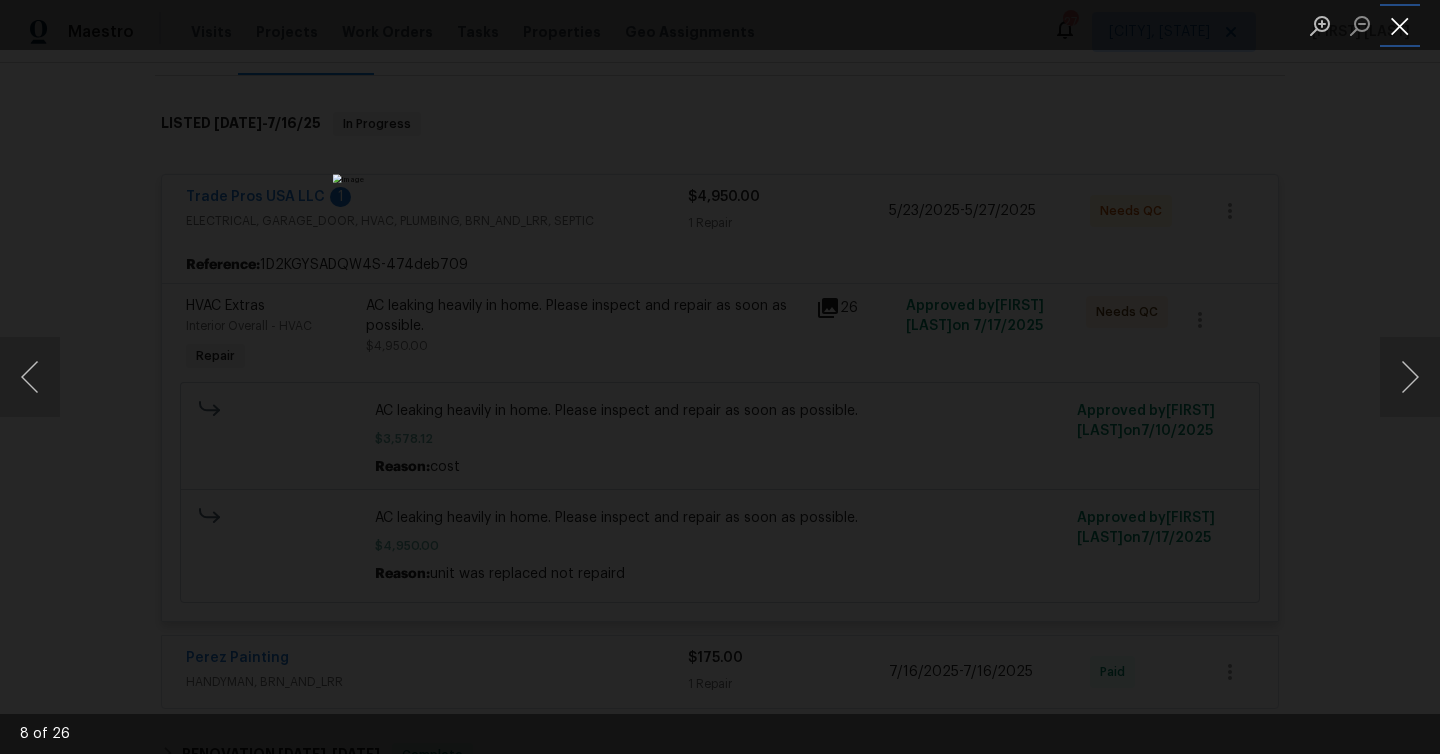 click at bounding box center (1400, 25) 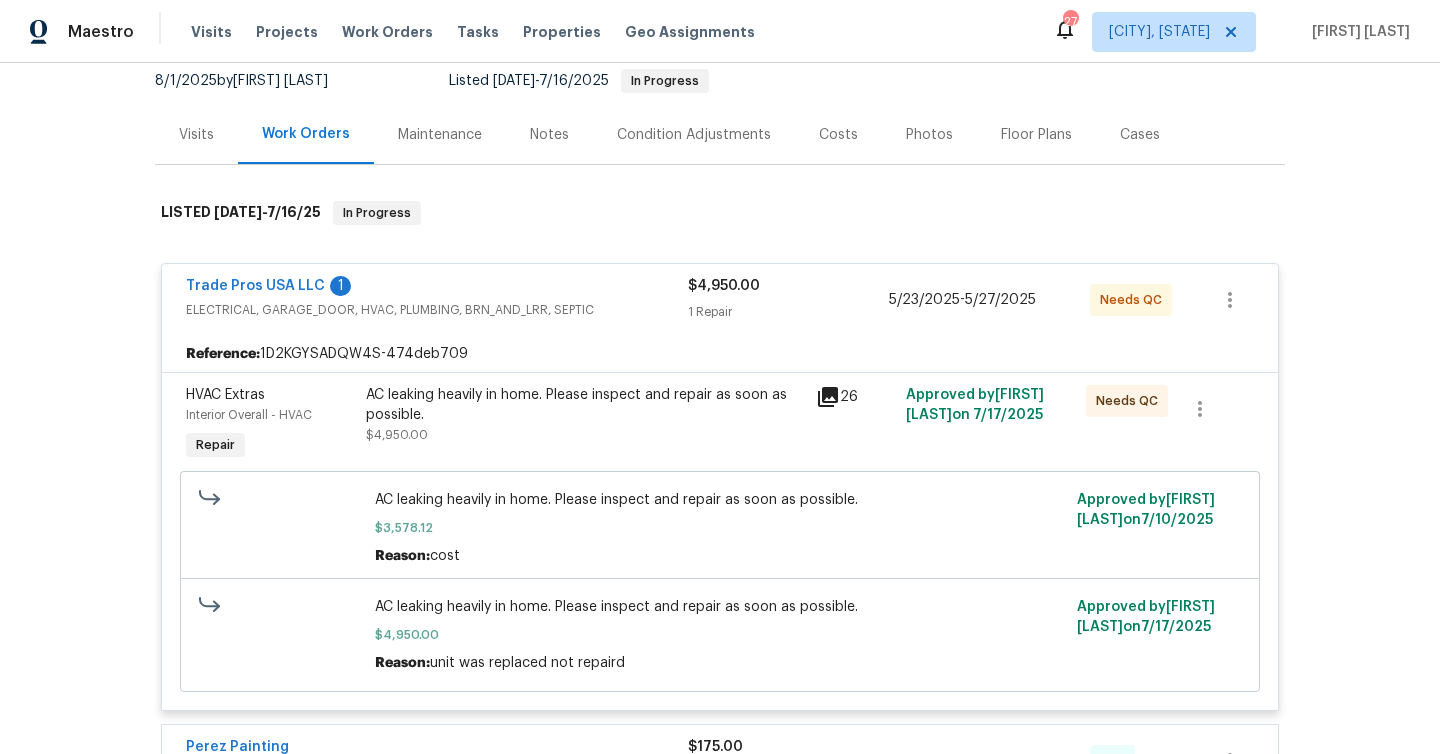 scroll, scrollTop: 180, scrollLeft: 0, axis: vertical 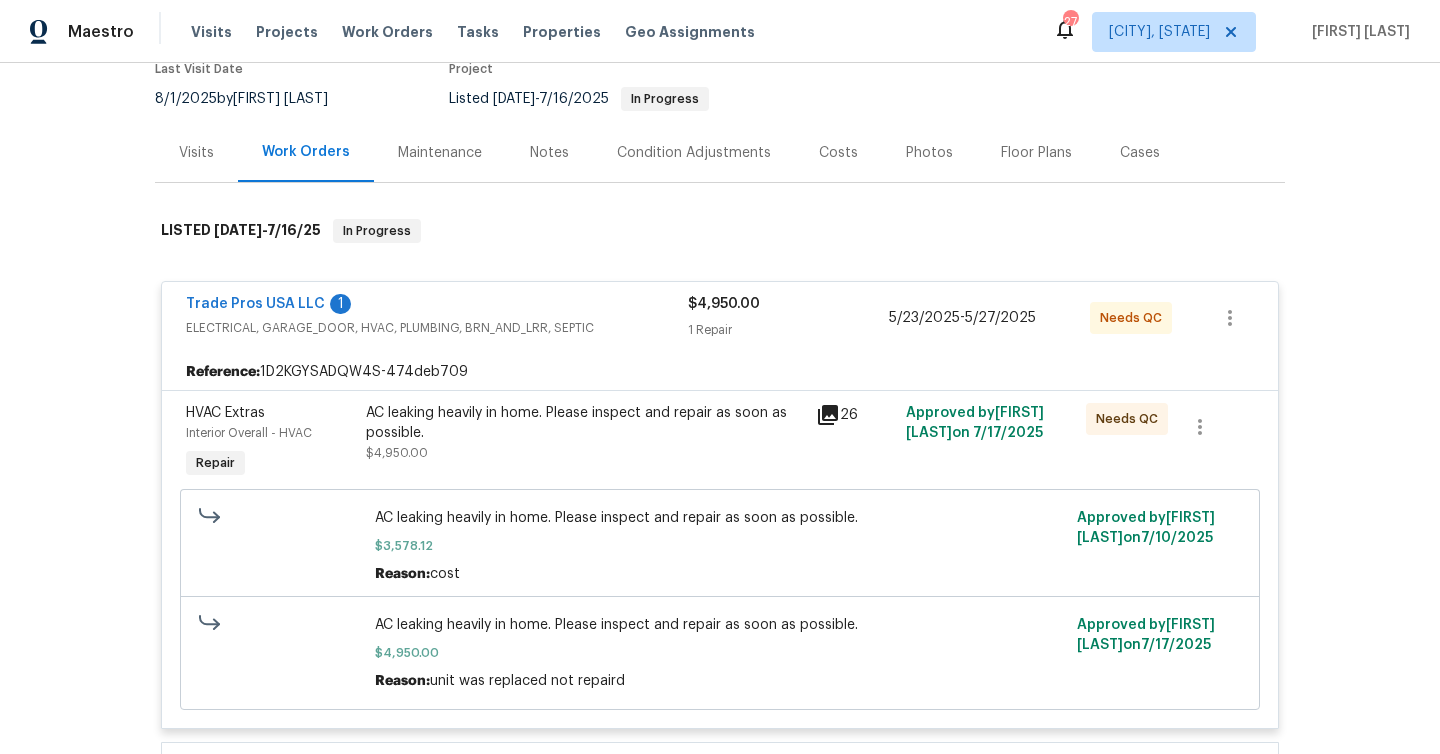 click on "[COMPANY] 1" at bounding box center (437, 306) 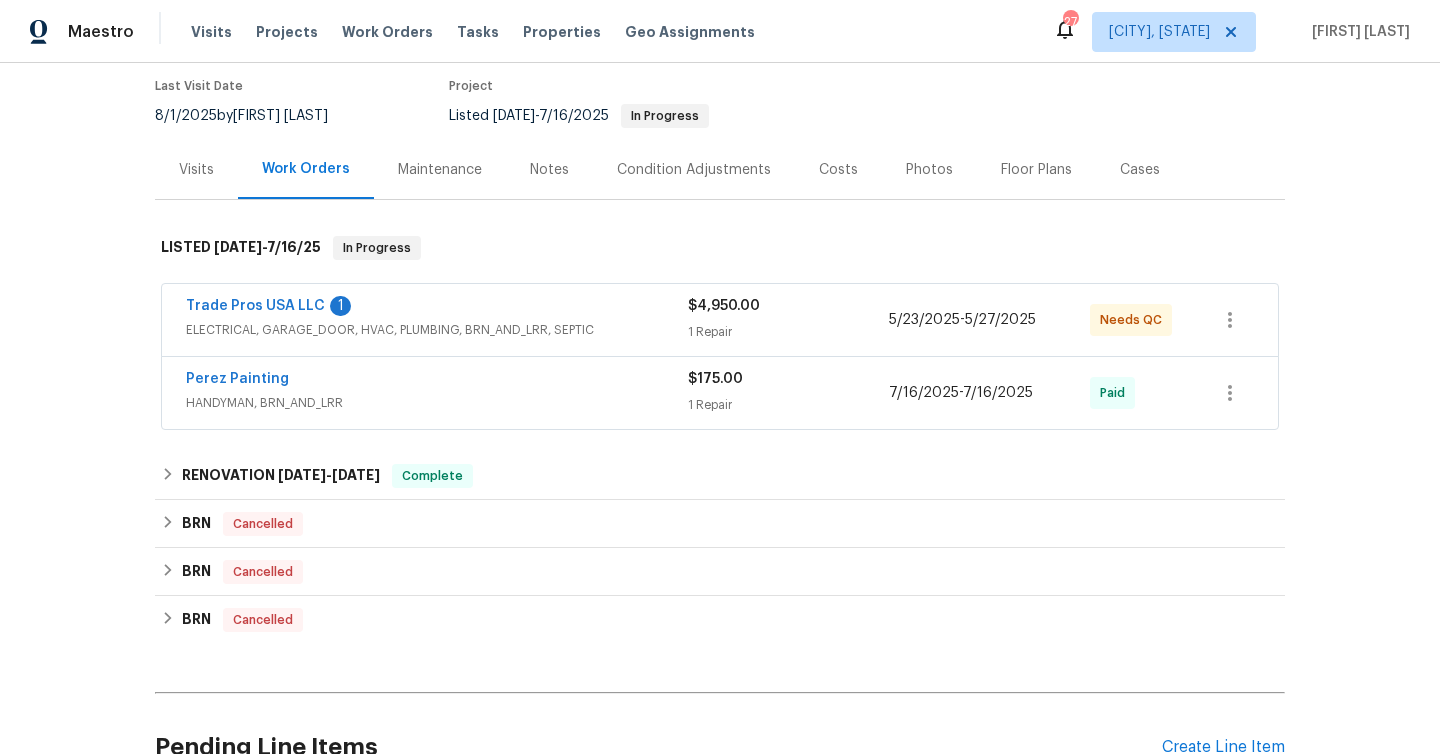scroll, scrollTop: 201, scrollLeft: 0, axis: vertical 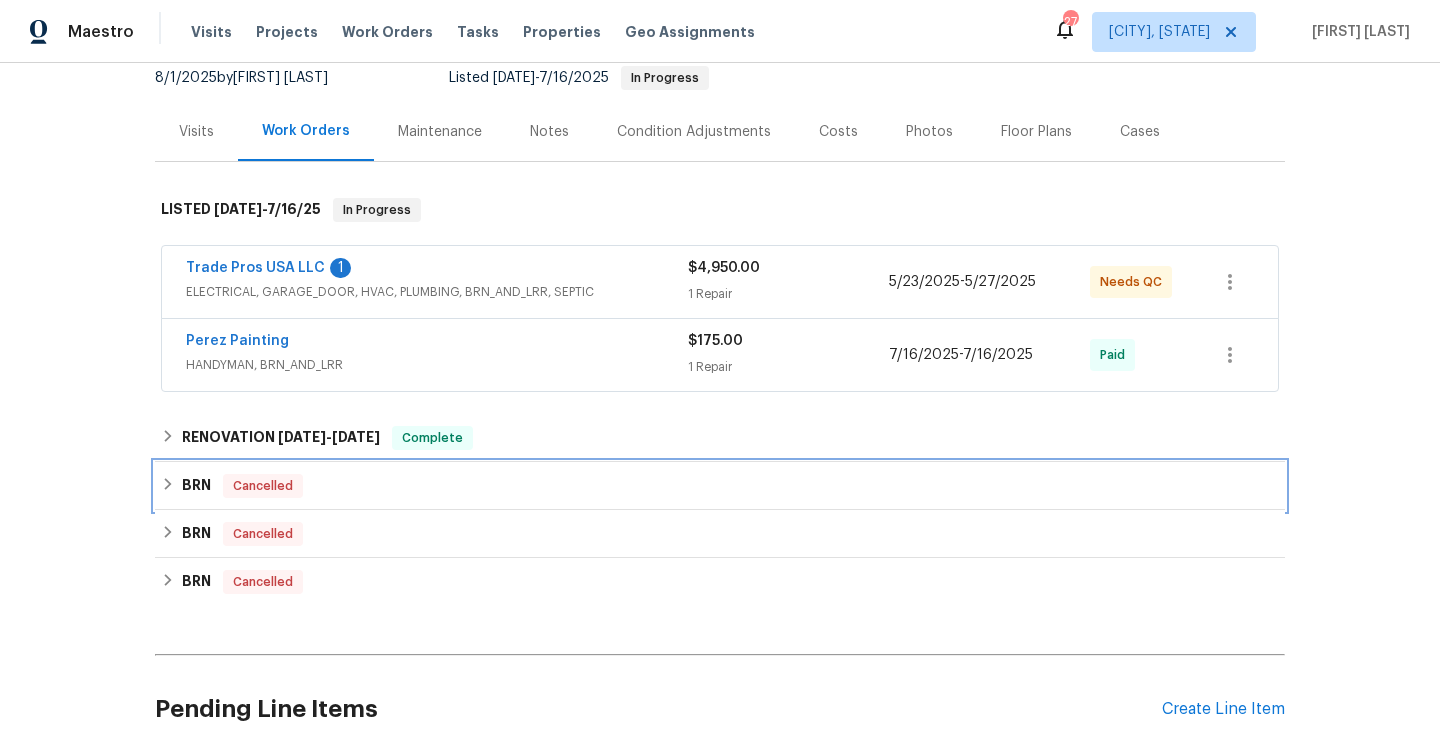click on "BRN   Cancelled" at bounding box center (720, 486) 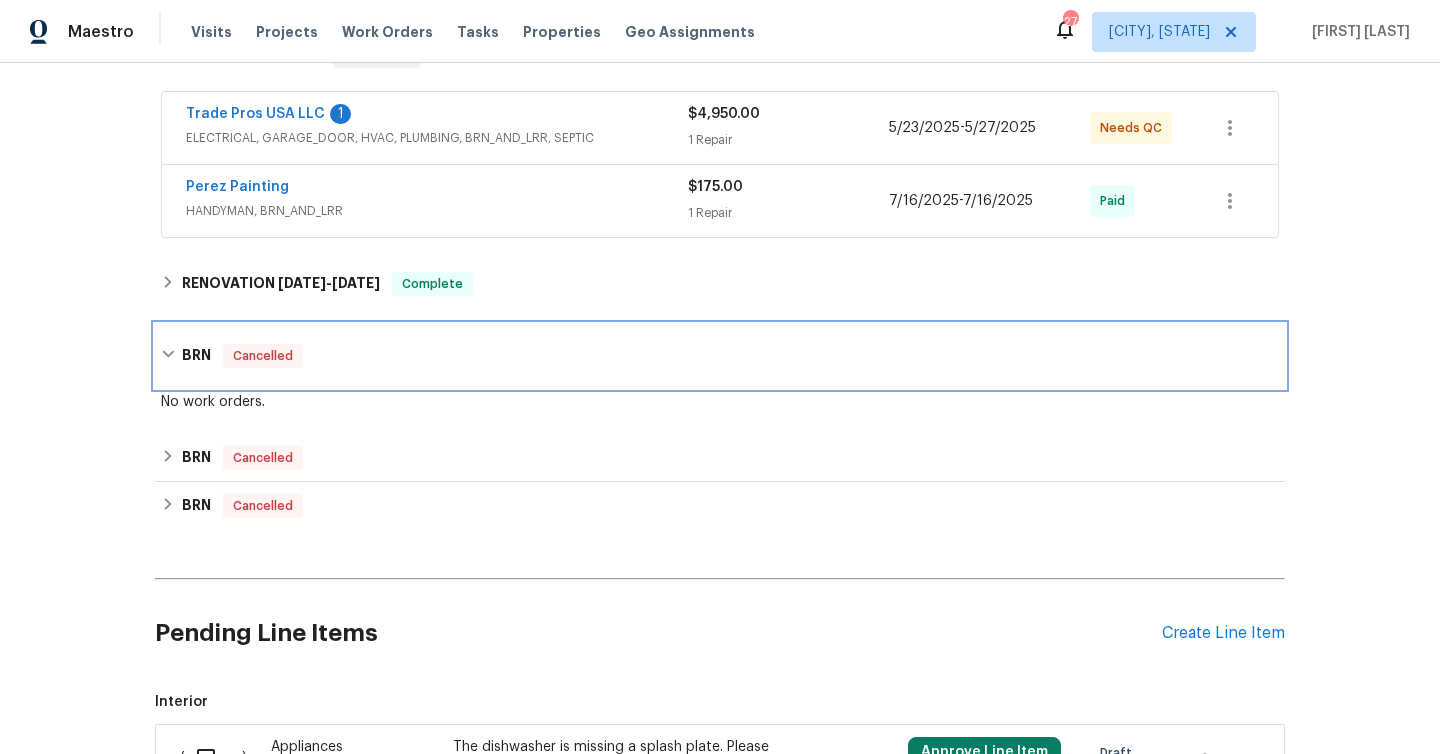 scroll, scrollTop: 362, scrollLeft: 0, axis: vertical 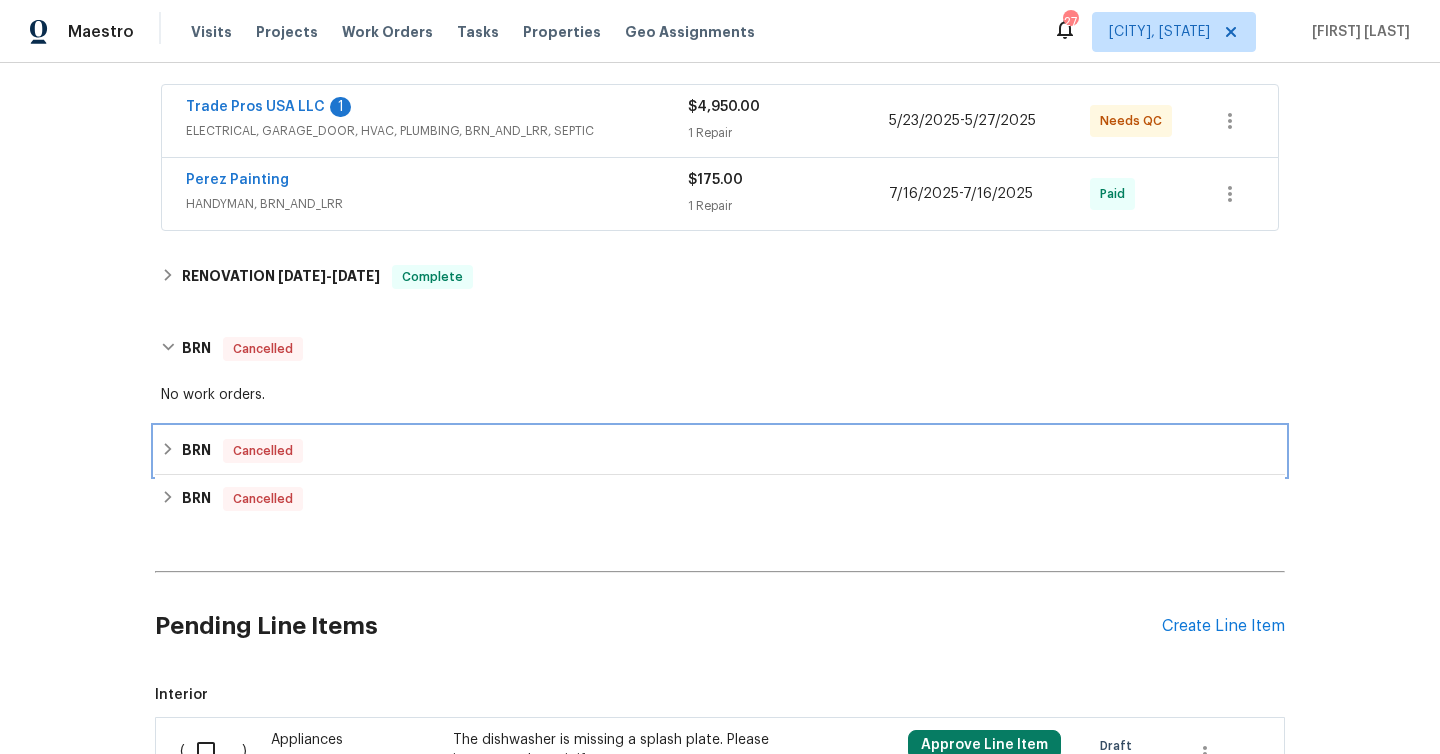click on "BRN   Cancelled" at bounding box center [720, 451] 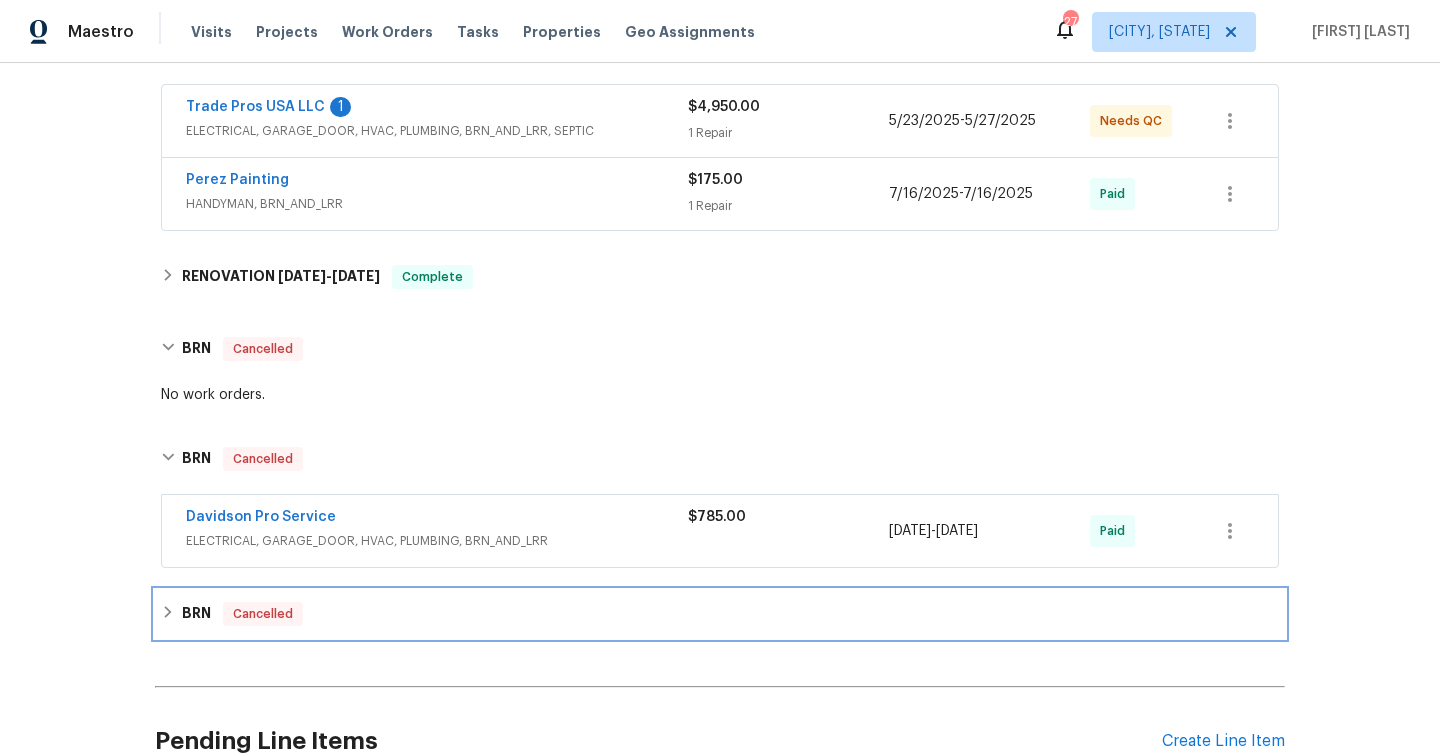 click on "BRN   Cancelled" at bounding box center (720, 614) 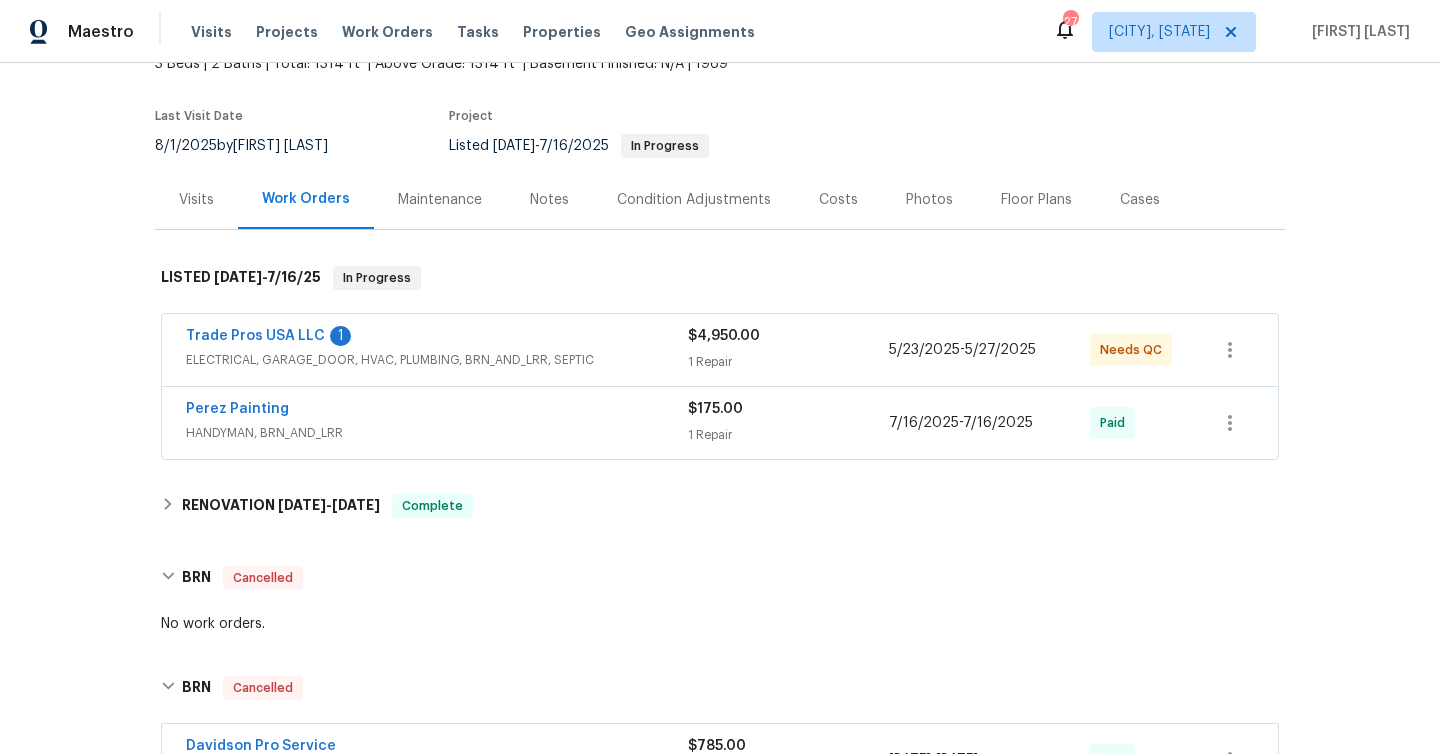 scroll, scrollTop: 0, scrollLeft: 0, axis: both 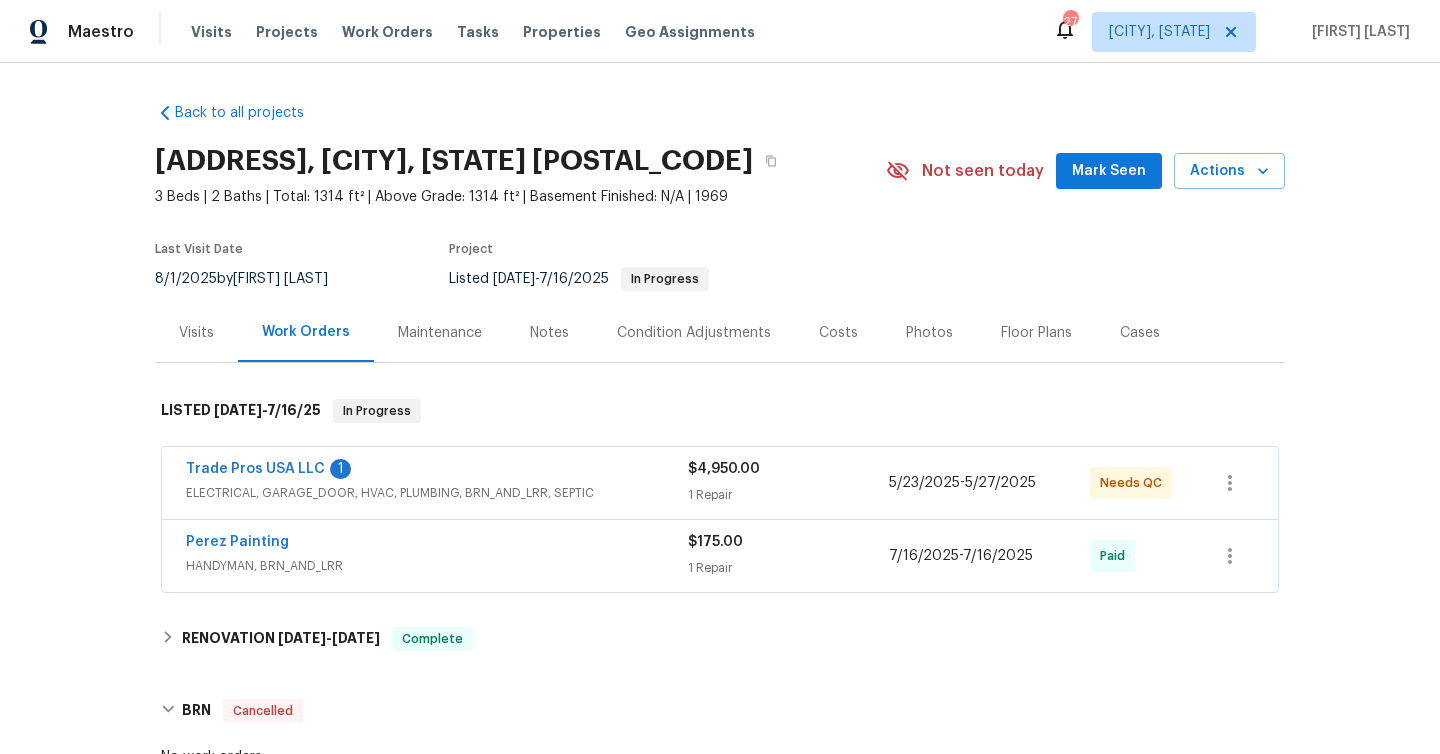 click on "Notes" at bounding box center (549, 333) 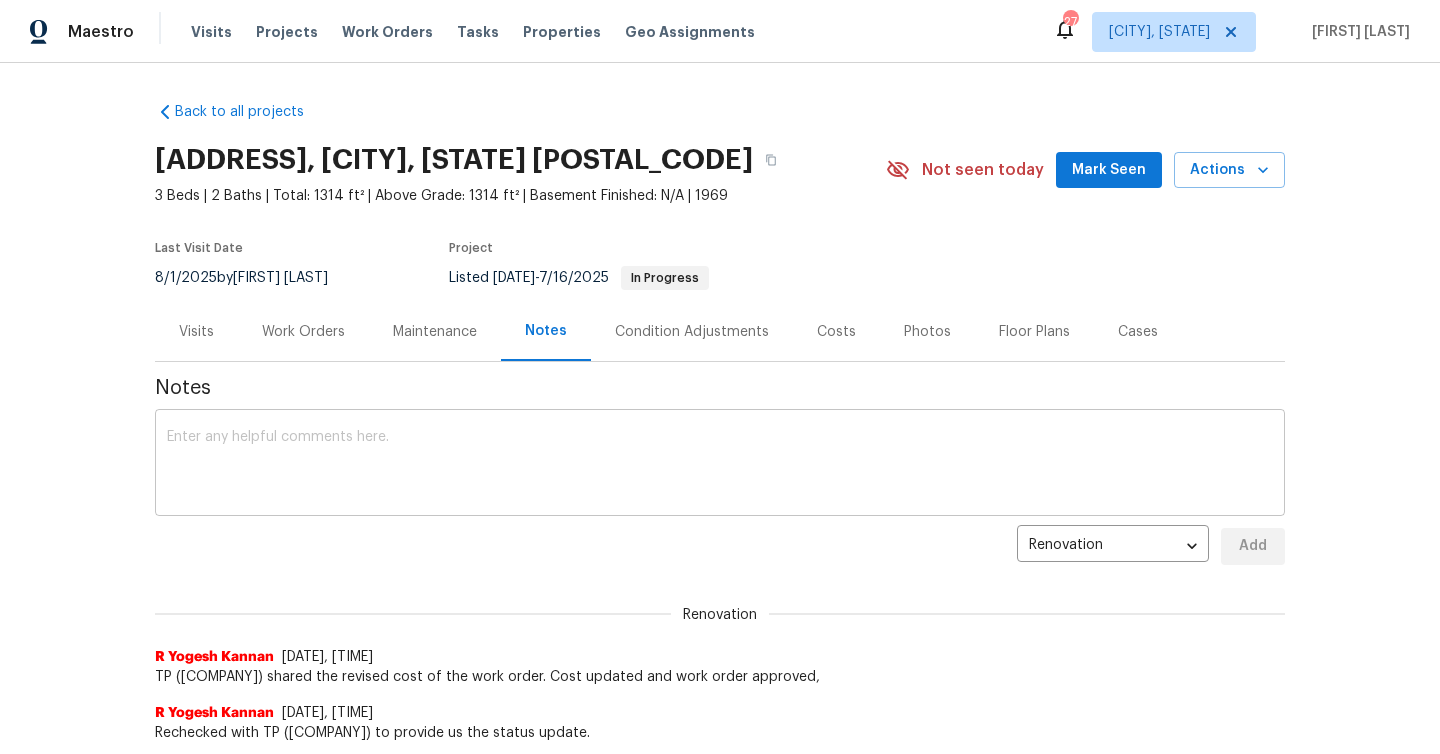 scroll, scrollTop: 0, scrollLeft: 0, axis: both 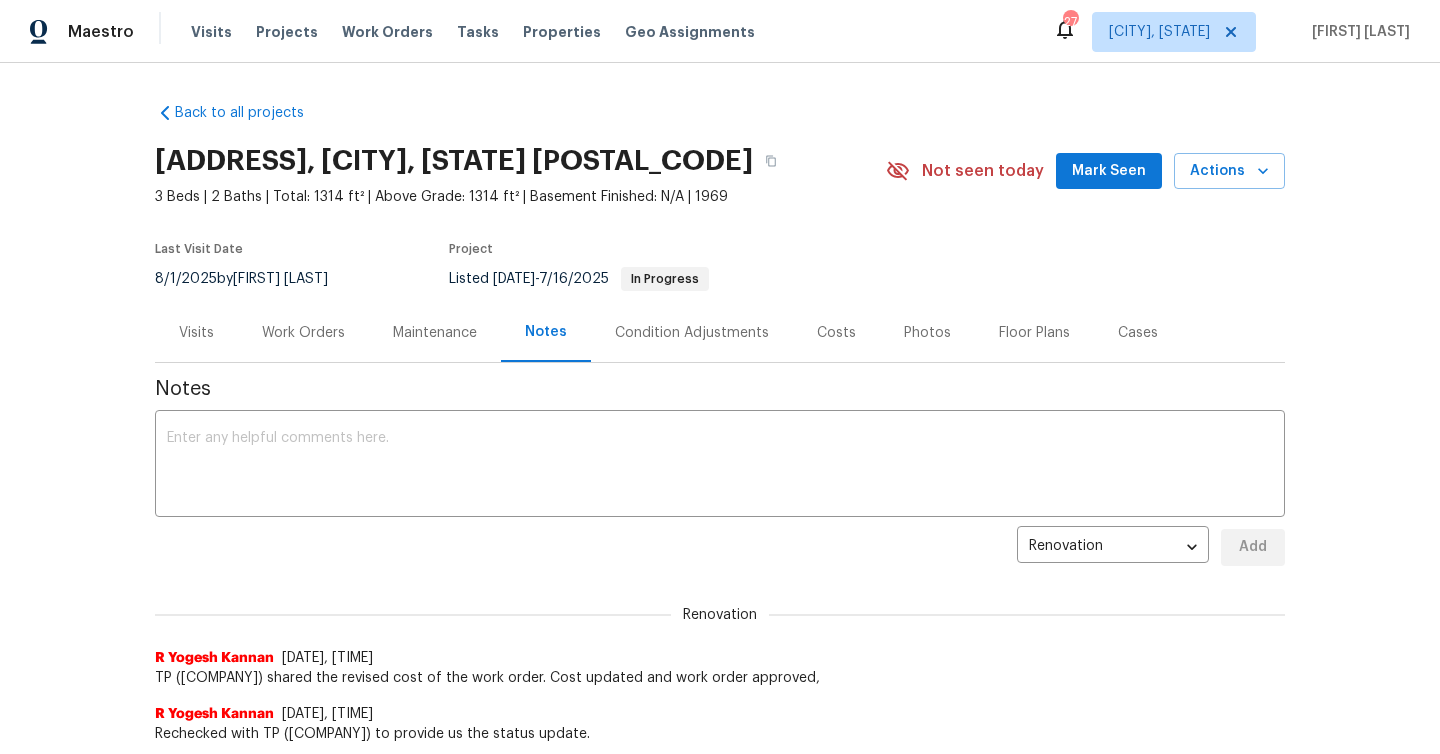 click on "Work Orders" at bounding box center [303, 333] 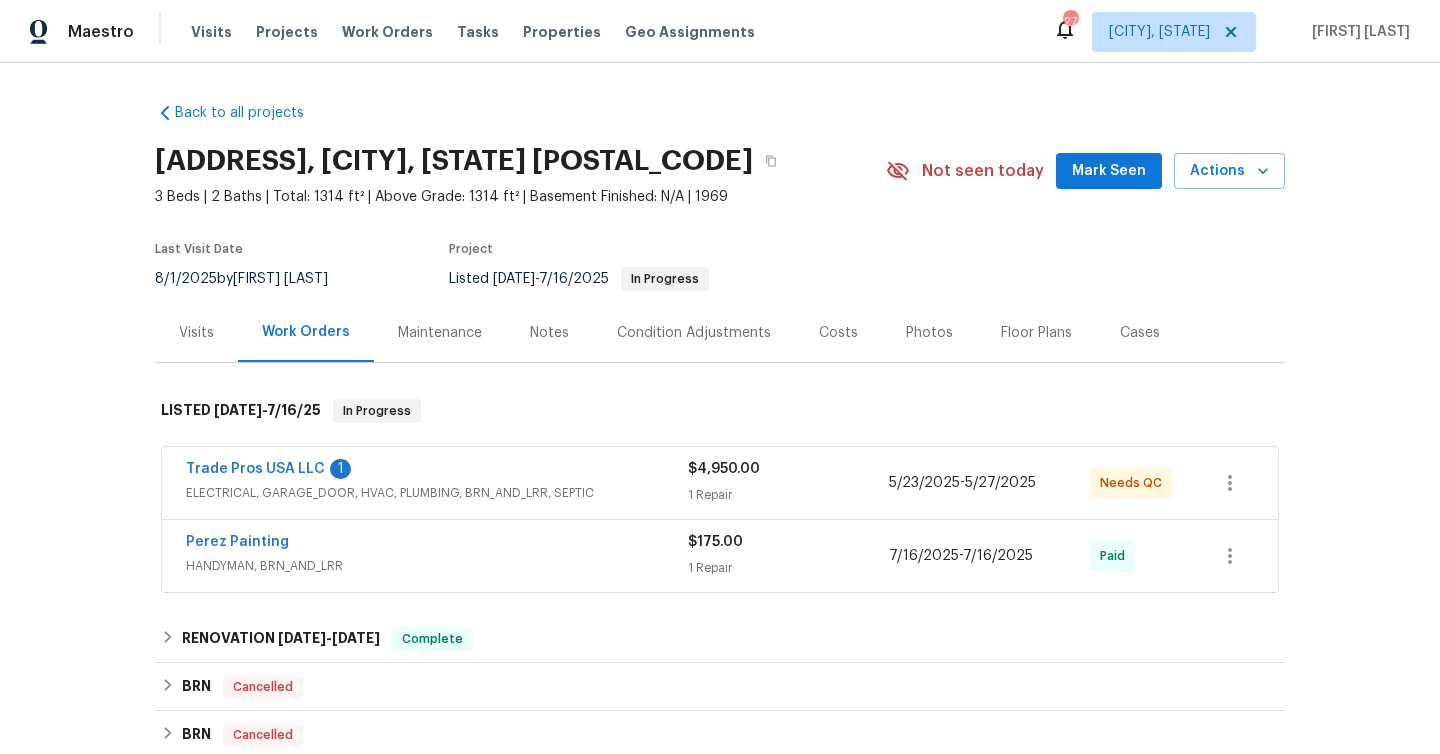 click on "[COMPANY] 1" at bounding box center [437, 471] 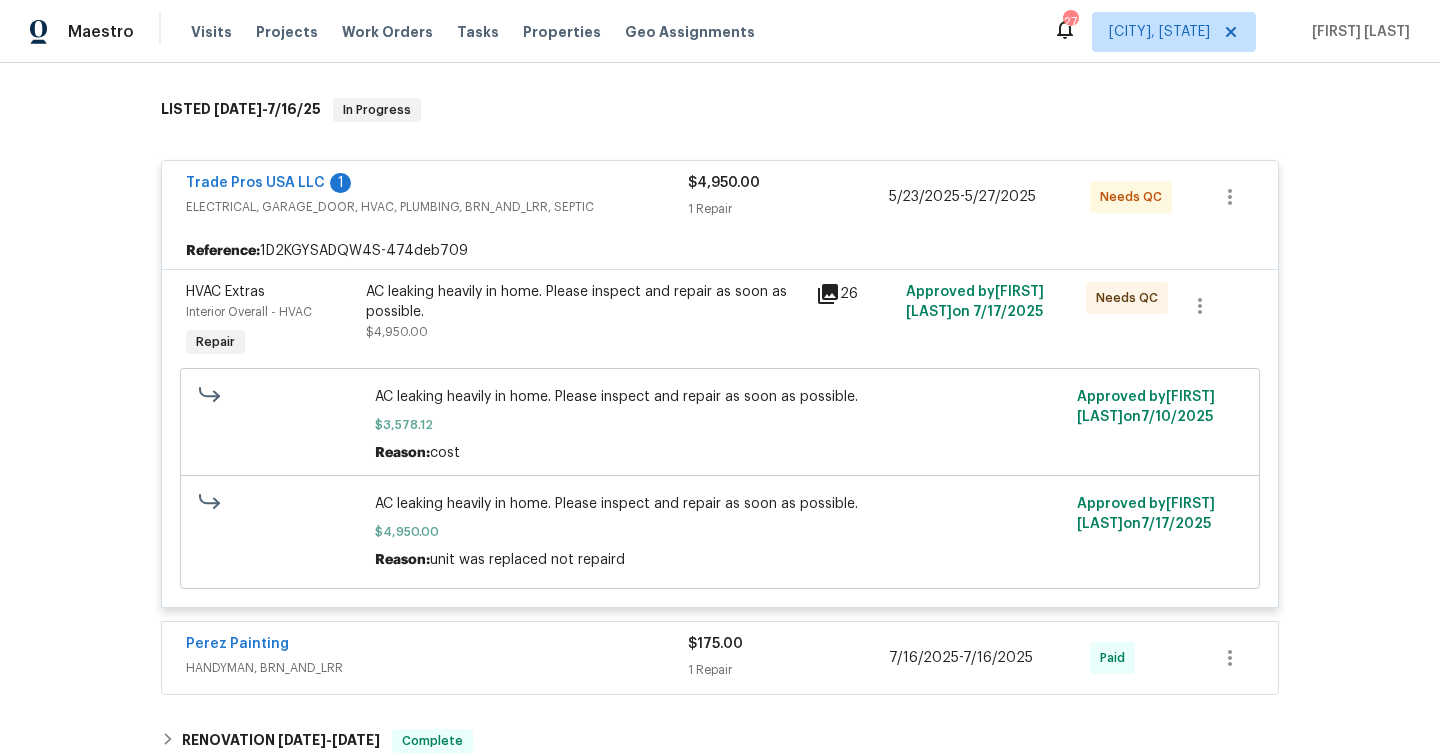 scroll, scrollTop: 307, scrollLeft: 0, axis: vertical 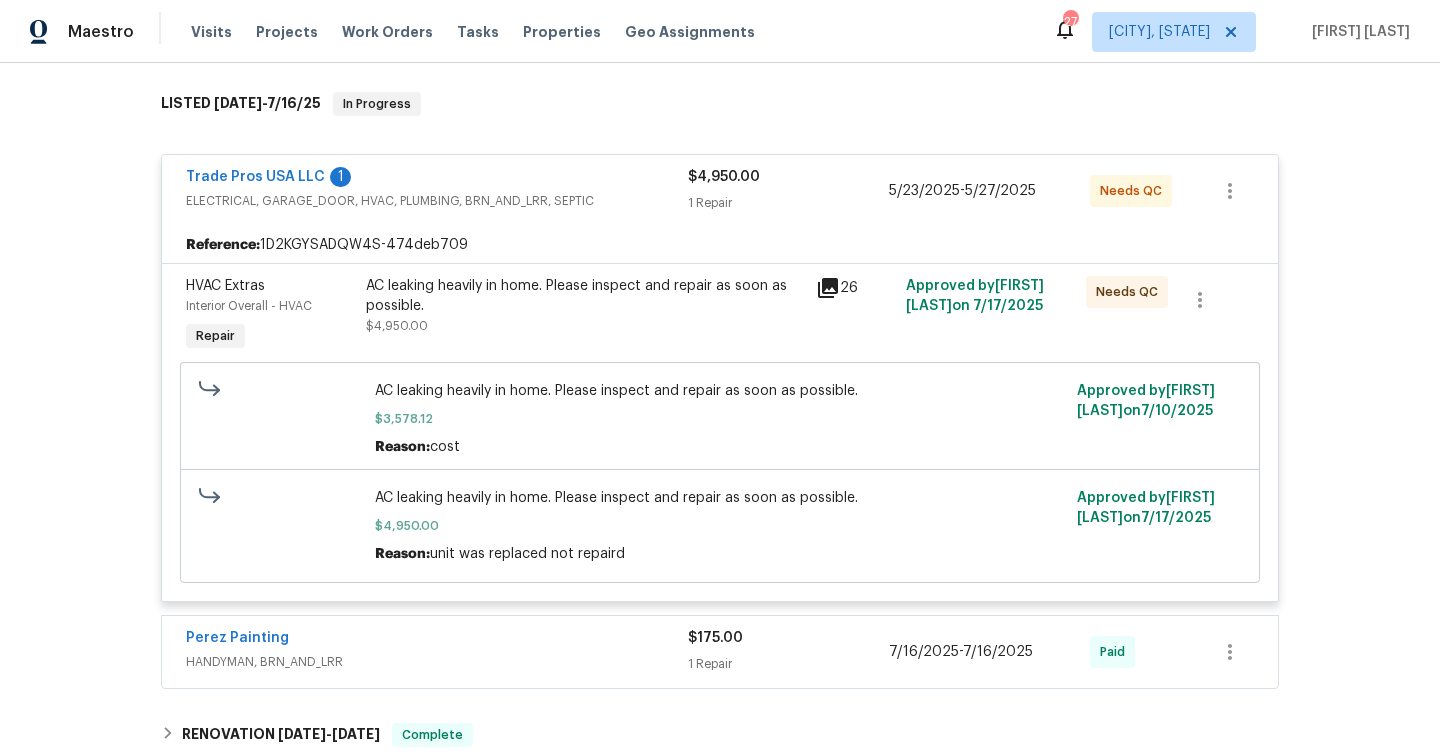 click 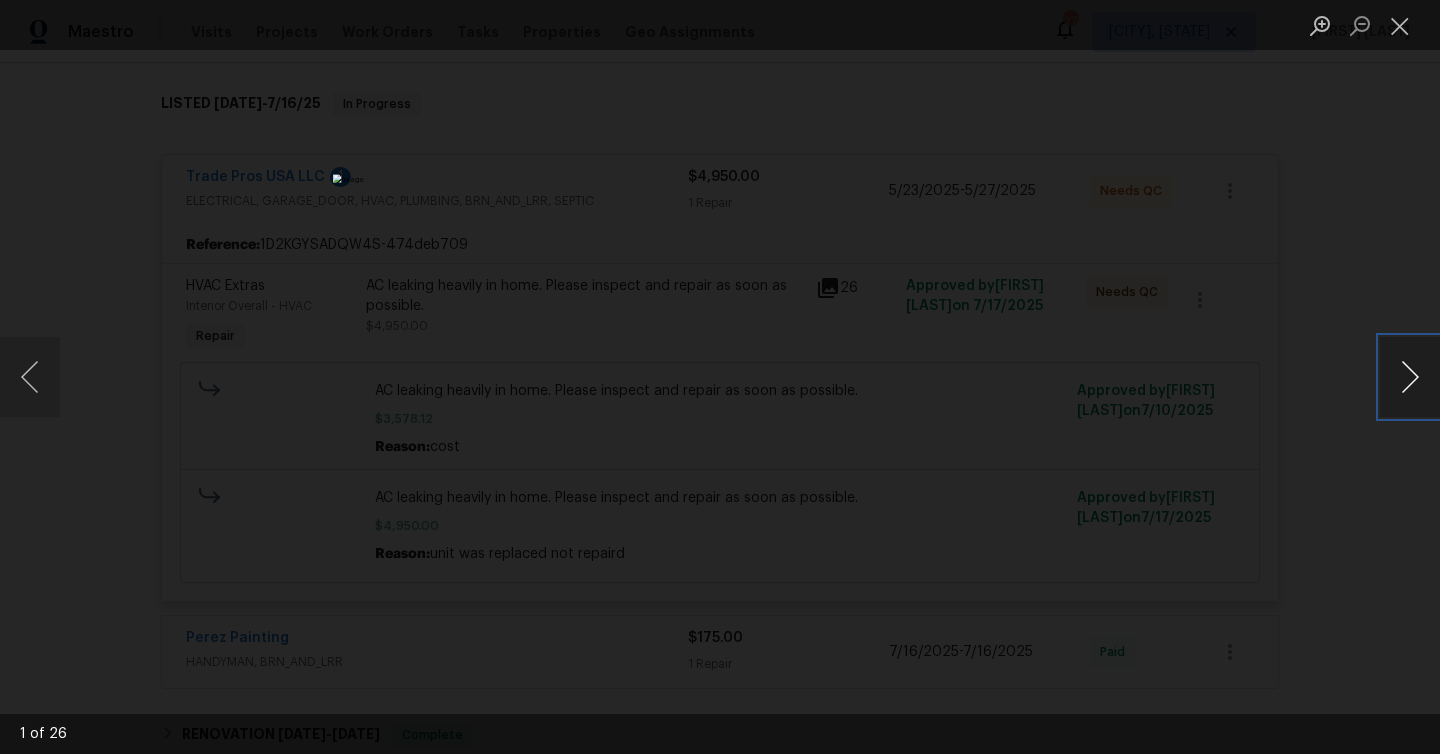 click at bounding box center (1410, 377) 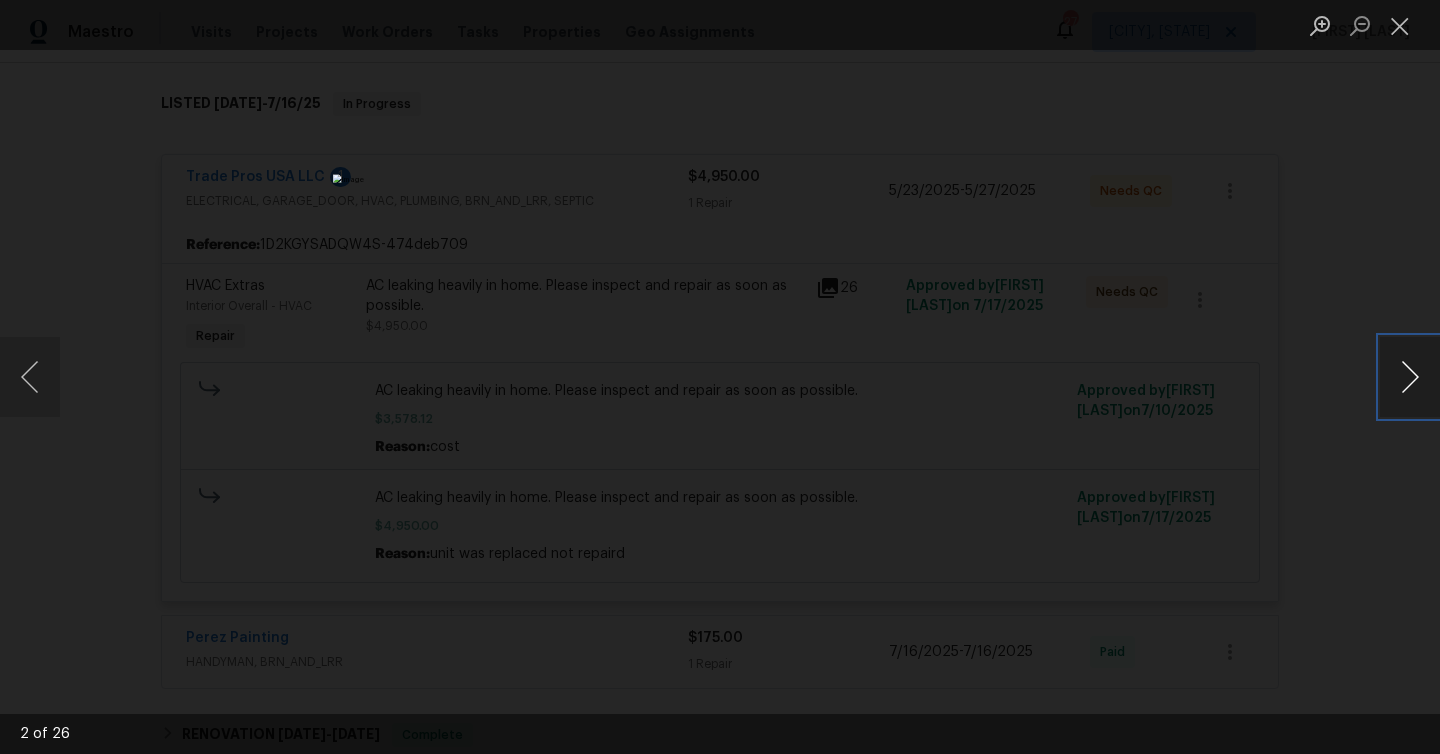 click at bounding box center [1410, 377] 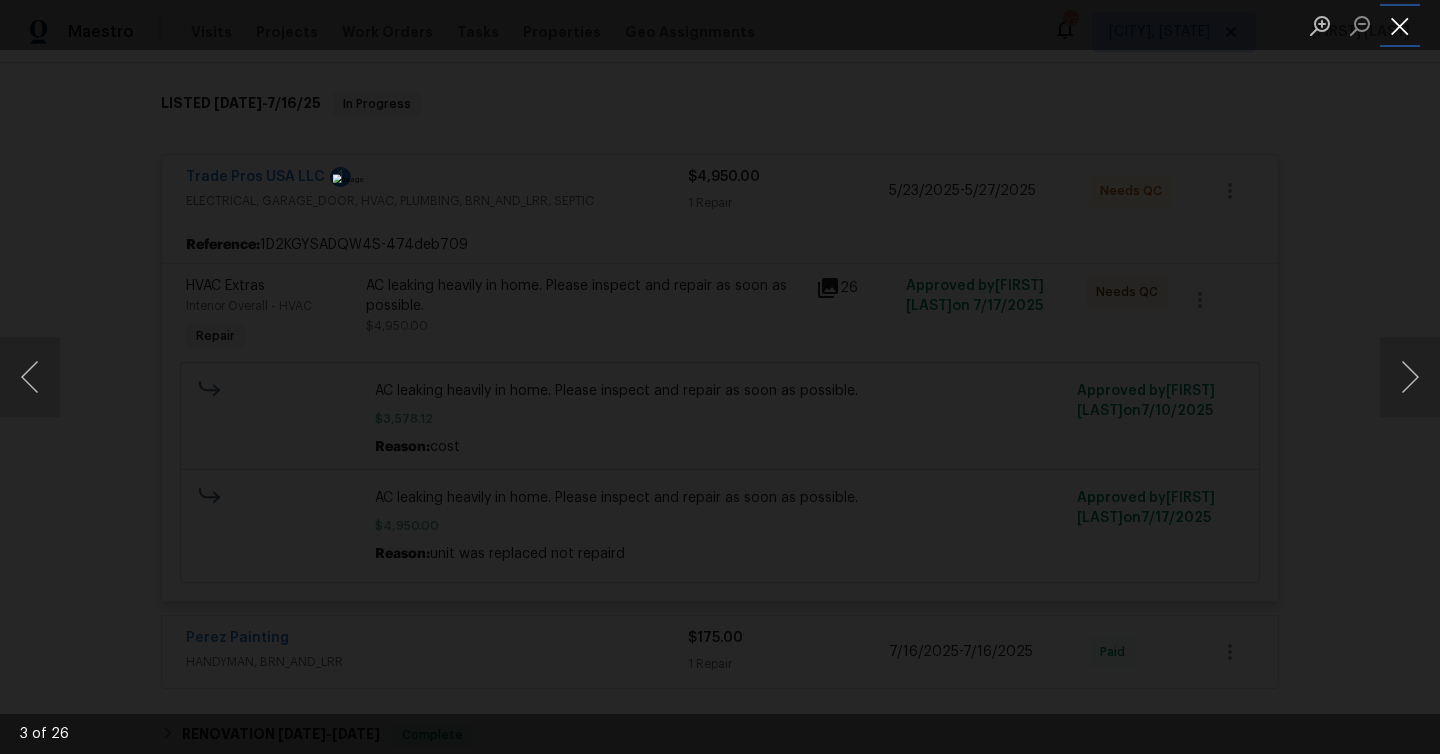 click at bounding box center [1400, 25] 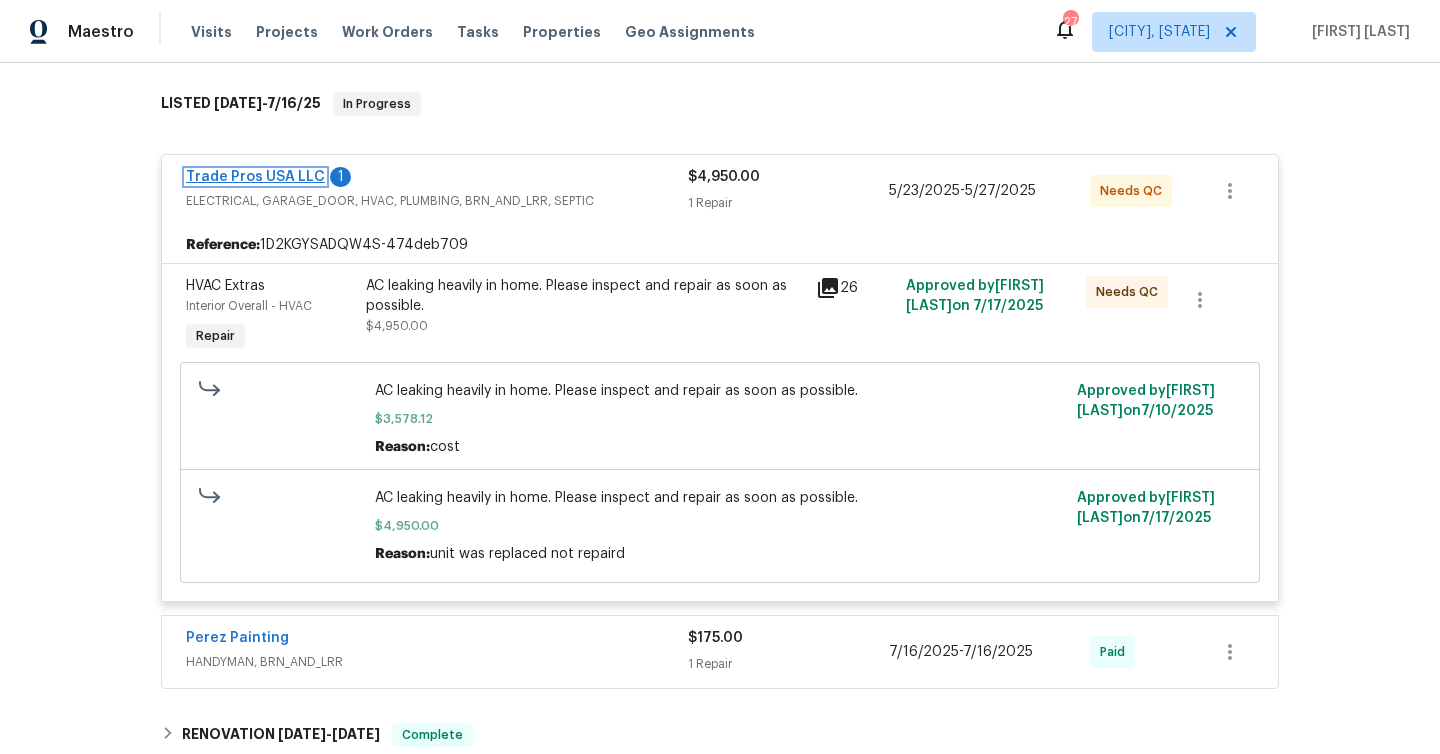 click on "Trade Pros USA LLC" at bounding box center [255, 177] 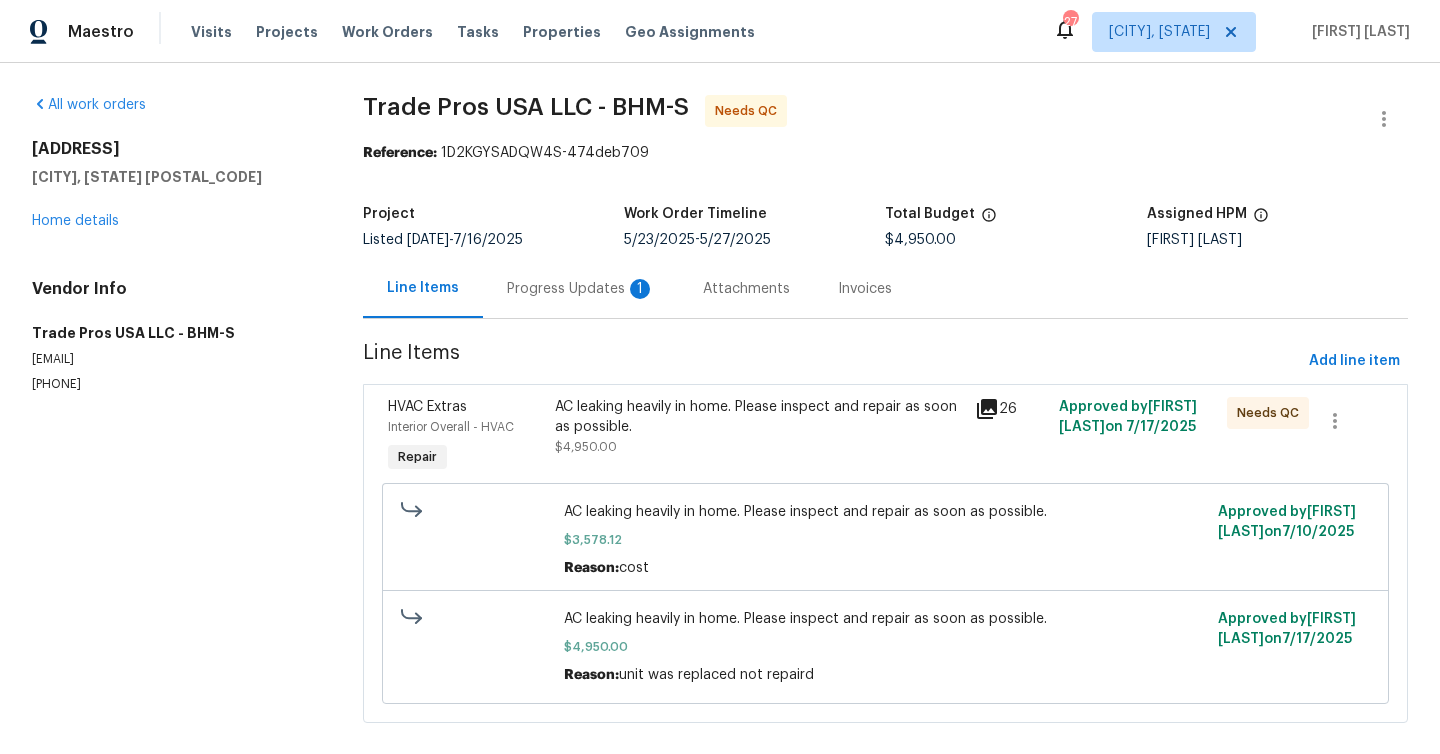drag, startPoint x: 562, startPoint y: 277, endPoint x: 596, endPoint y: 285, distance: 34.928497 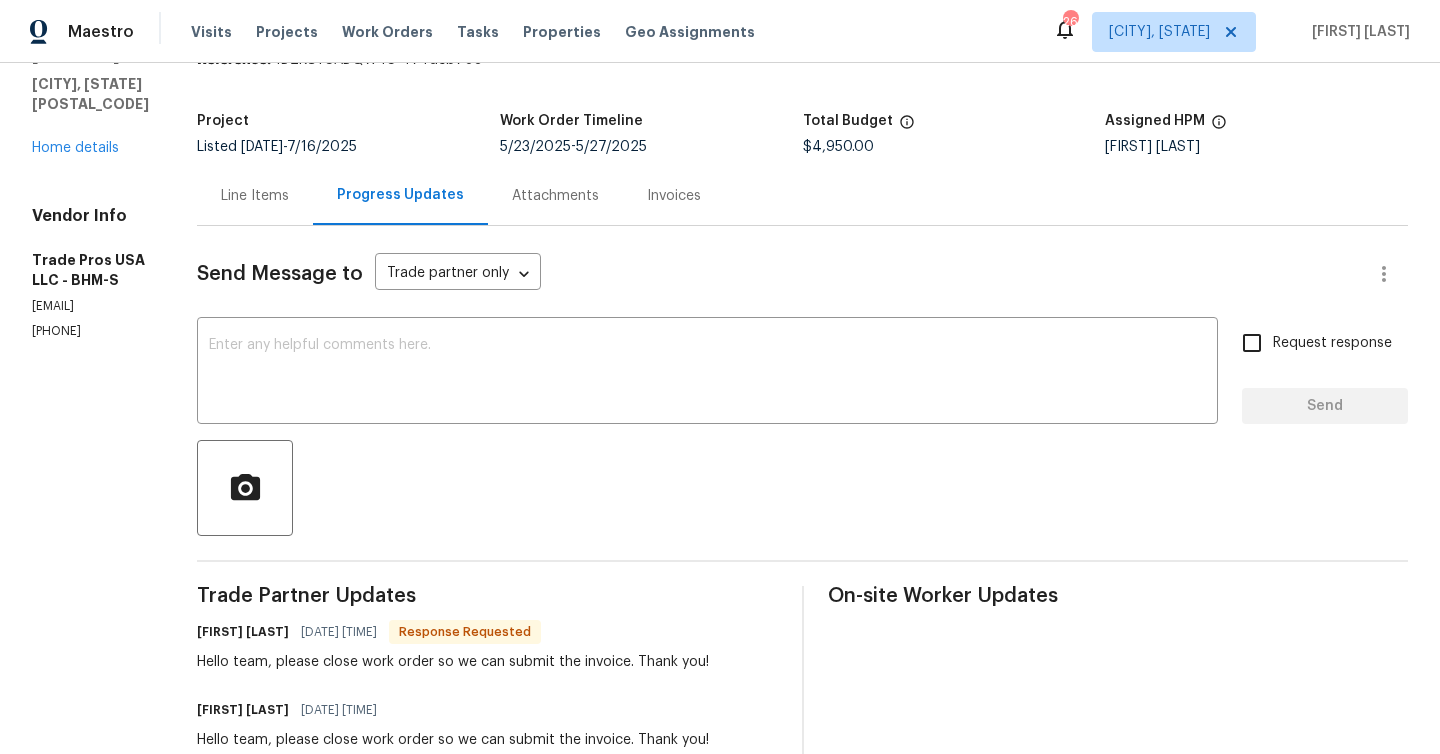 scroll, scrollTop: 0, scrollLeft: 0, axis: both 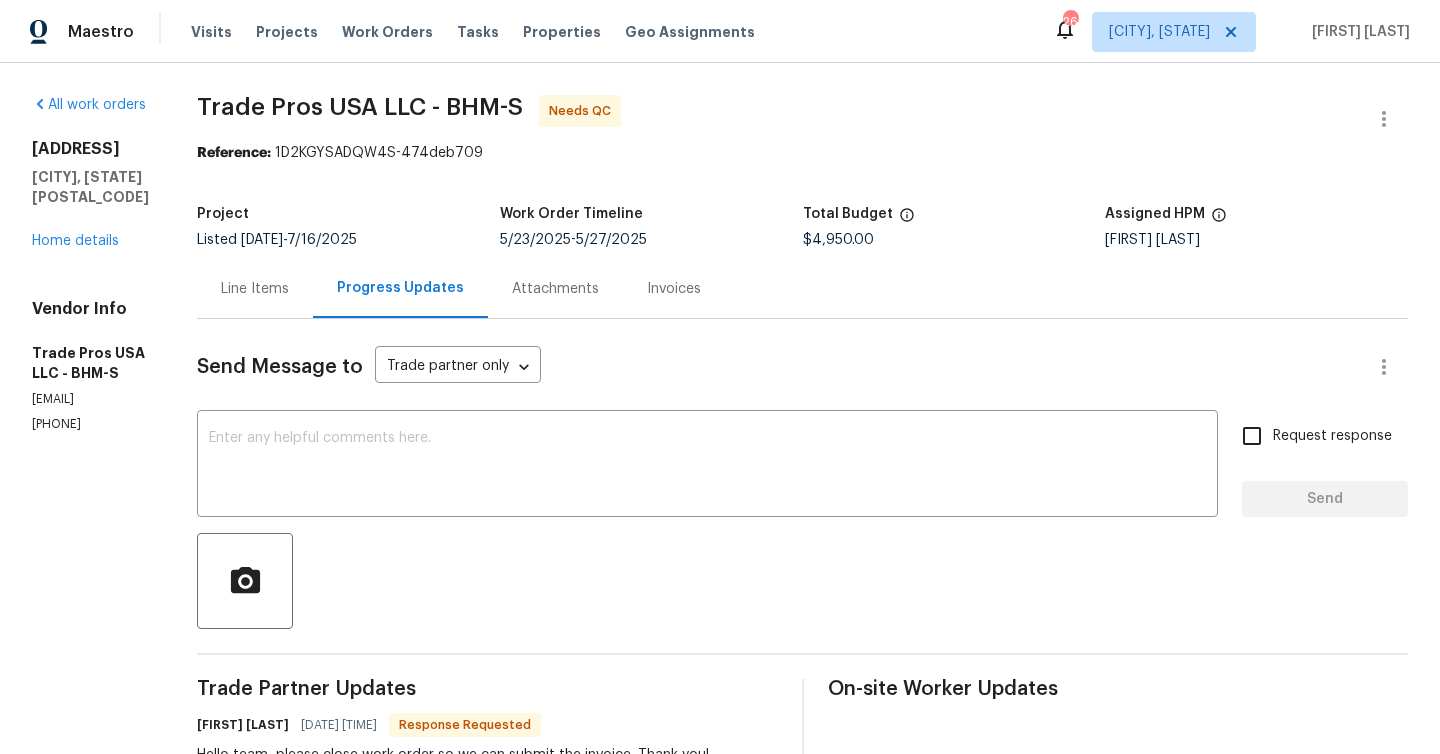 click on "Attachments" at bounding box center (555, 289) 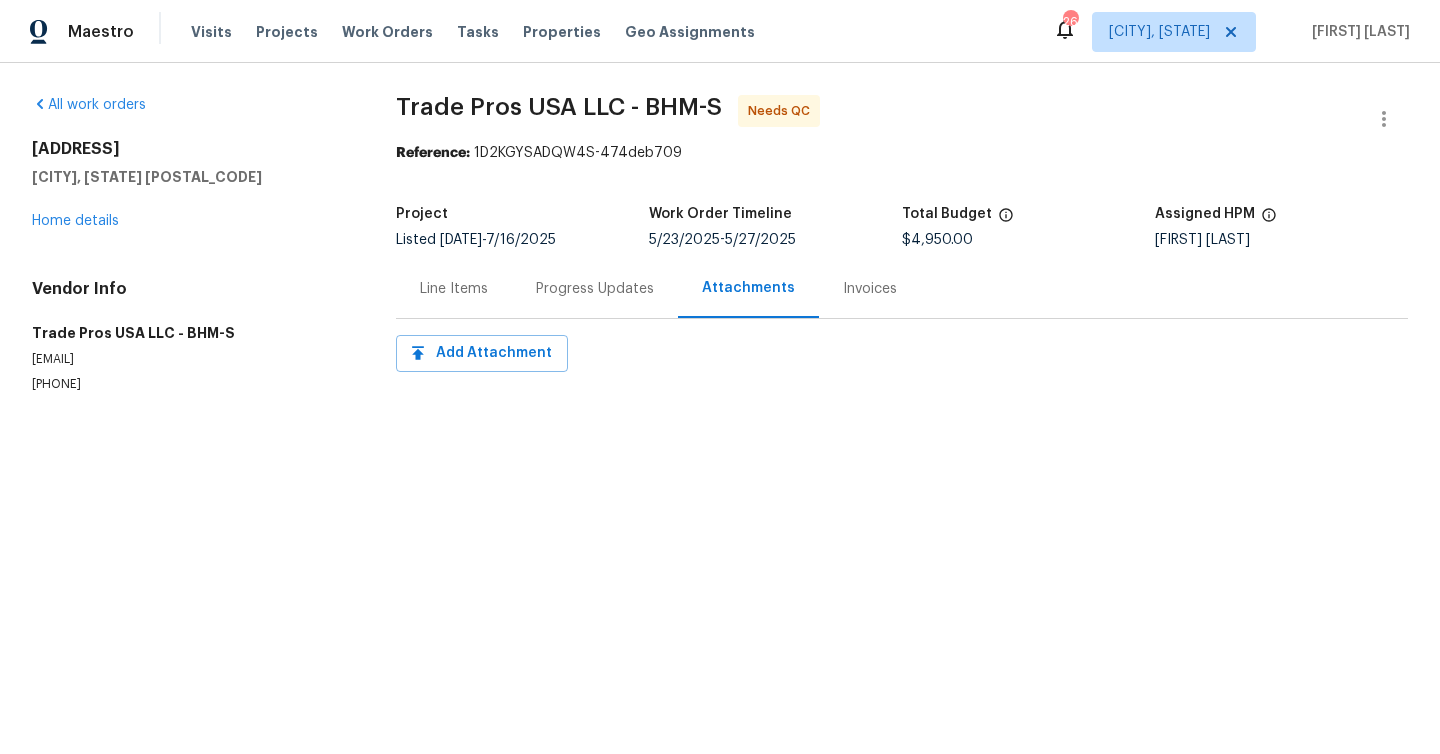 click on "Invoices" at bounding box center (870, 289) 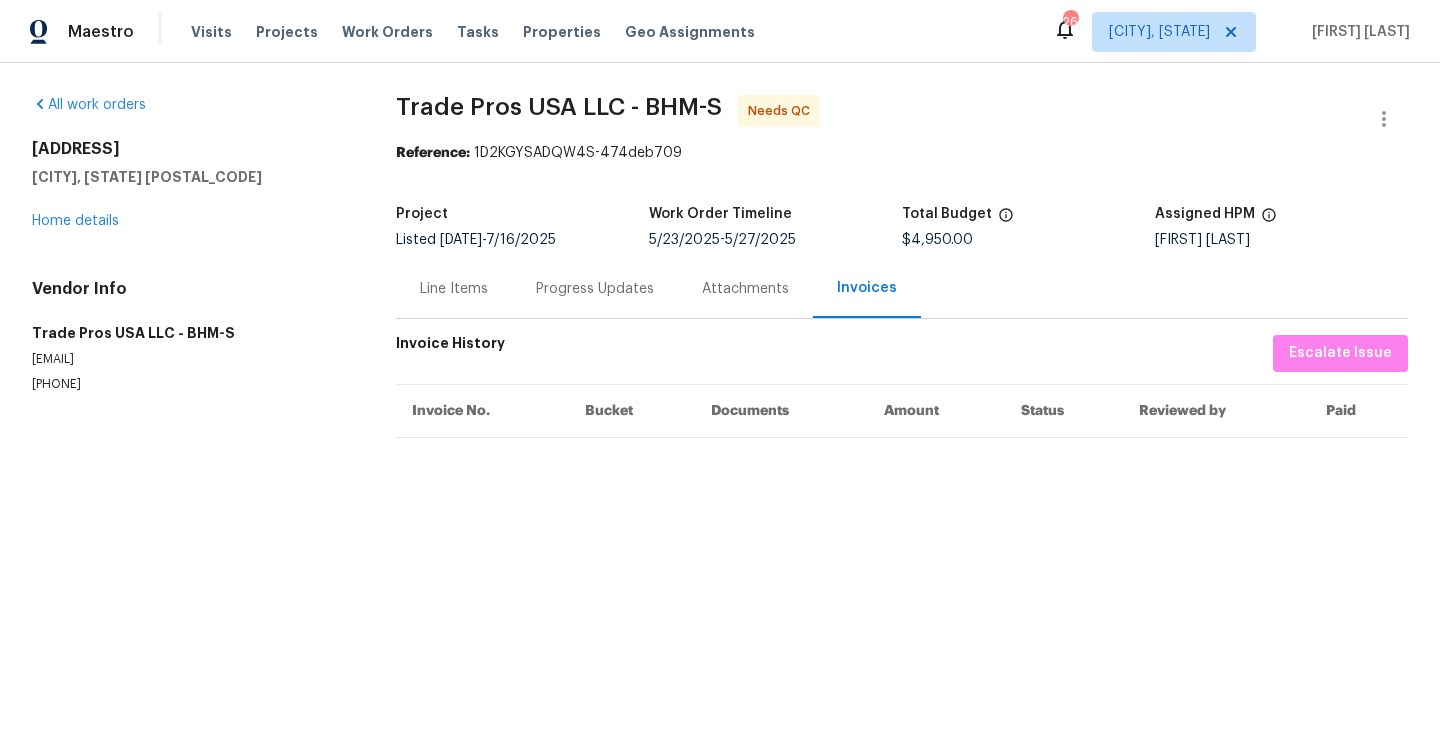 drag, startPoint x: 579, startPoint y: 284, endPoint x: 569, endPoint y: 287, distance: 10.440307 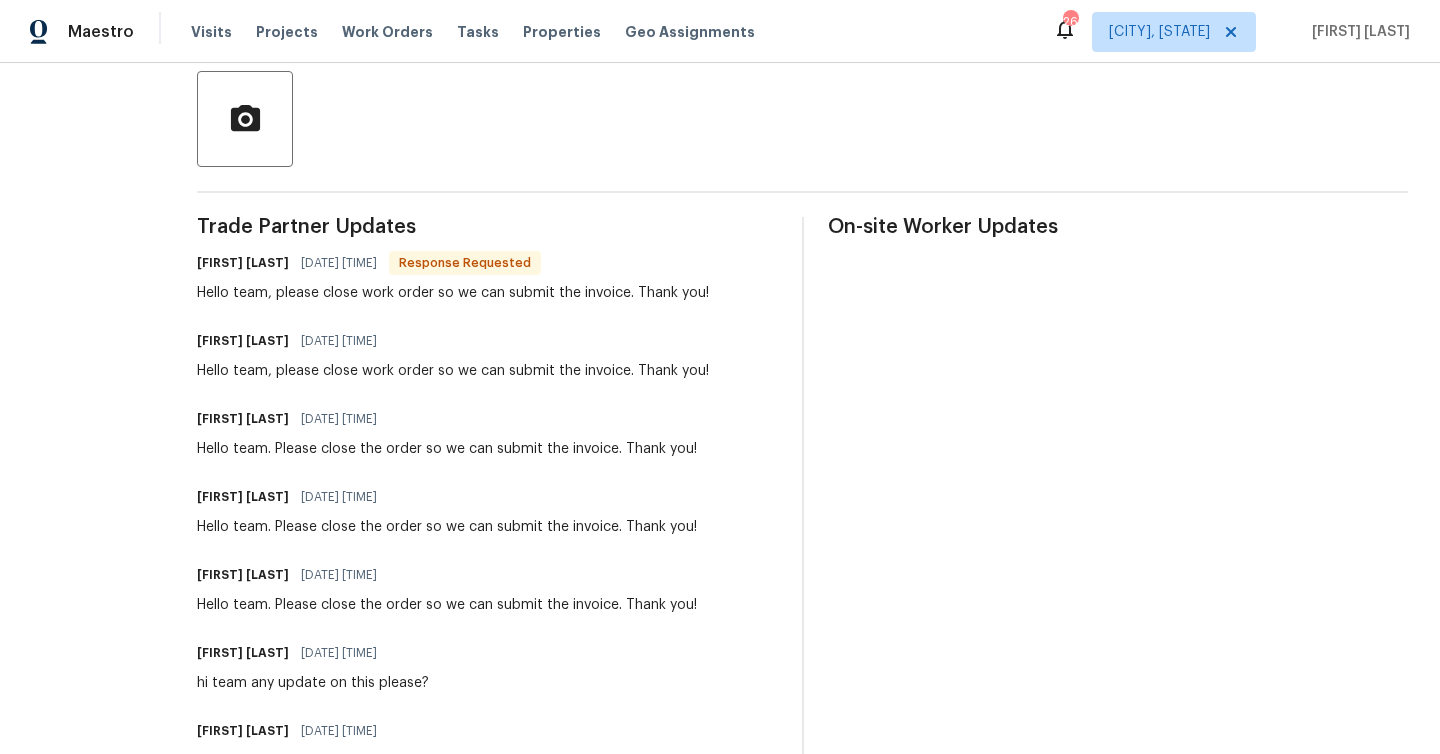 scroll, scrollTop: 0, scrollLeft: 0, axis: both 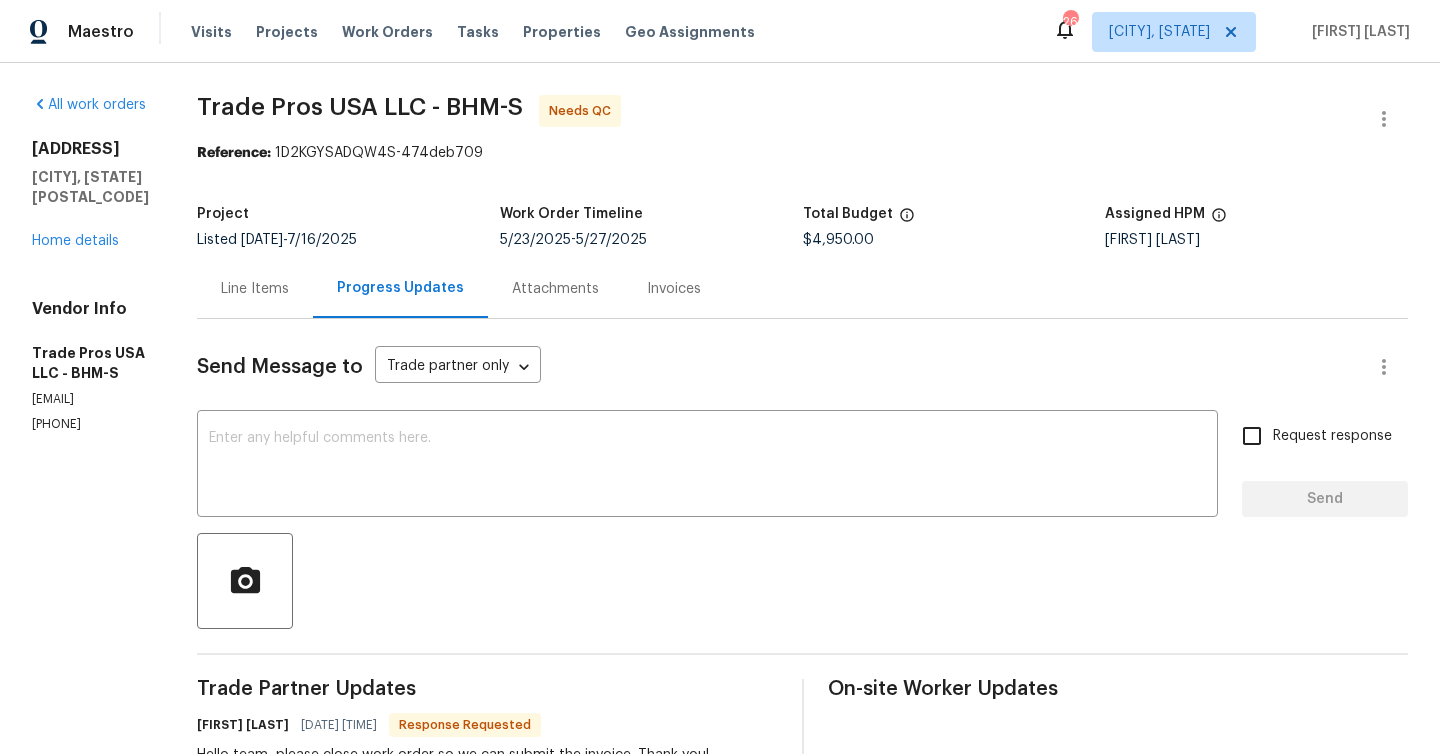 click on "Line Items" at bounding box center (255, 289) 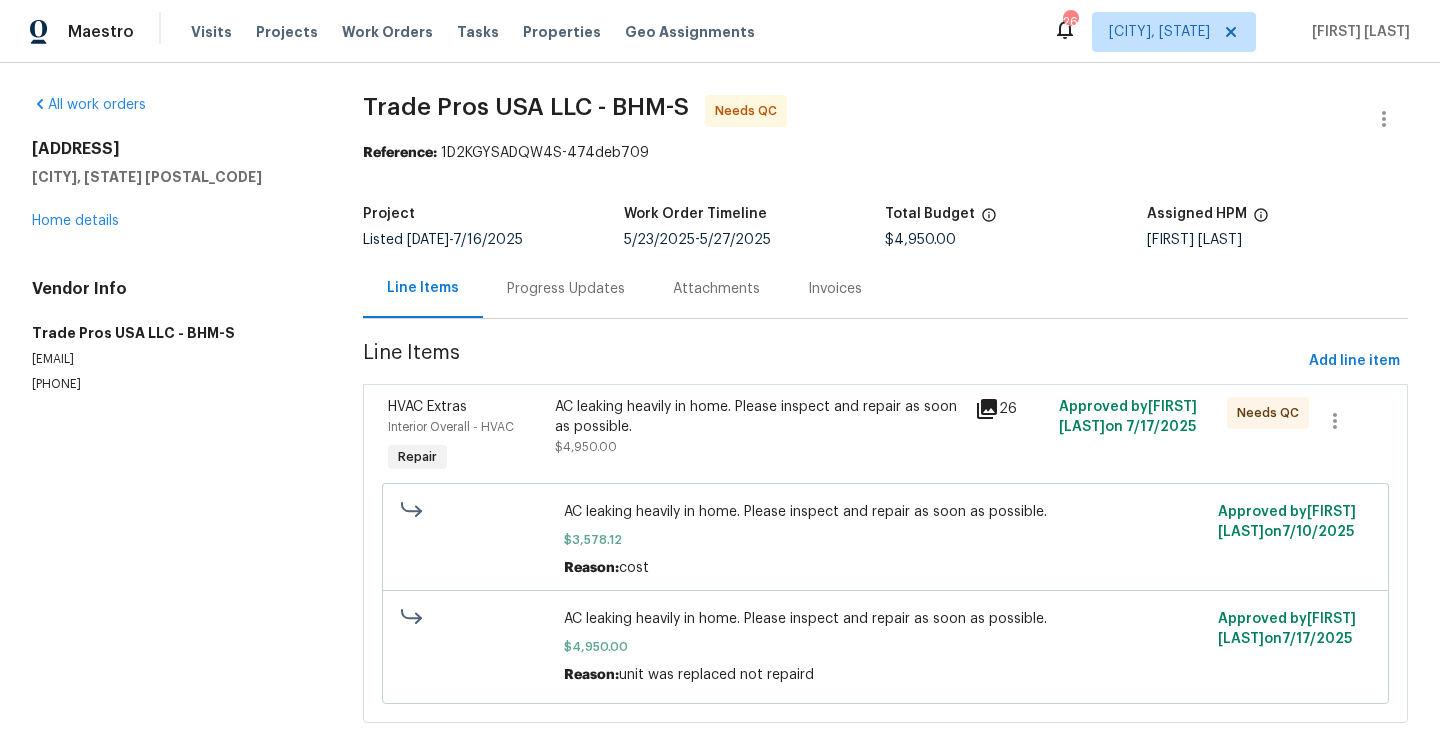 scroll, scrollTop: 28, scrollLeft: 0, axis: vertical 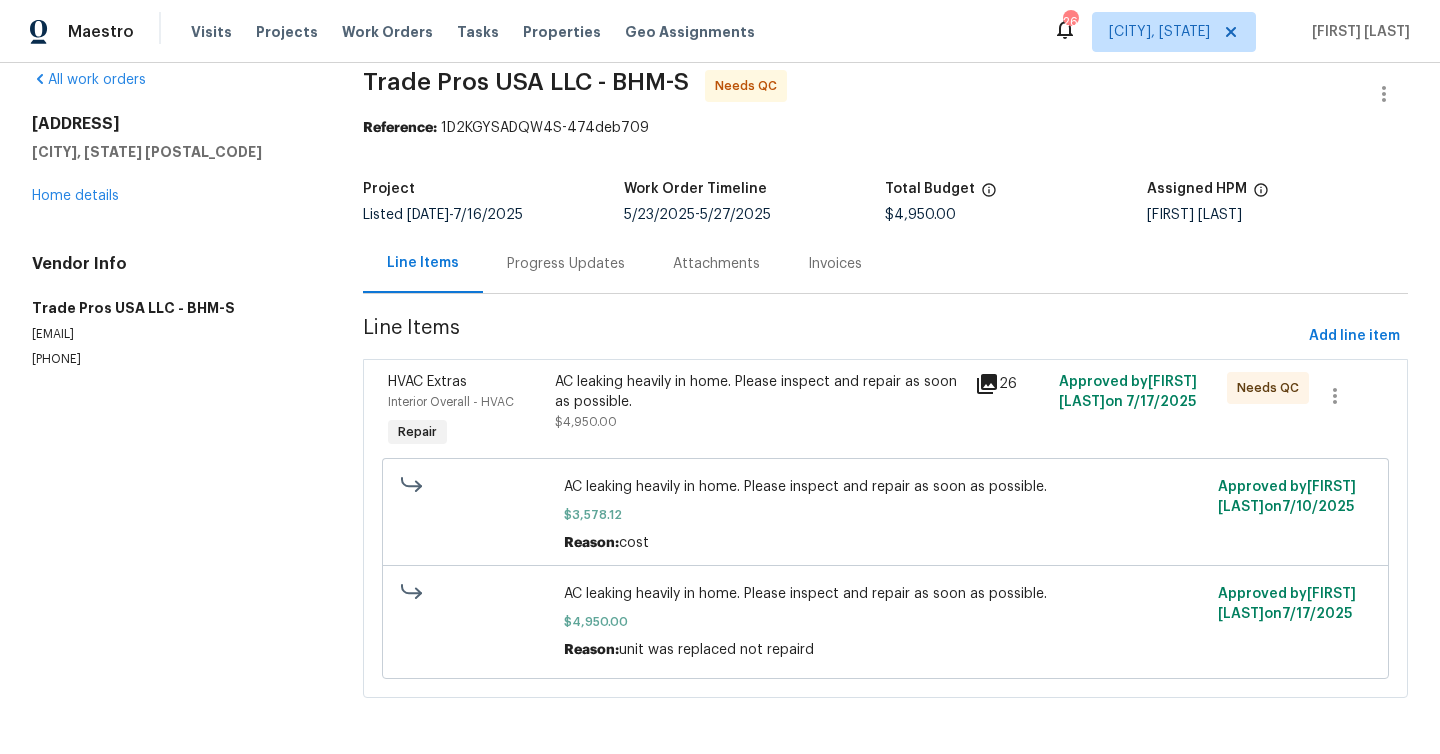click on "Invoices" at bounding box center (835, 264) 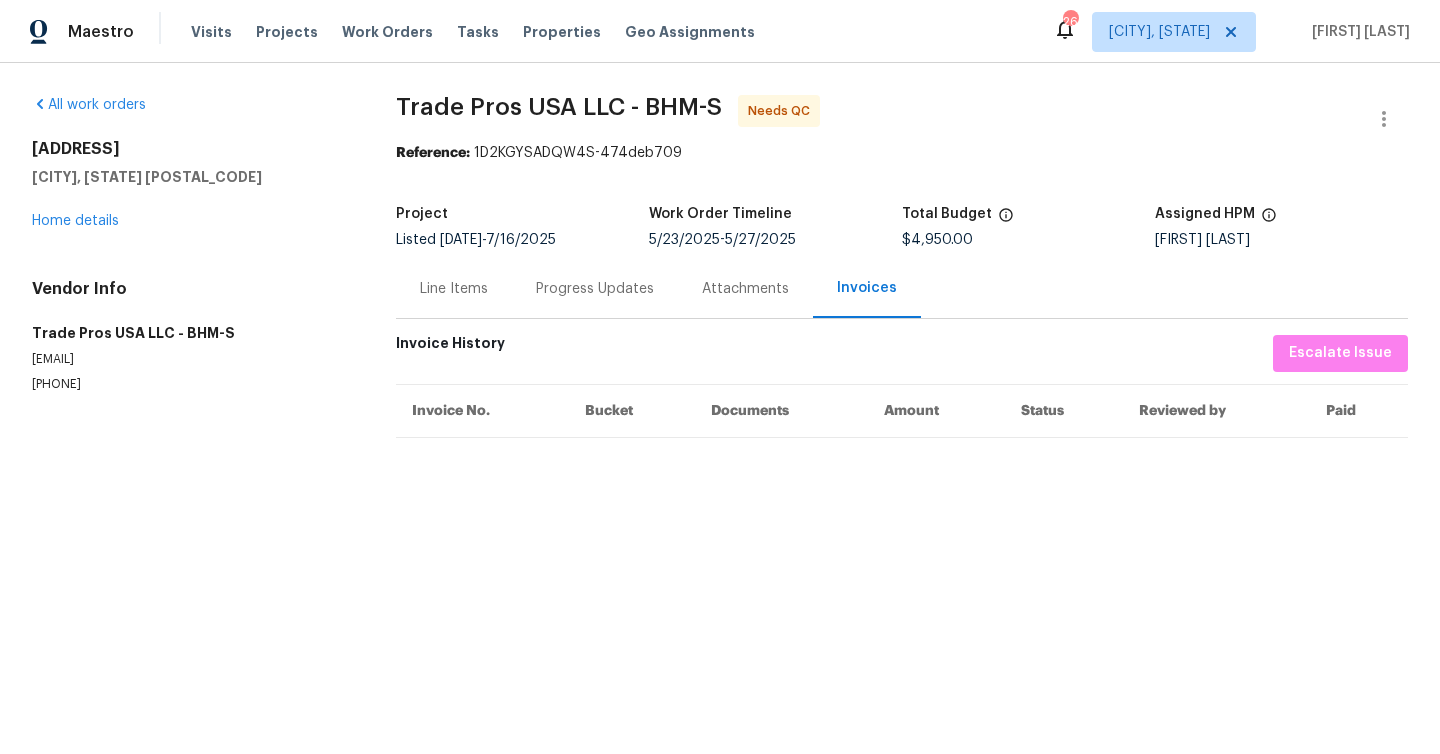 scroll, scrollTop: 0, scrollLeft: 0, axis: both 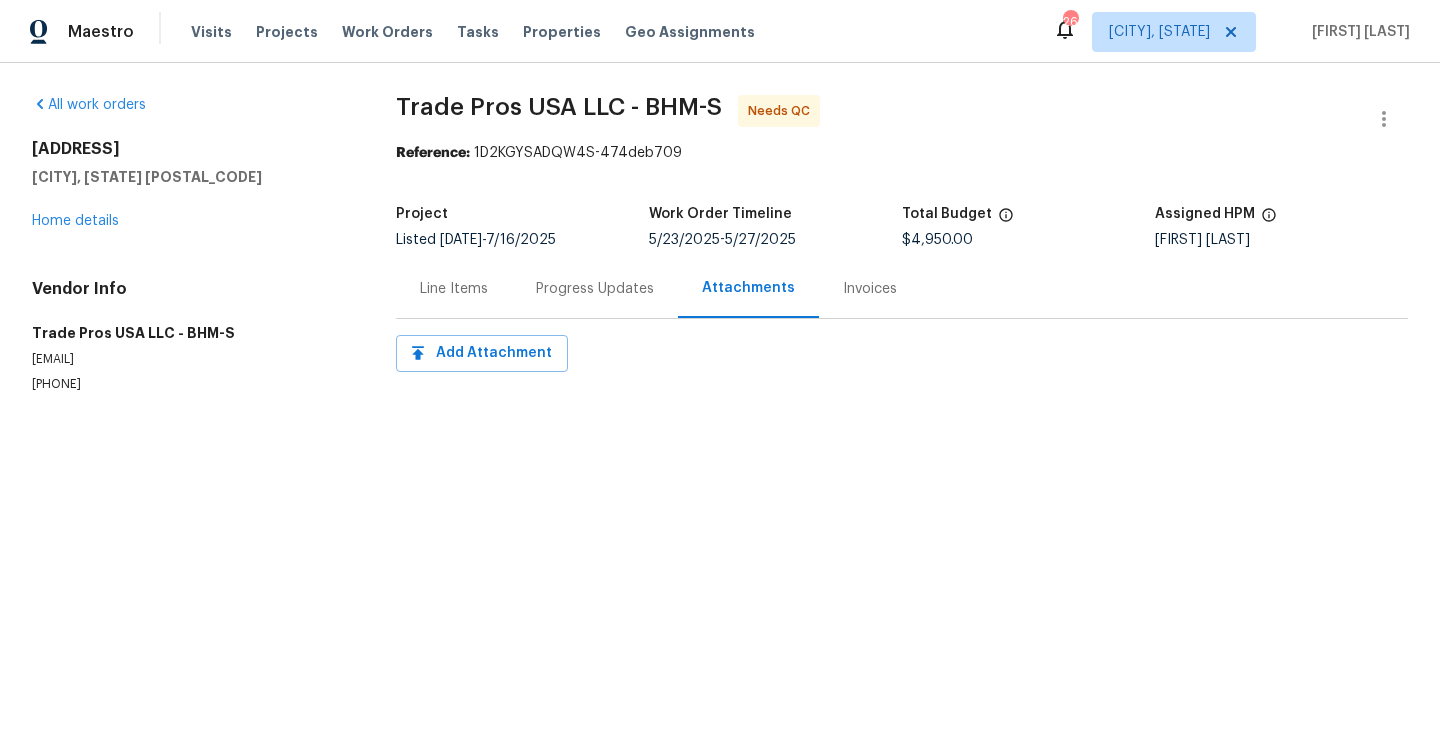 click on "Progress Updates" at bounding box center [595, 289] 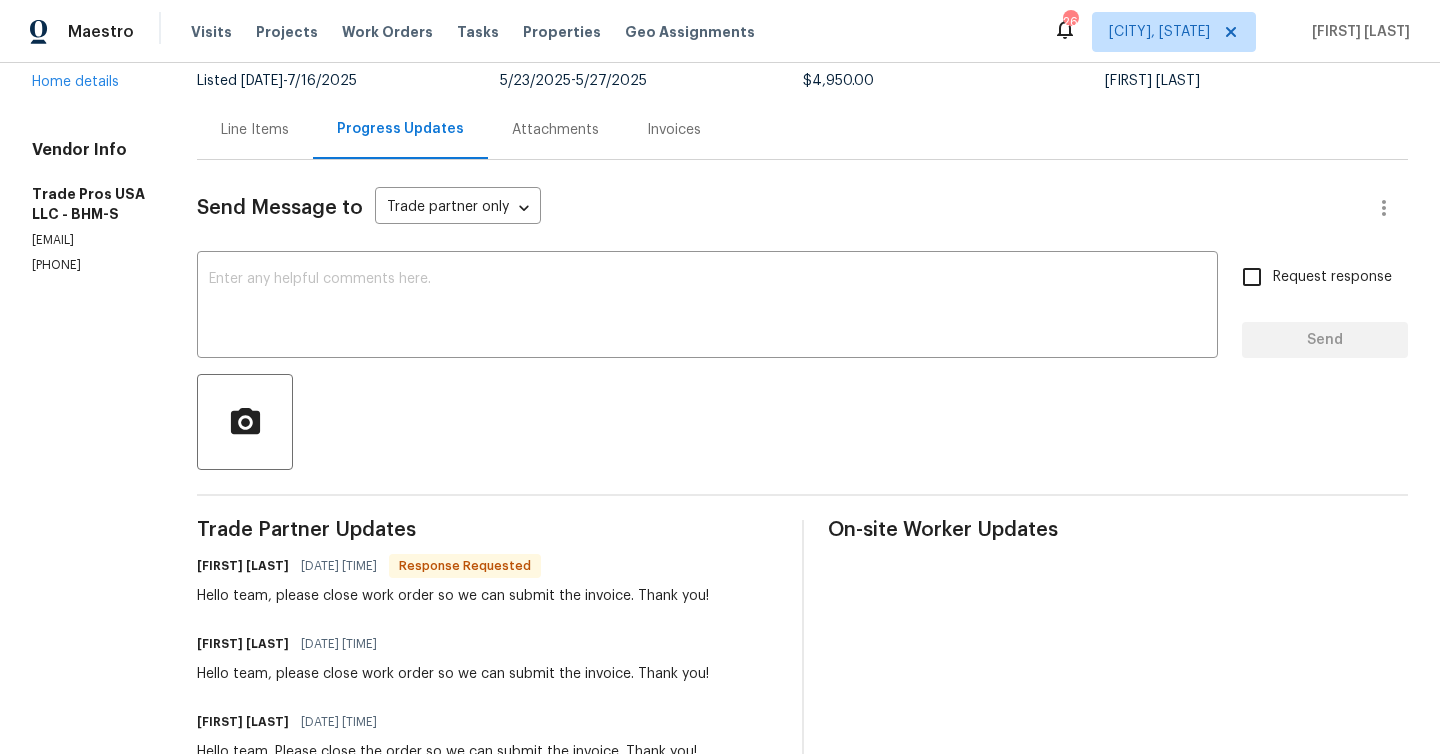 scroll, scrollTop: 0, scrollLeft: 0, axis: both 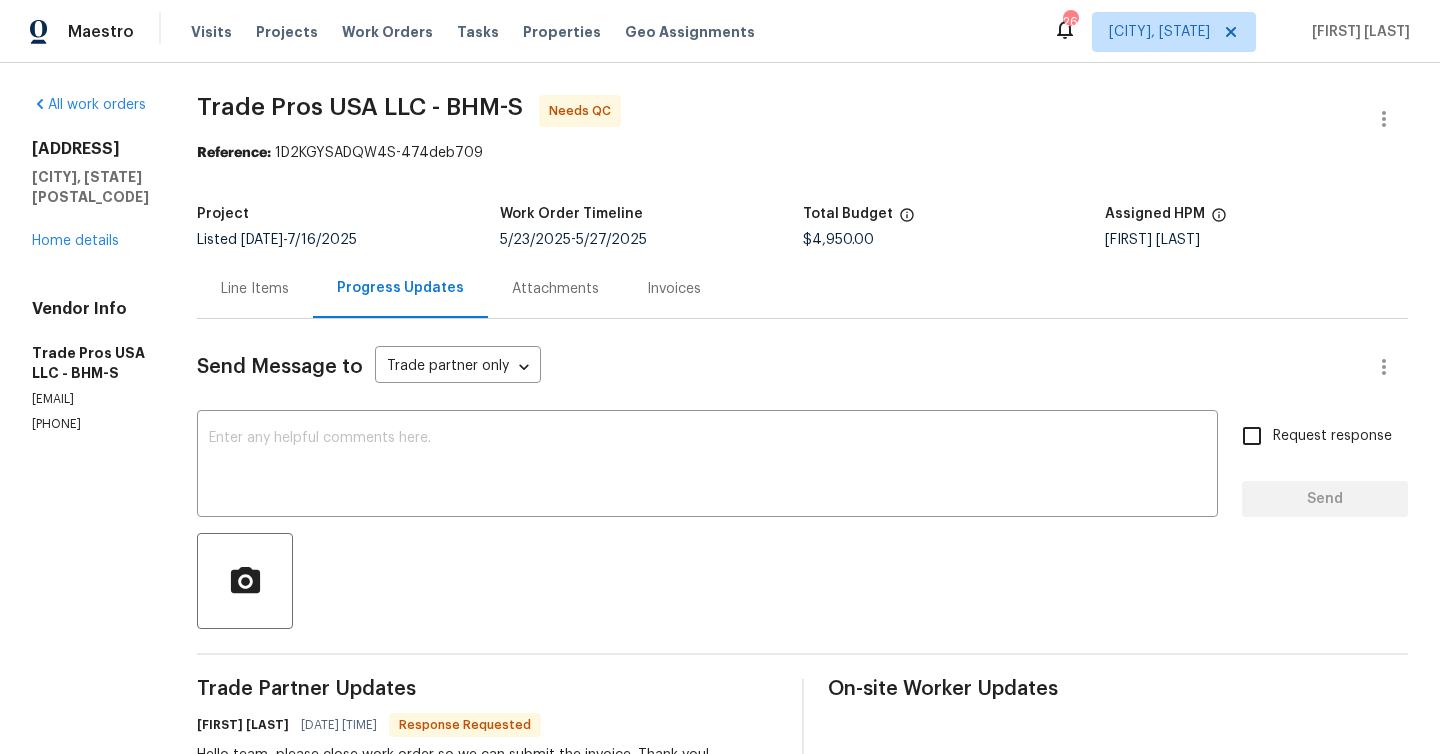click on "Line Items" at bounding box center [255, 289] 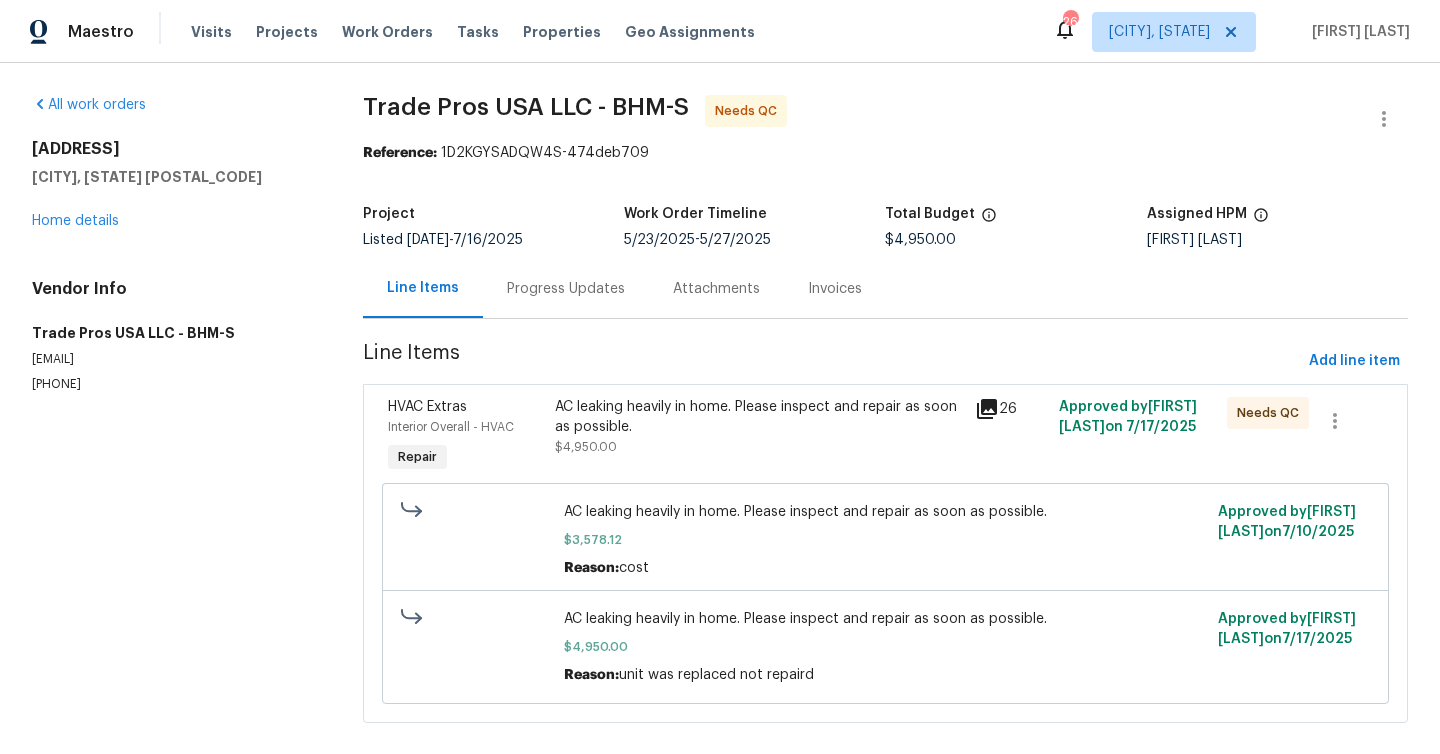 scroll, scrollTop: 28, scrollLeft: 0, axis: vertical 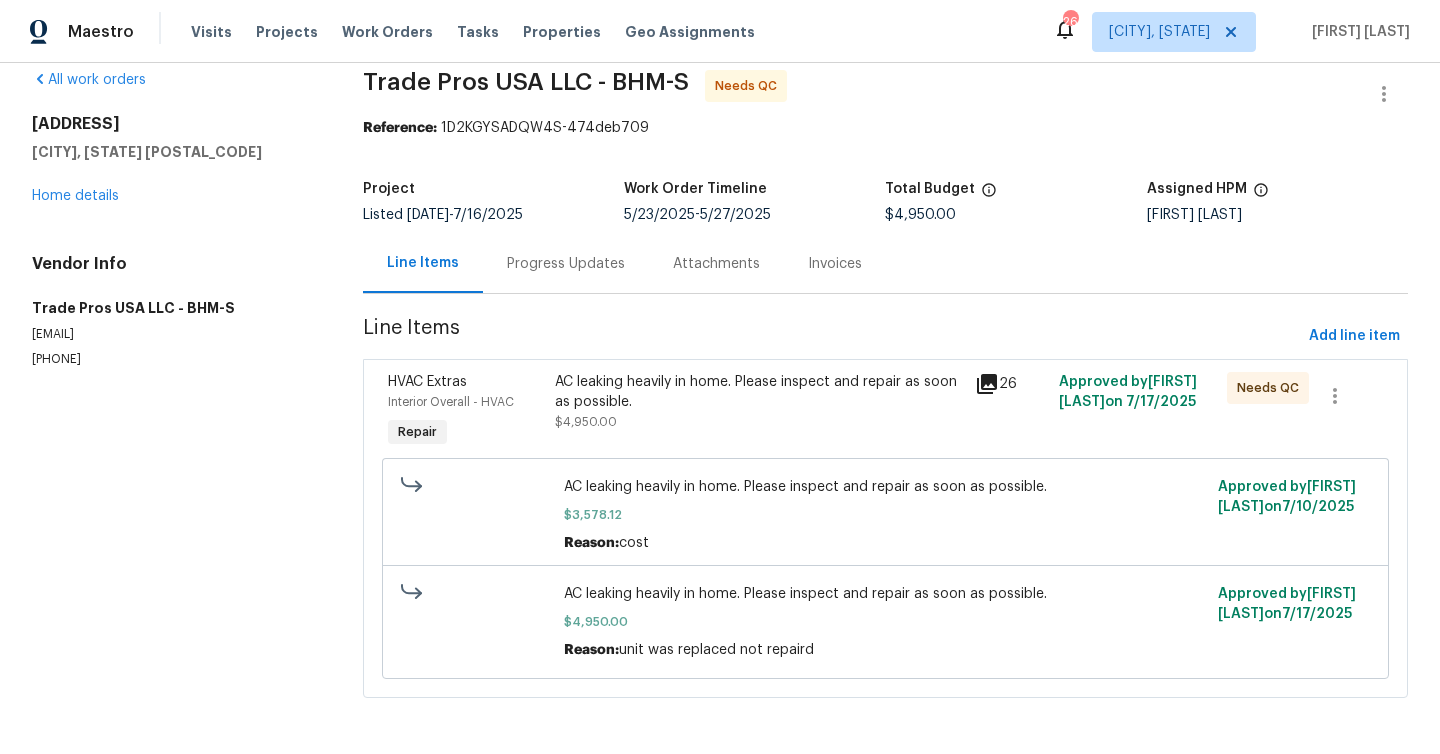 click on "AC leaking heavily in home. Please inspect and repair as soon as possible." at bounding box center (885, 487) 